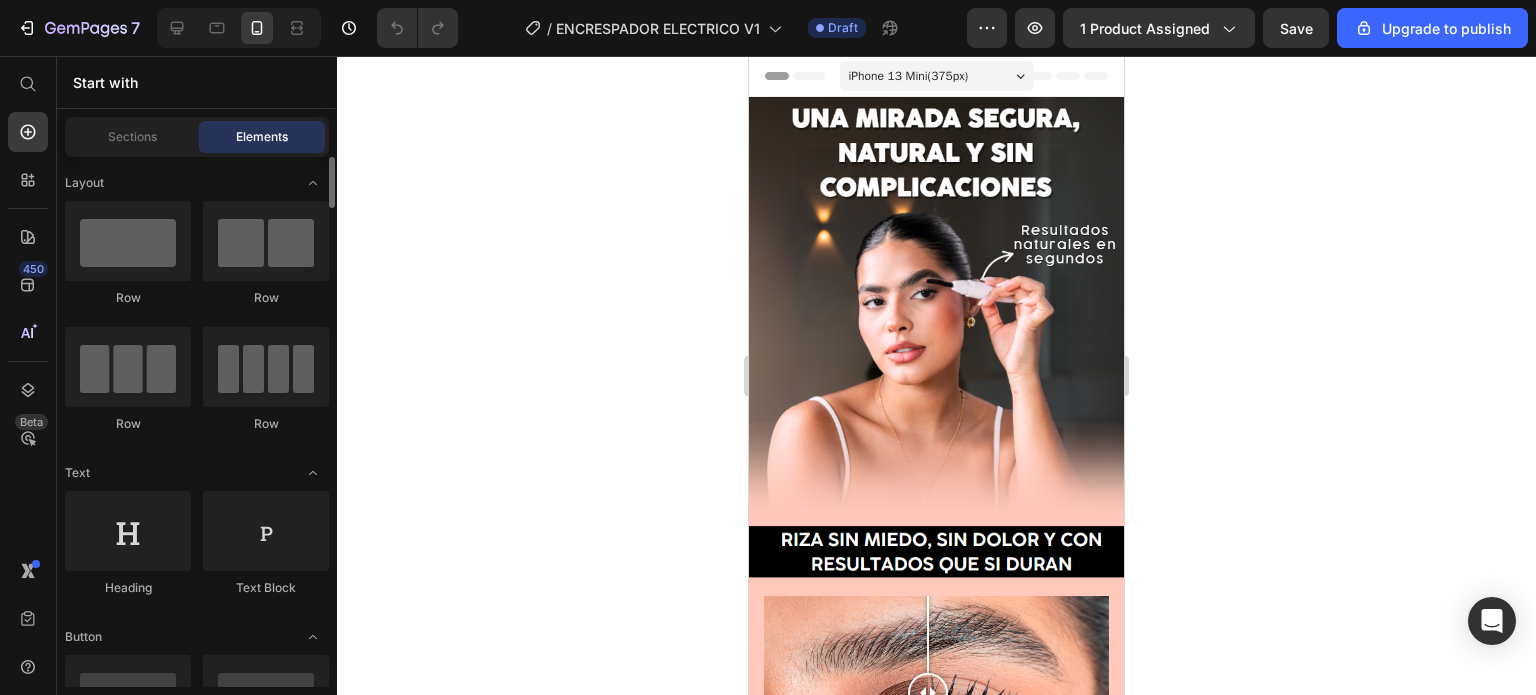 scroll, scrollTop: 0, scrollLeft: 0, axis: both 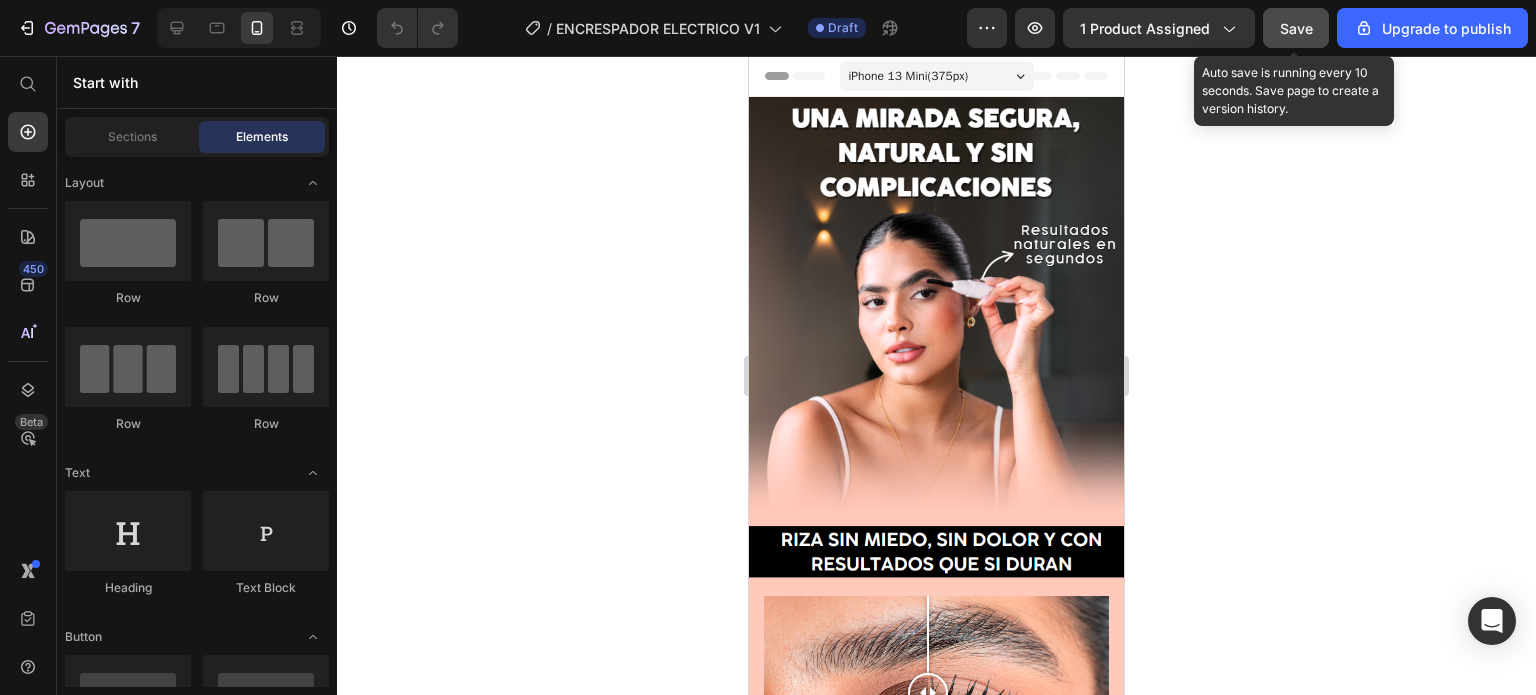 click on "Save" at bounding box center (1296, 28) 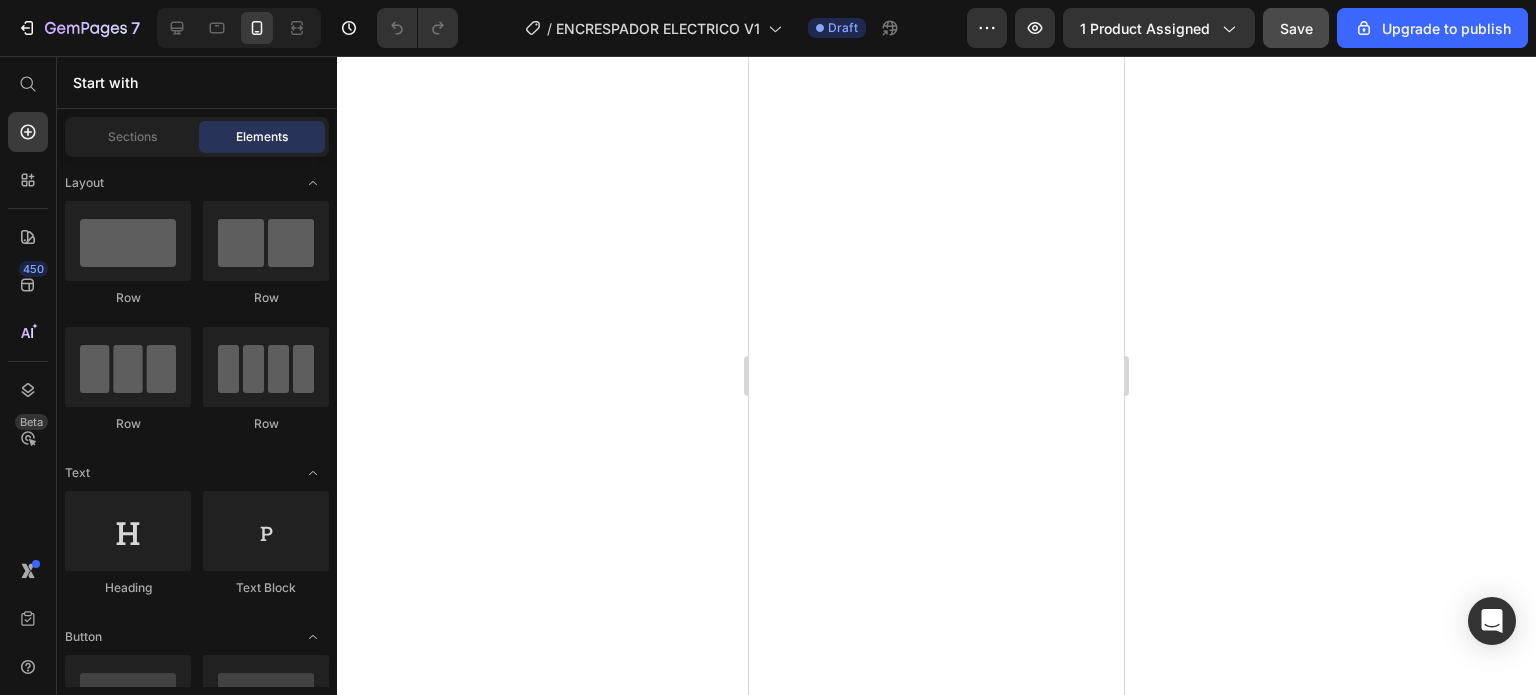 scroll, scrollTop: 2917, scrollLeft: 0, axis: vertical 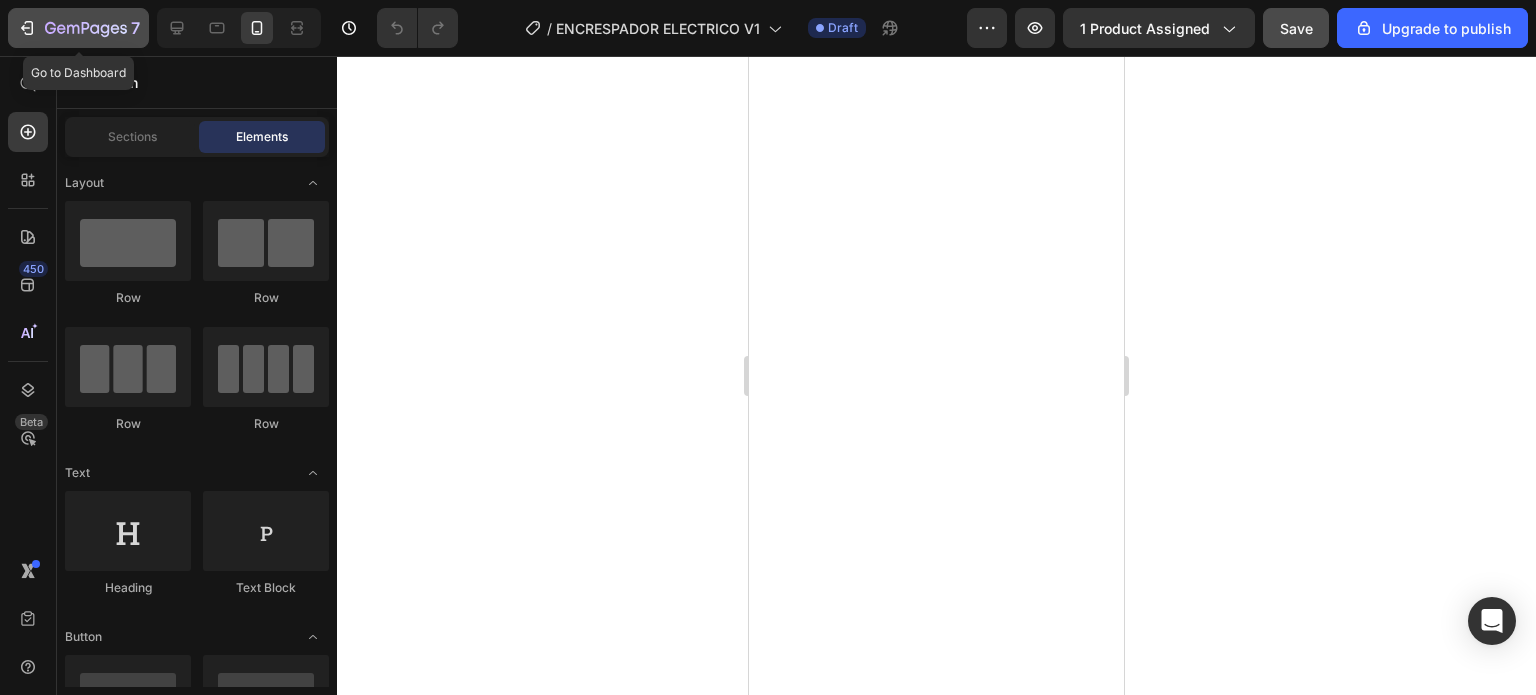 click on "7" at bounding box center [78, 28] 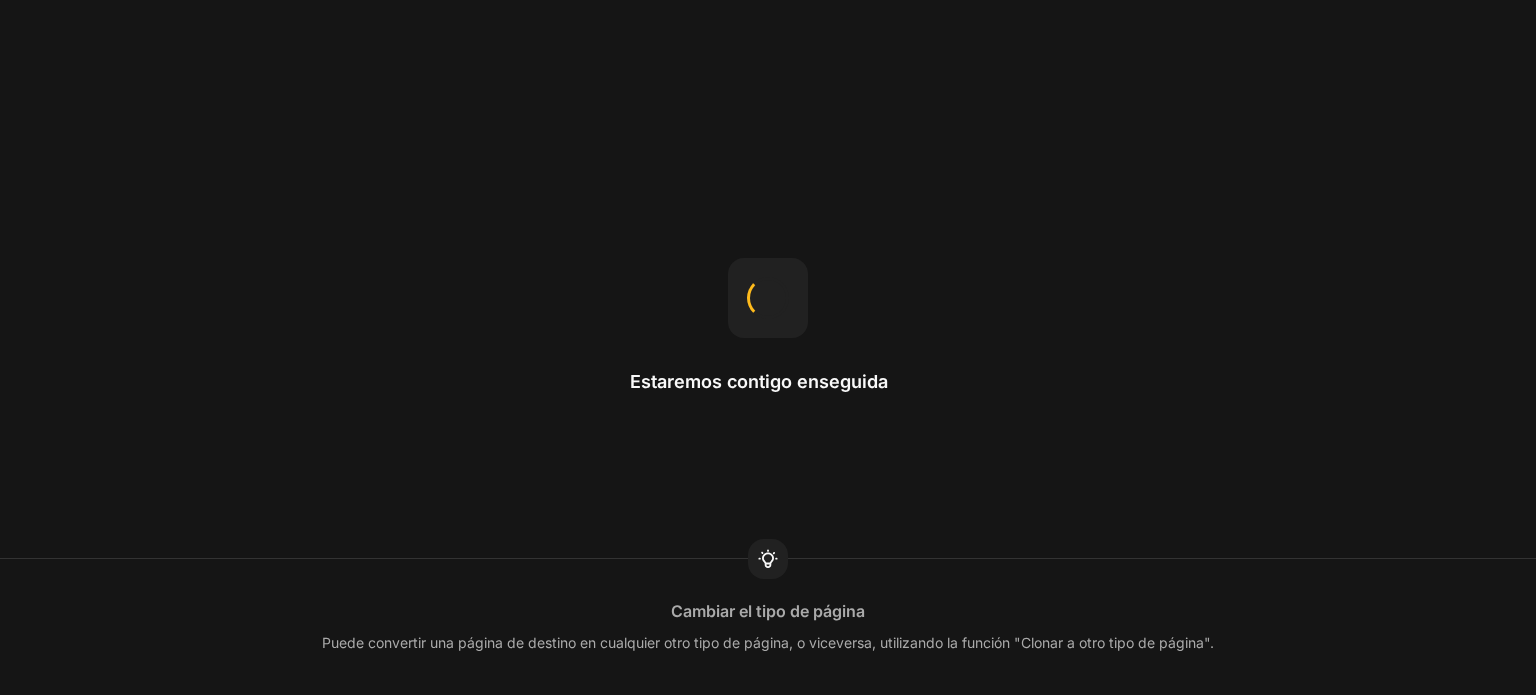 scroll, scrollTop: 0, scrollLeft: 0, axis: both 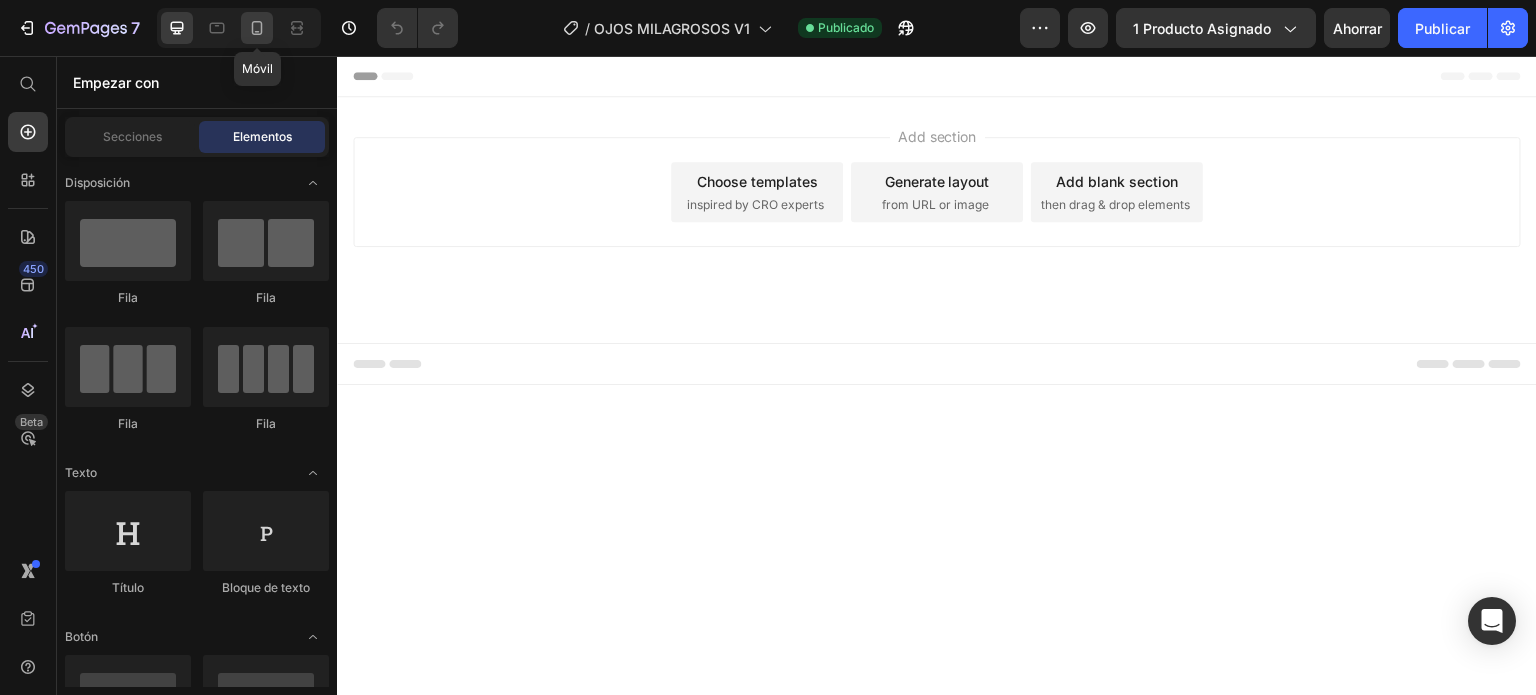 click 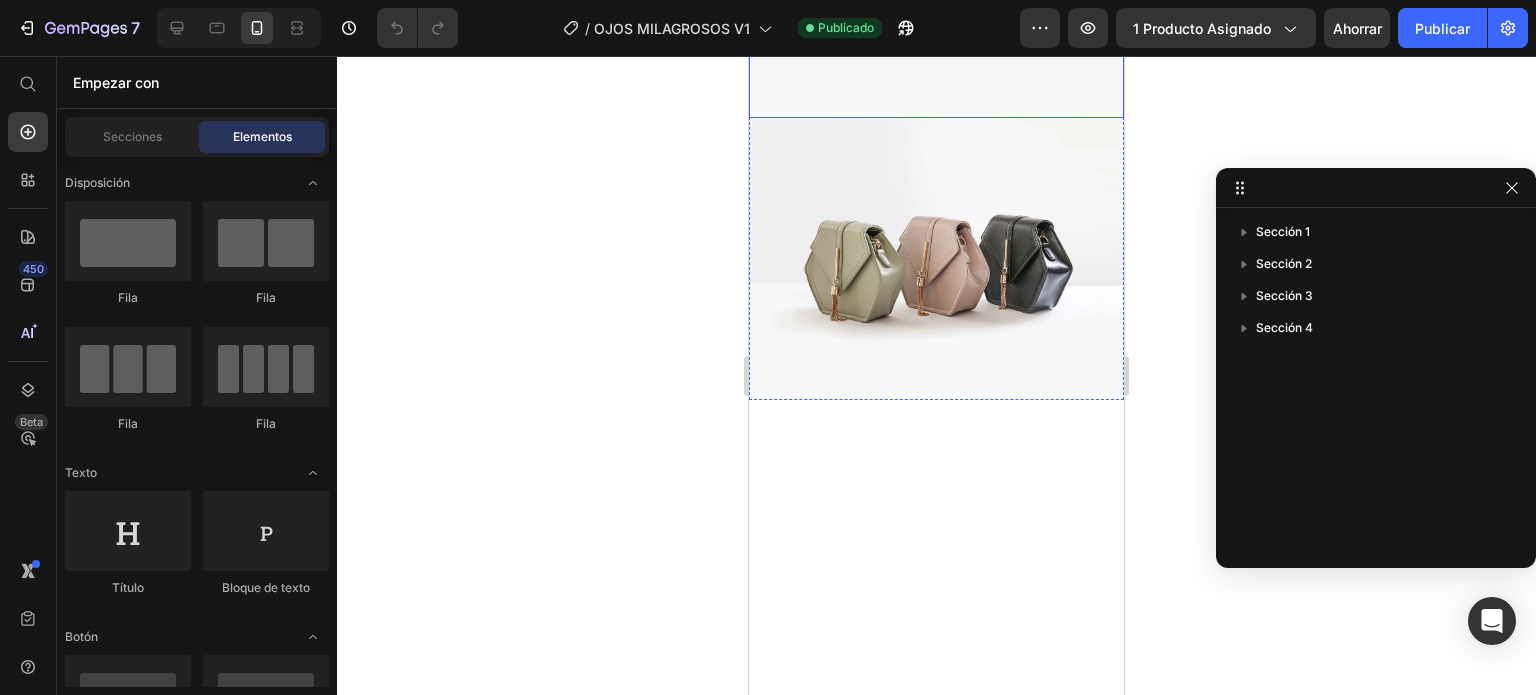 scroll, scrollTop: 268, scrollLeft: 0, axis: vertical 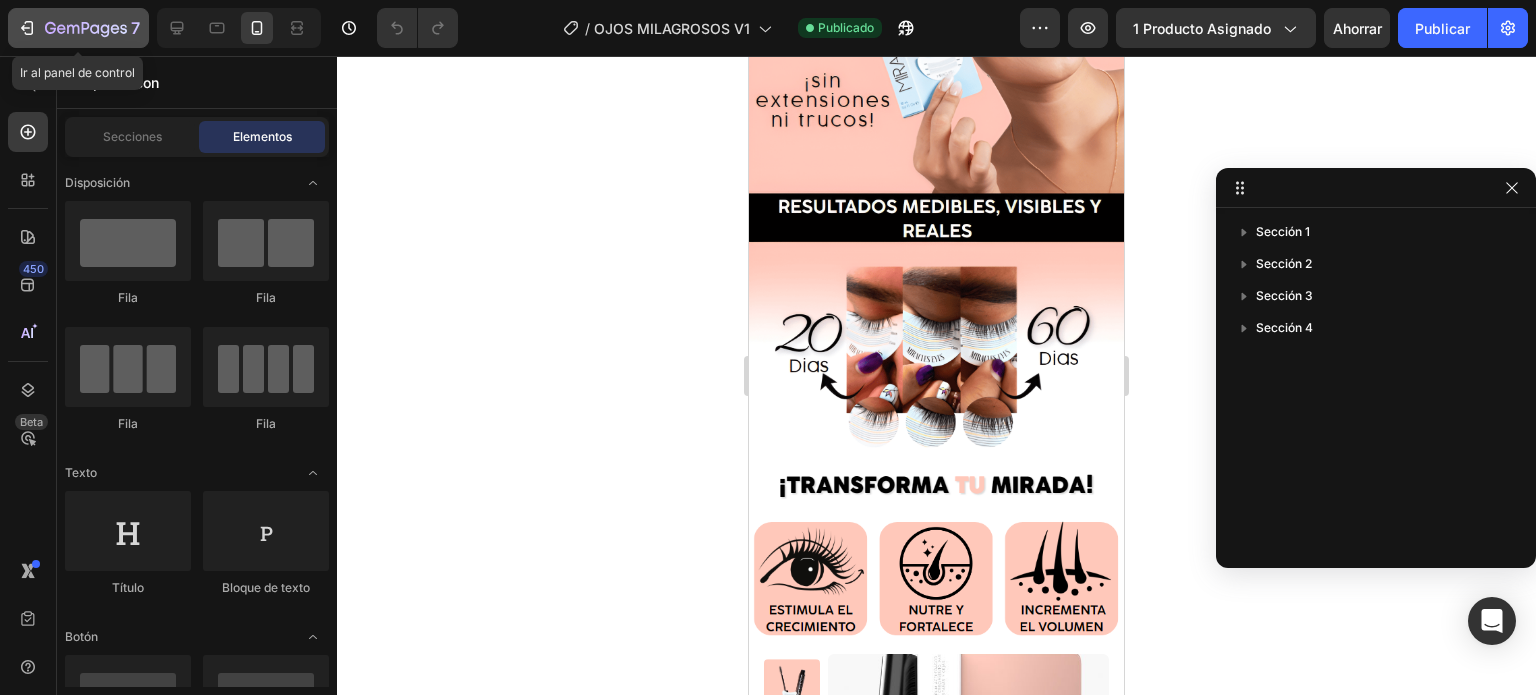 click 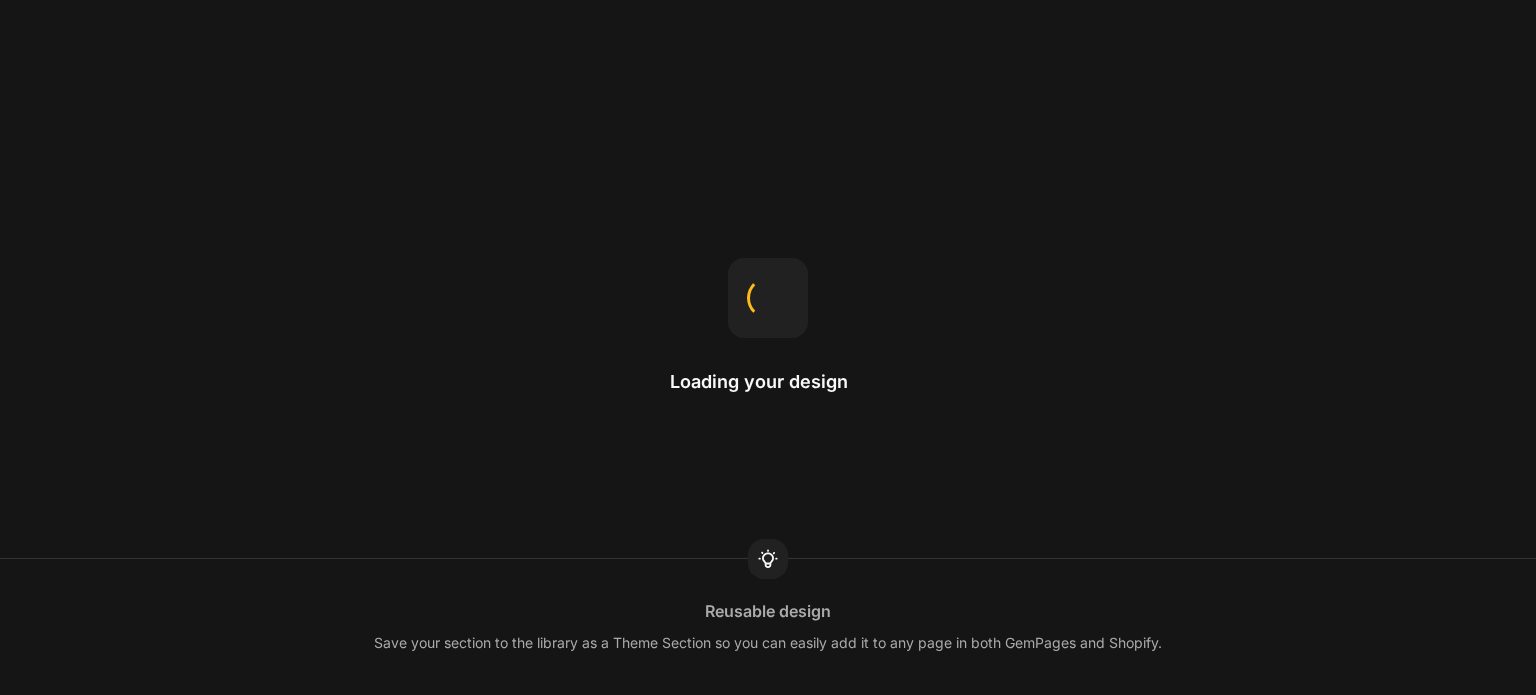 scroll, scrollTop: 0, scrollLeft: 0, axis: both 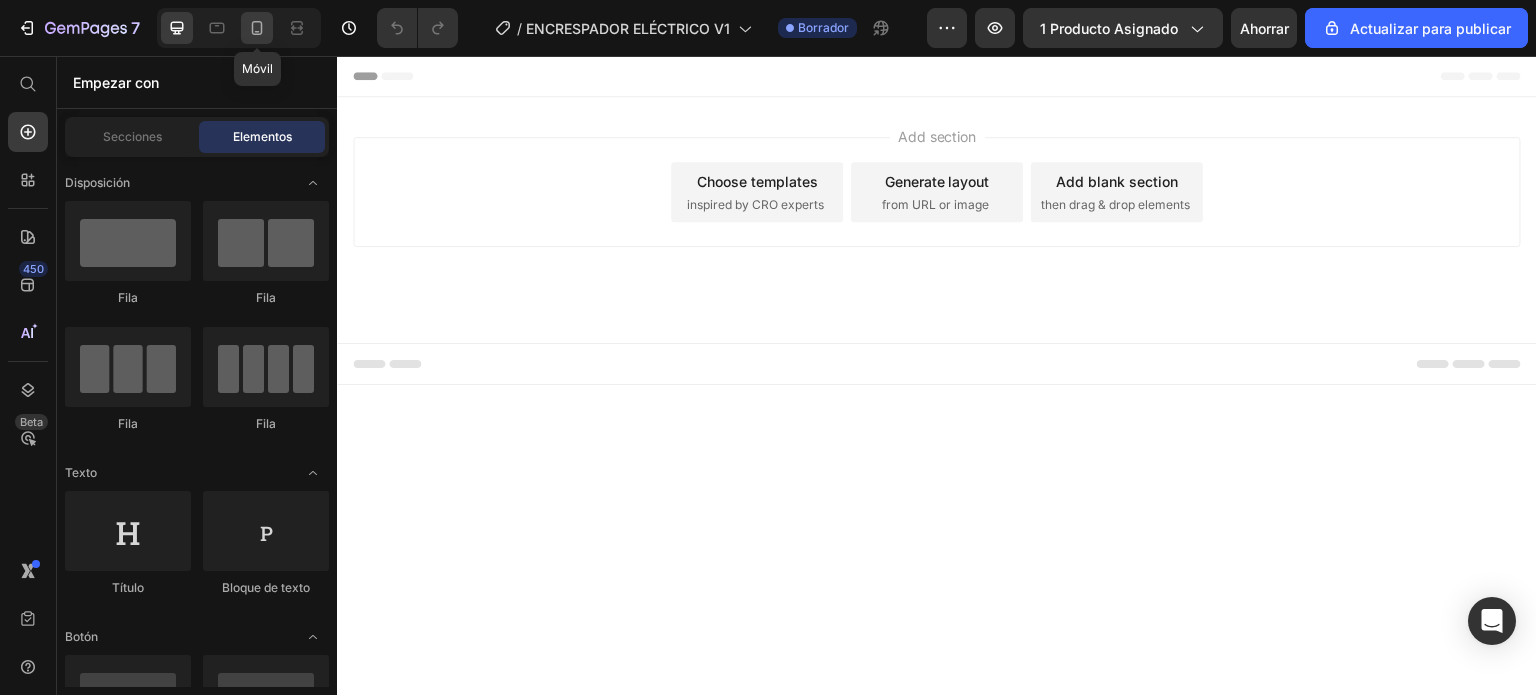 click 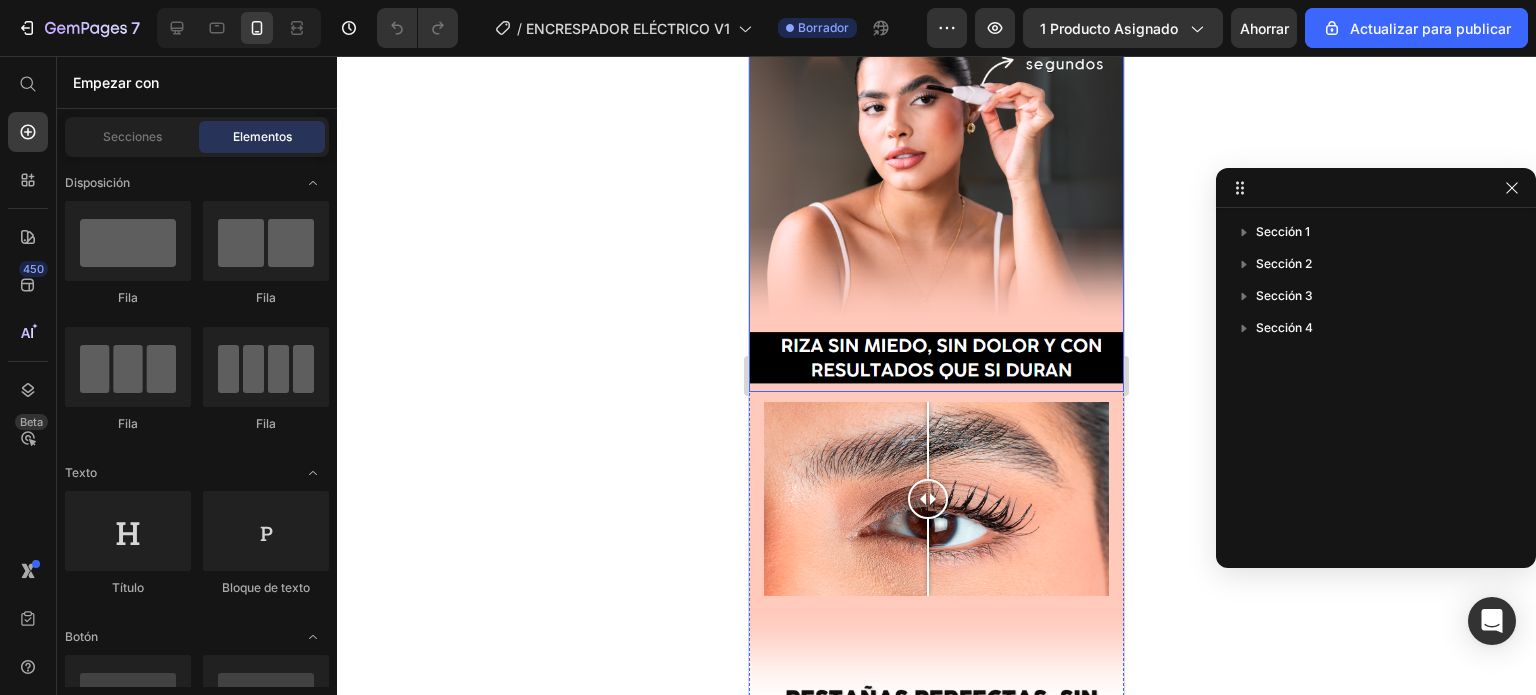 scroll, scrollTop: 0, scrollLeft: 0, axis: both 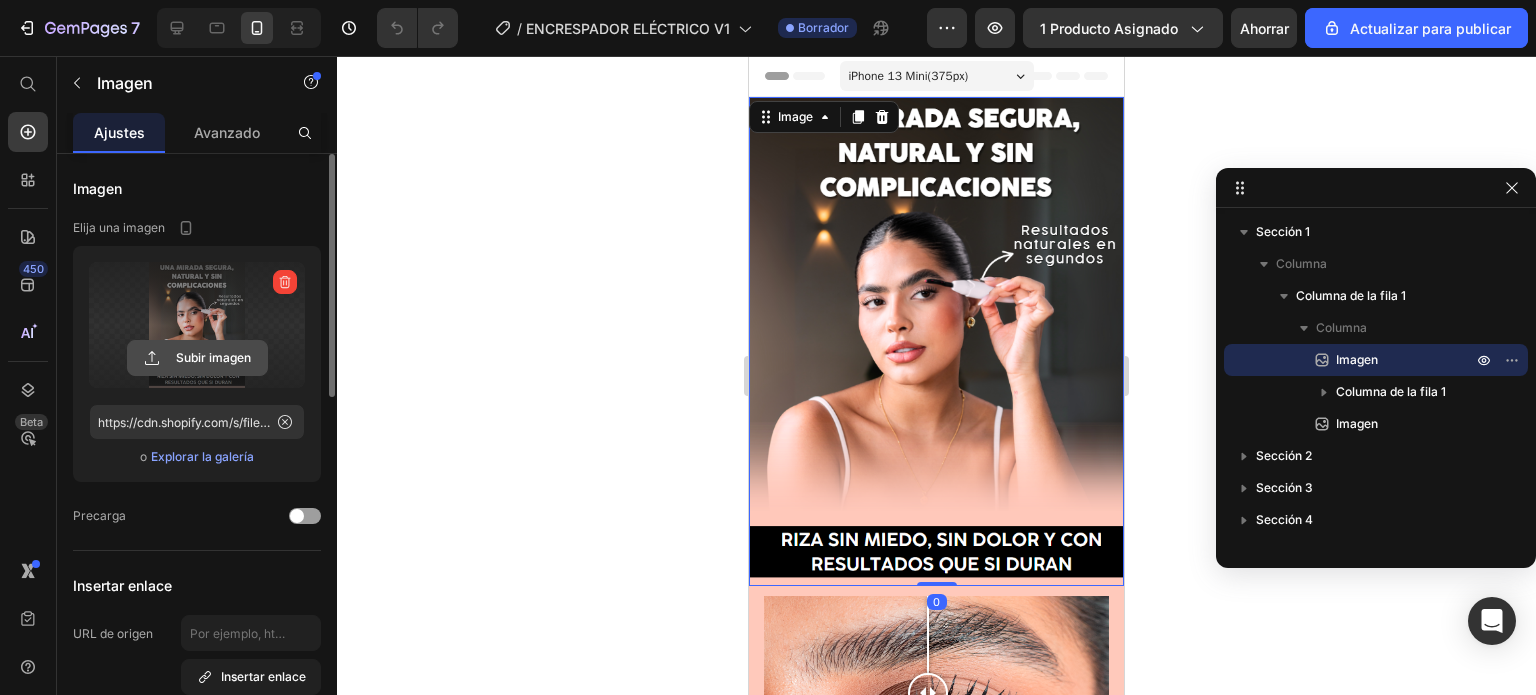 click 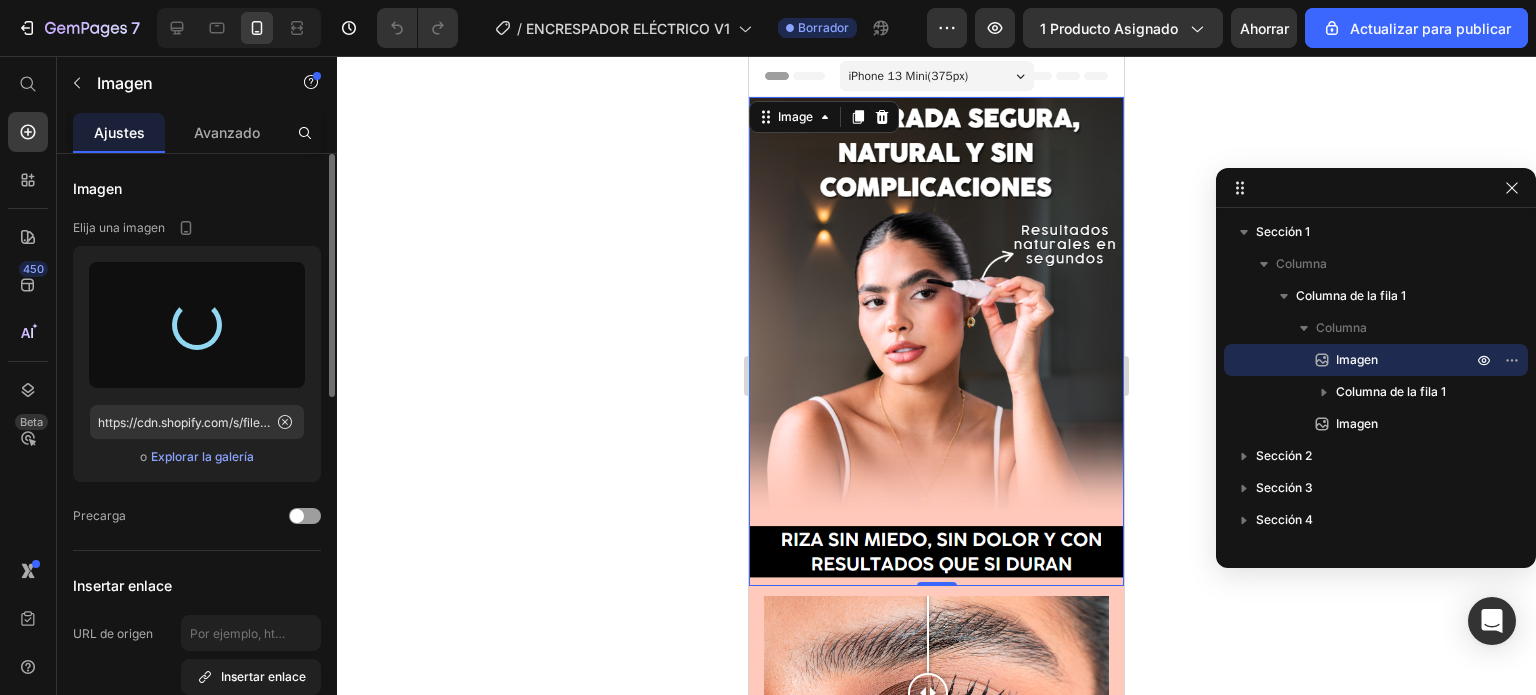 type on "https://cdn.shopify.com/s/files/1/0777/2654/8279/files/gempages_519032811882021678-d85af107-54e2-4b18-8ecd-b5e3039579e6.png" 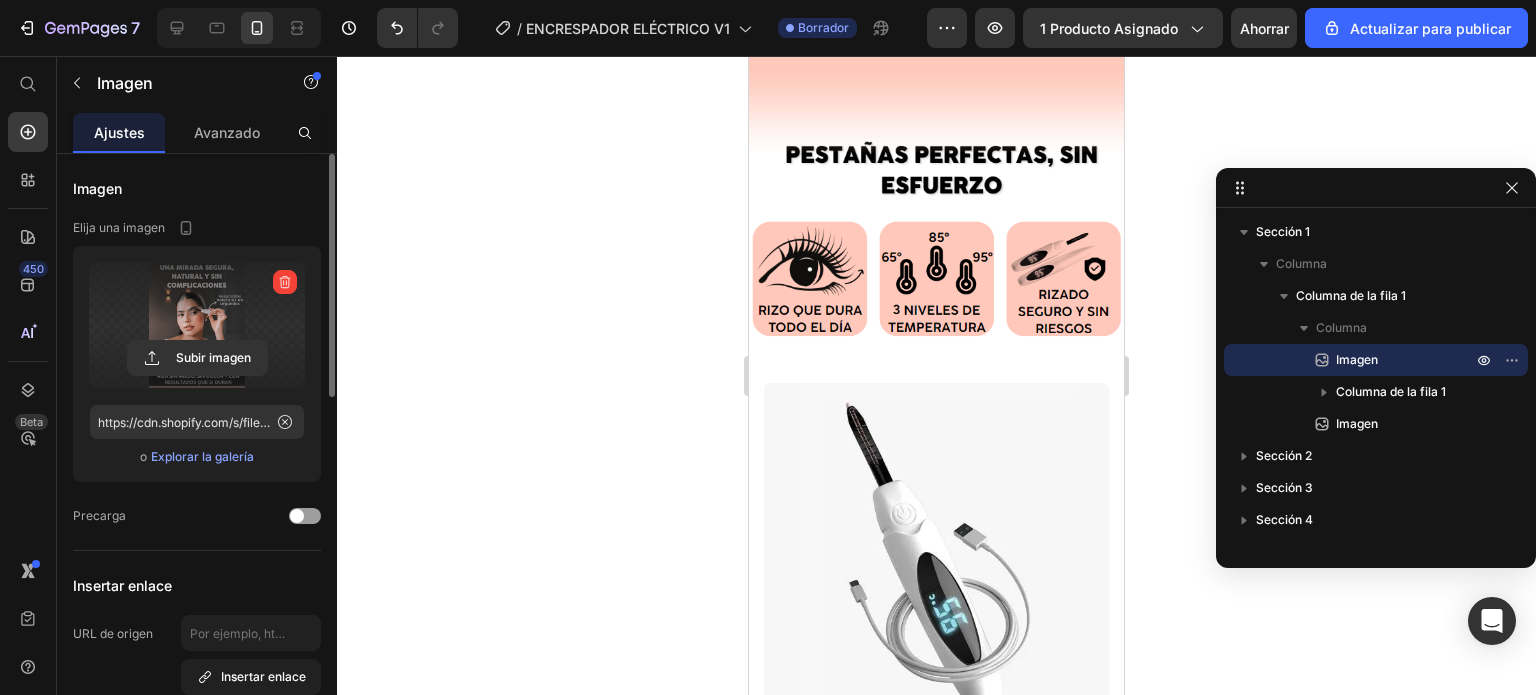 scroll, scrollTop: 740, scrollLeft: 0, axis: vertical 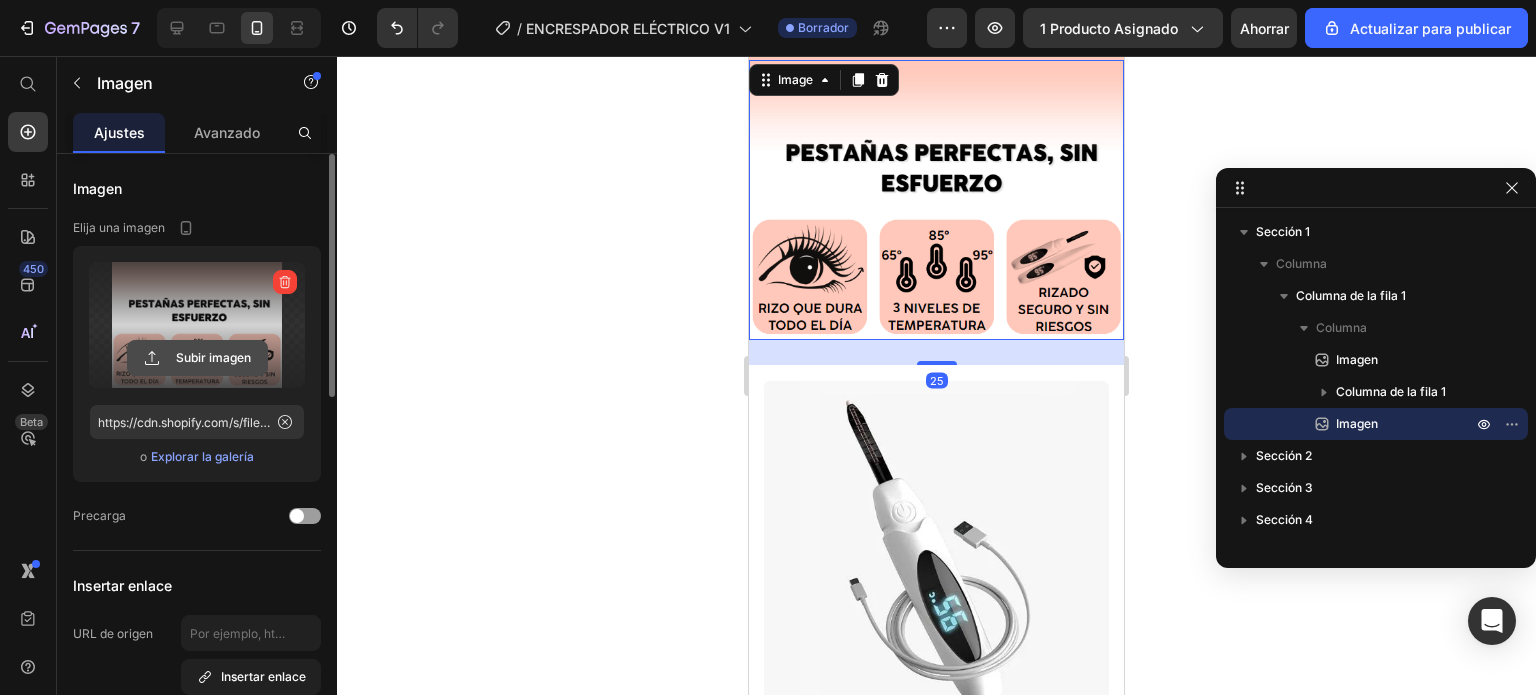 click 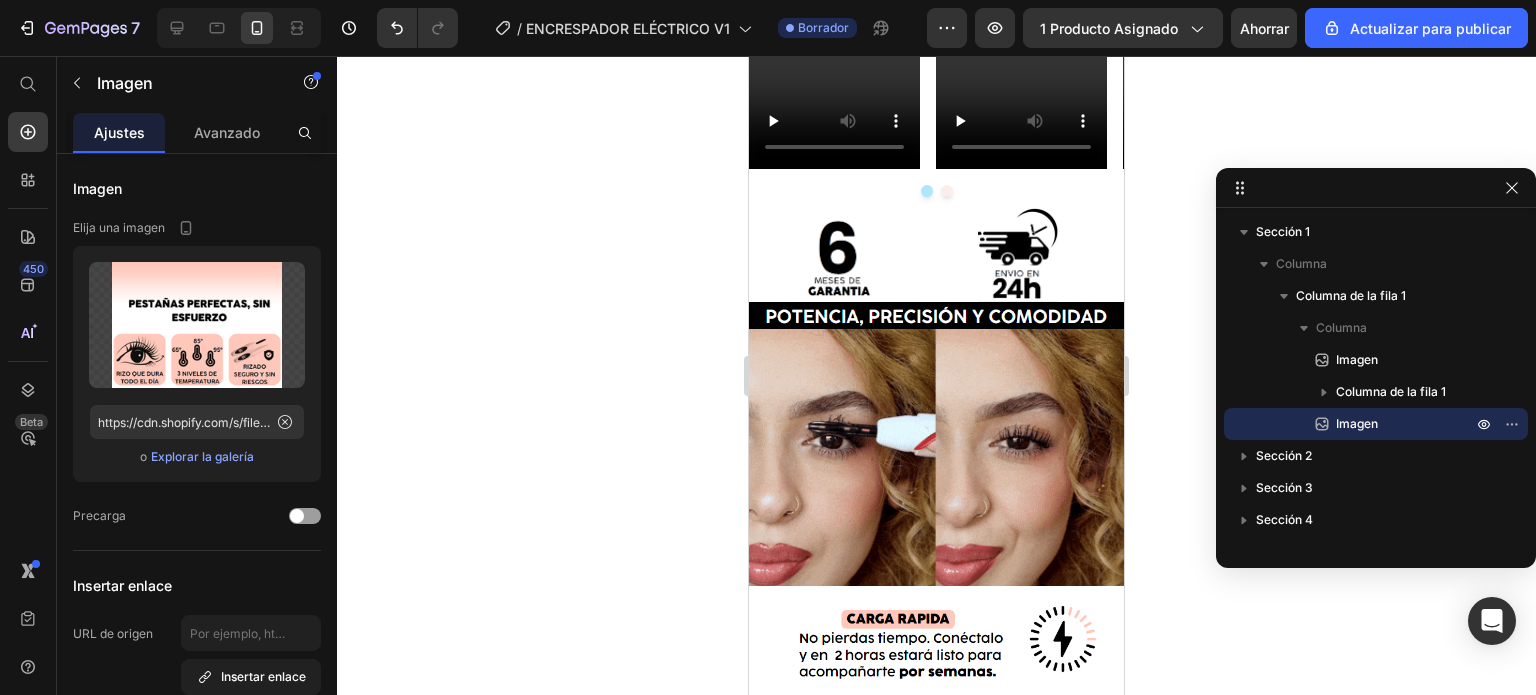 scroll, scrollTop: 2368, scrollLeft: 0, axis: vertical 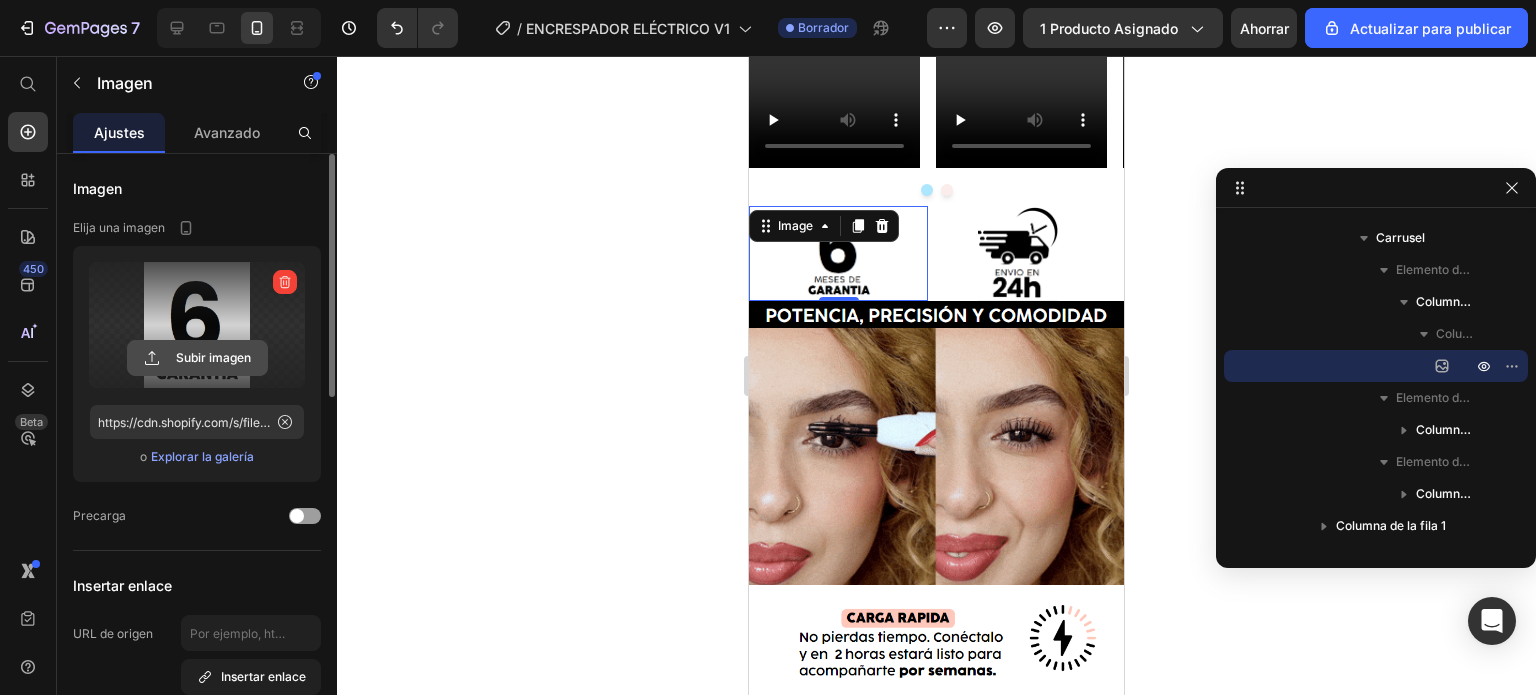 click 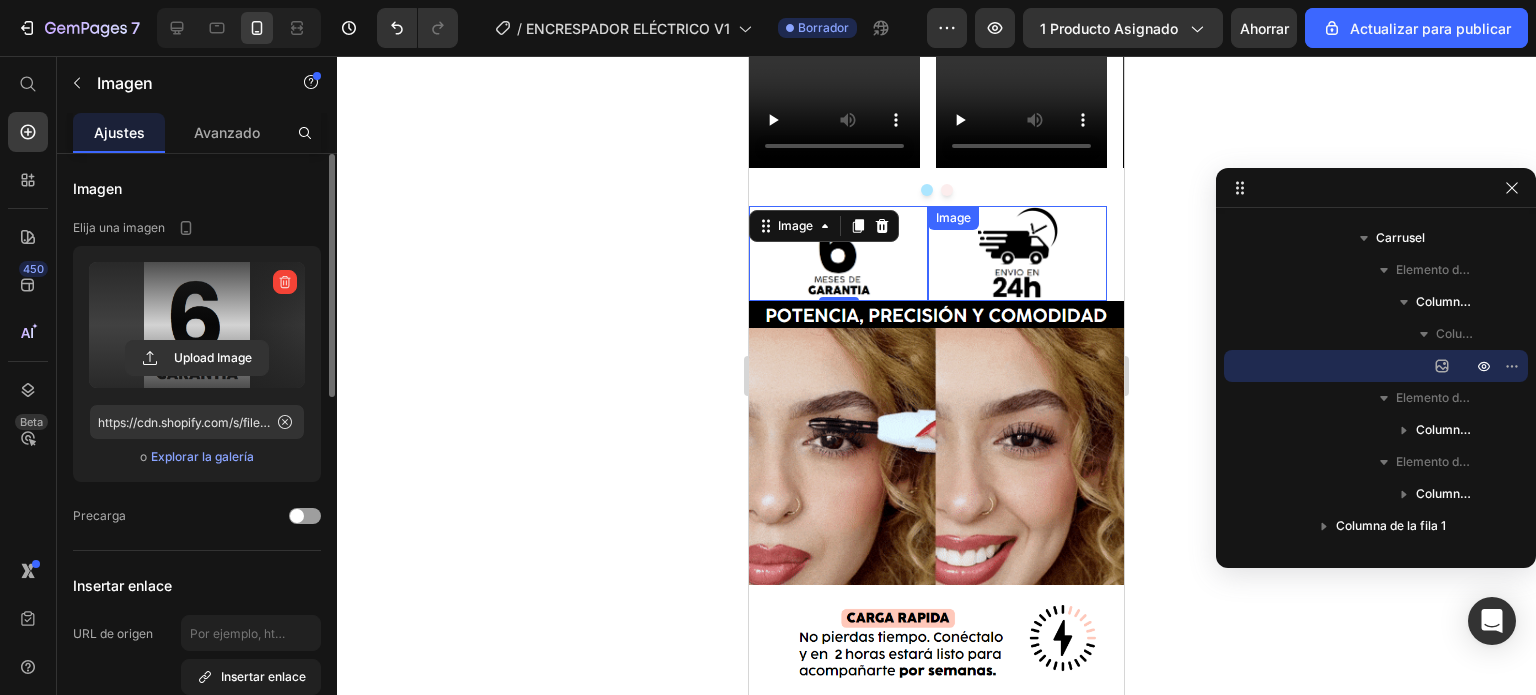 type on "https://cdn.shopify.com/s/files/1/0777/2654/8279/files/gempages_519032811882021678-782254f0-19d7-4489-b0e8-6bdeb8bd59a3.png" 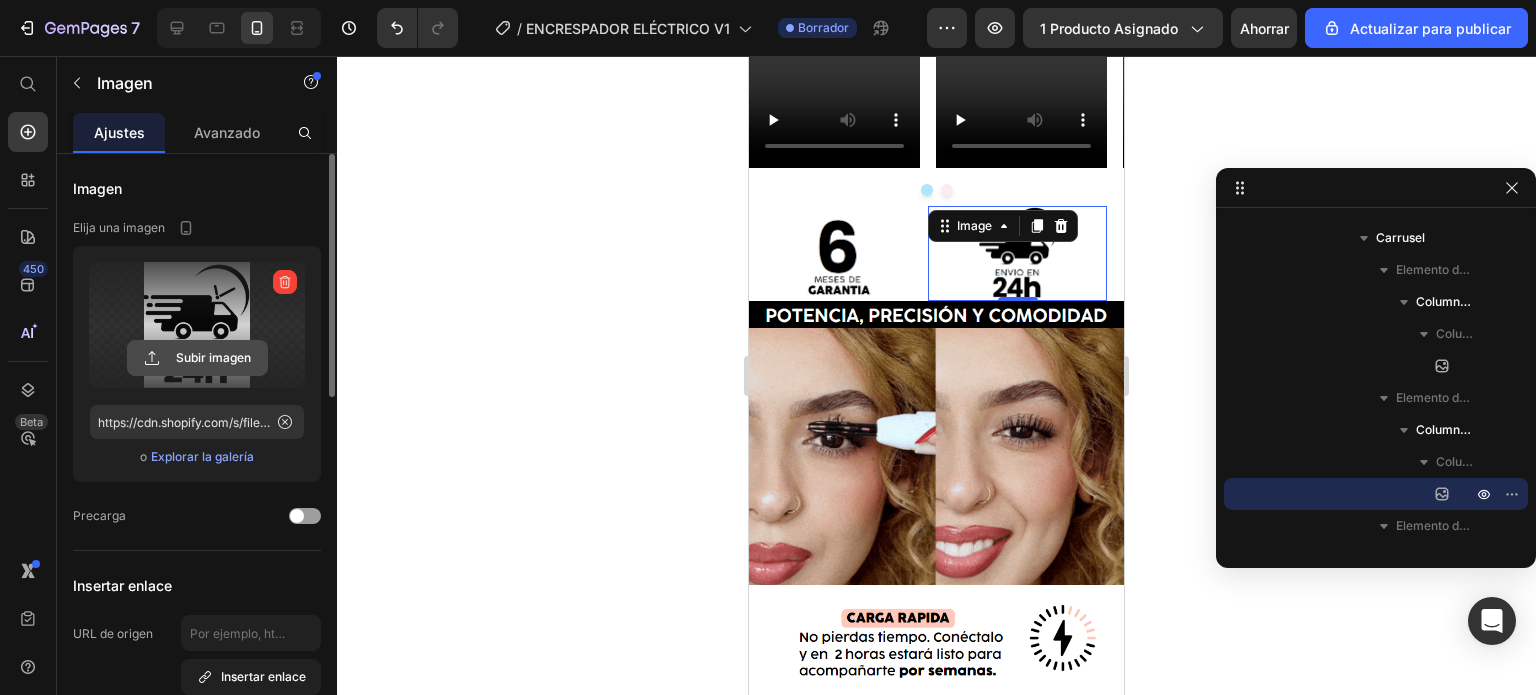 click 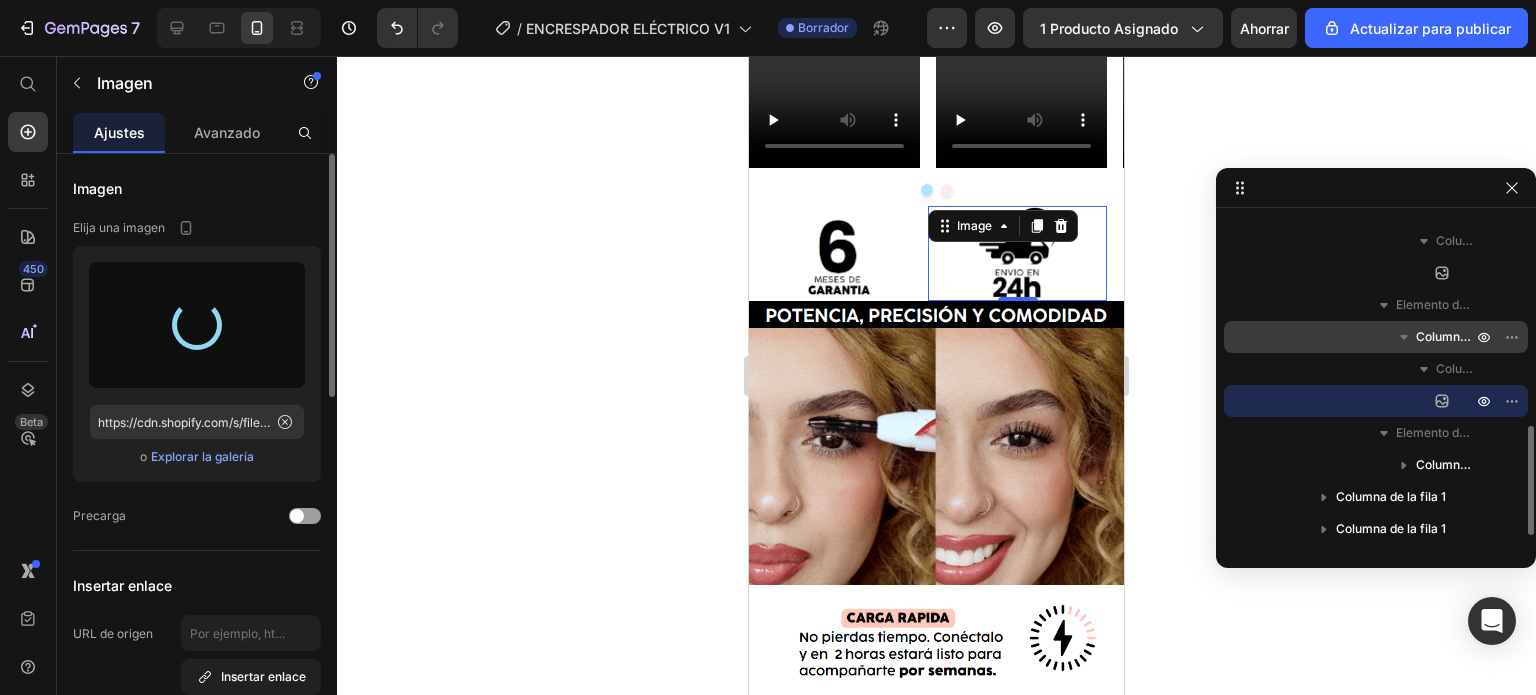 type on "https://cdn.shopify.com/s/files/1/0777/2654/8279/files/gempages_519032811882021678-7d8d871e-bd27-4c47-a2f8-7f86aa16e222.png" 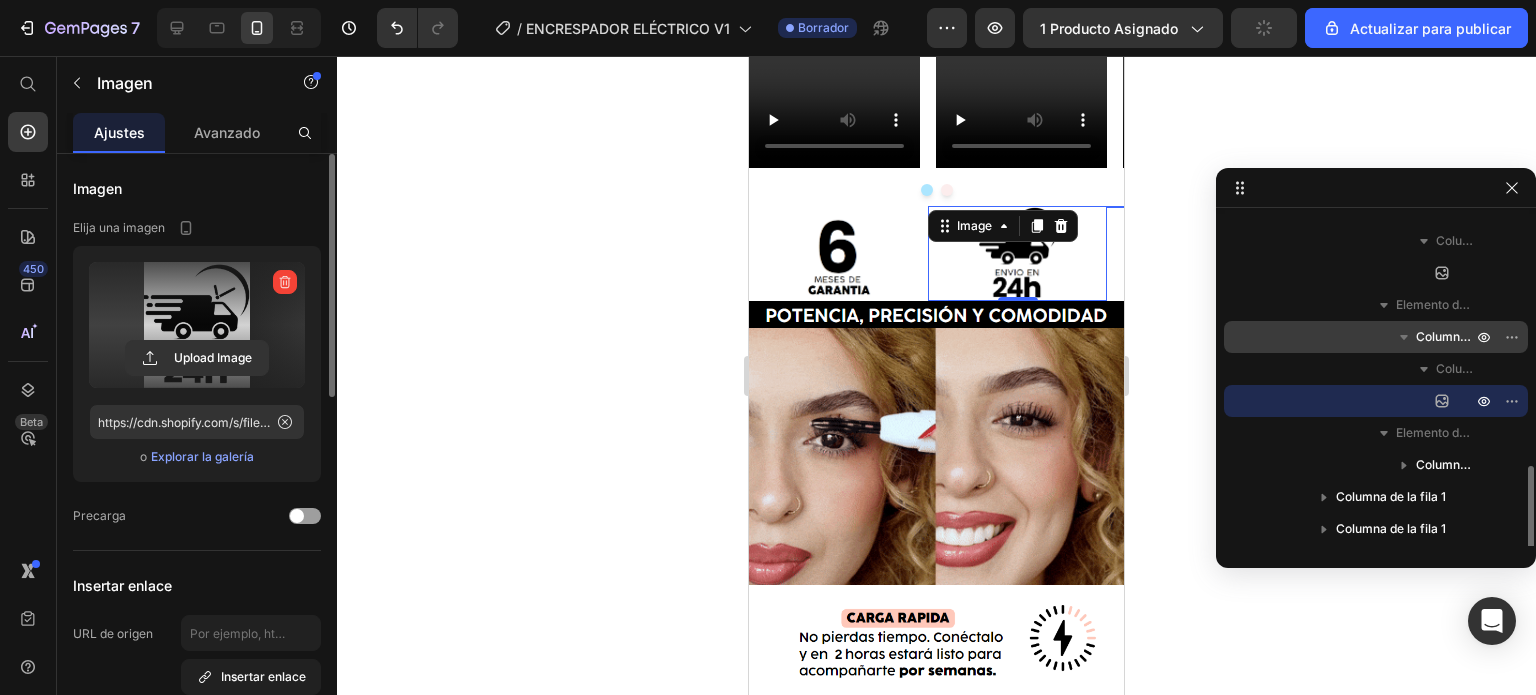 scroll, scrollTop: 660, scrollLeft: 0, axis: vertical 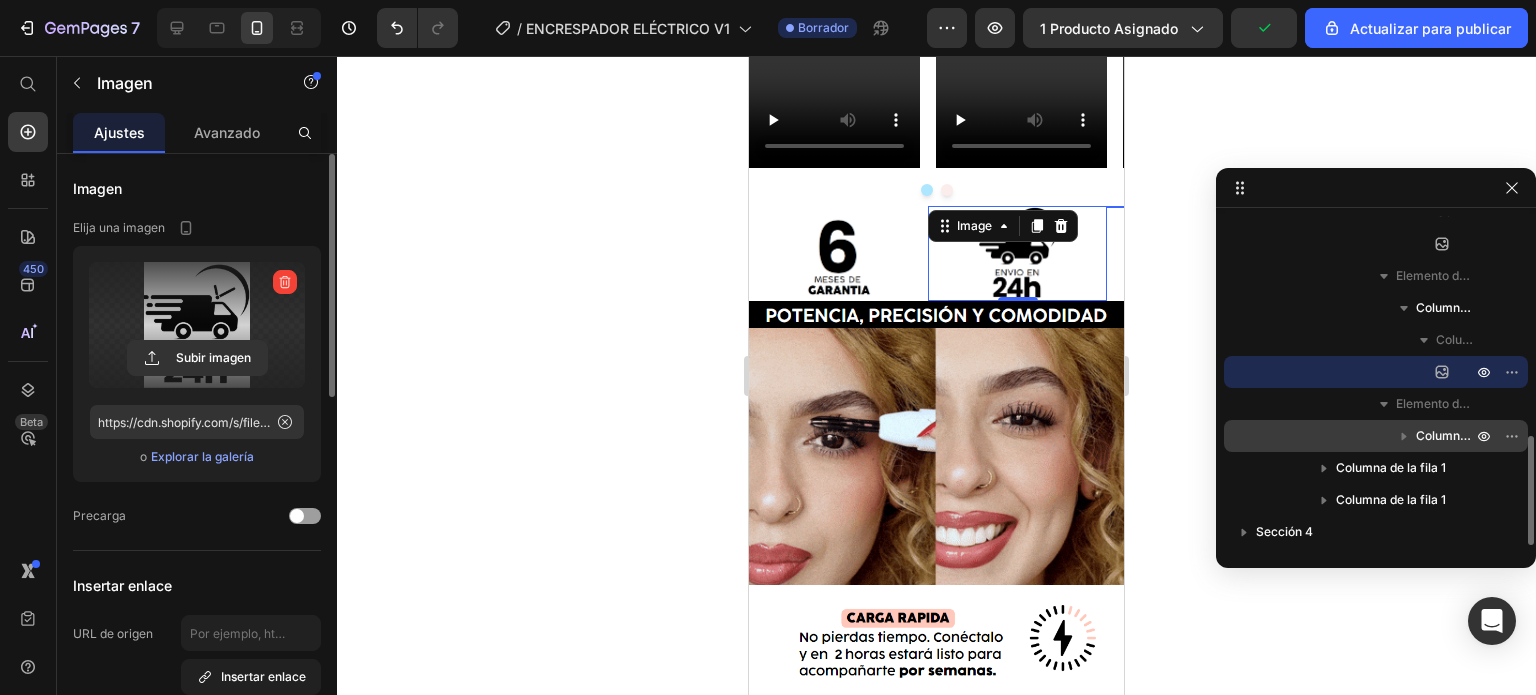 click on "Columna de la fila 1" at bounding box center [1471, 435] 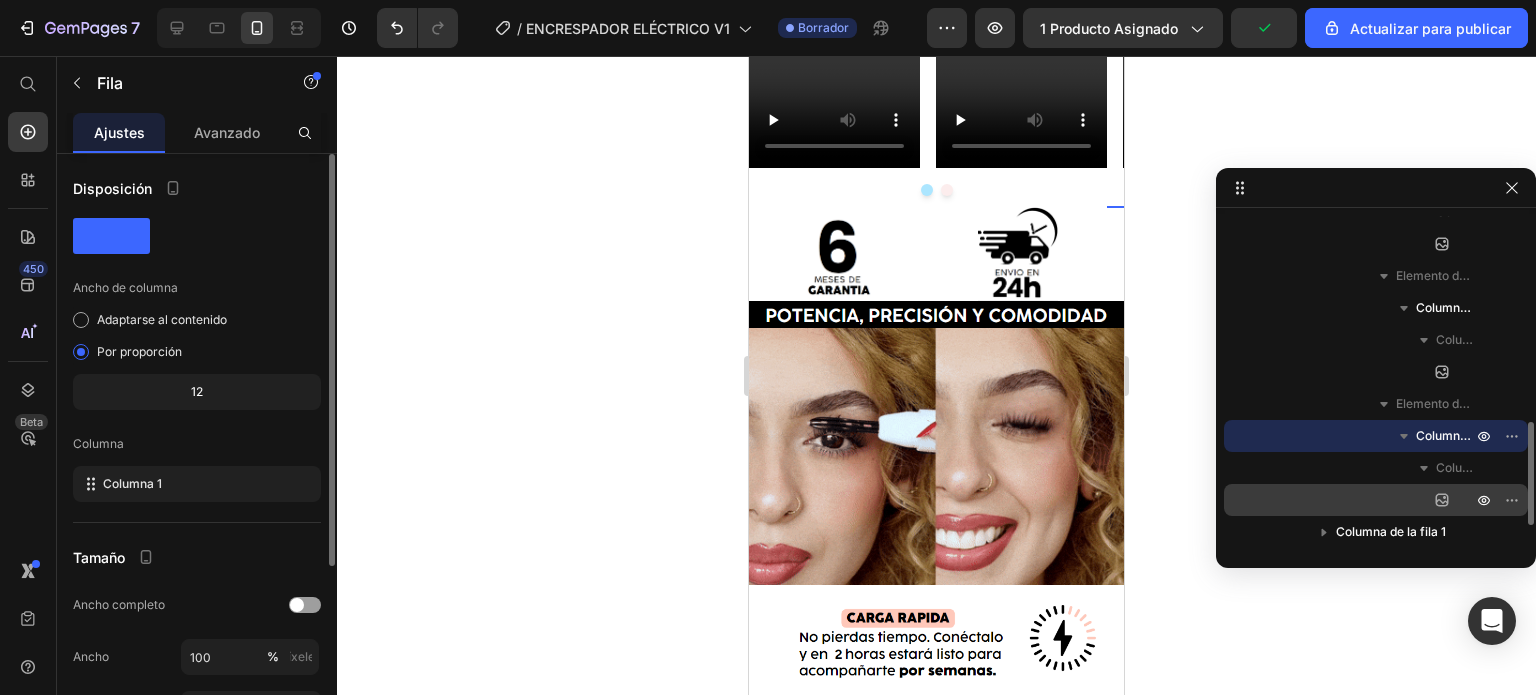 click 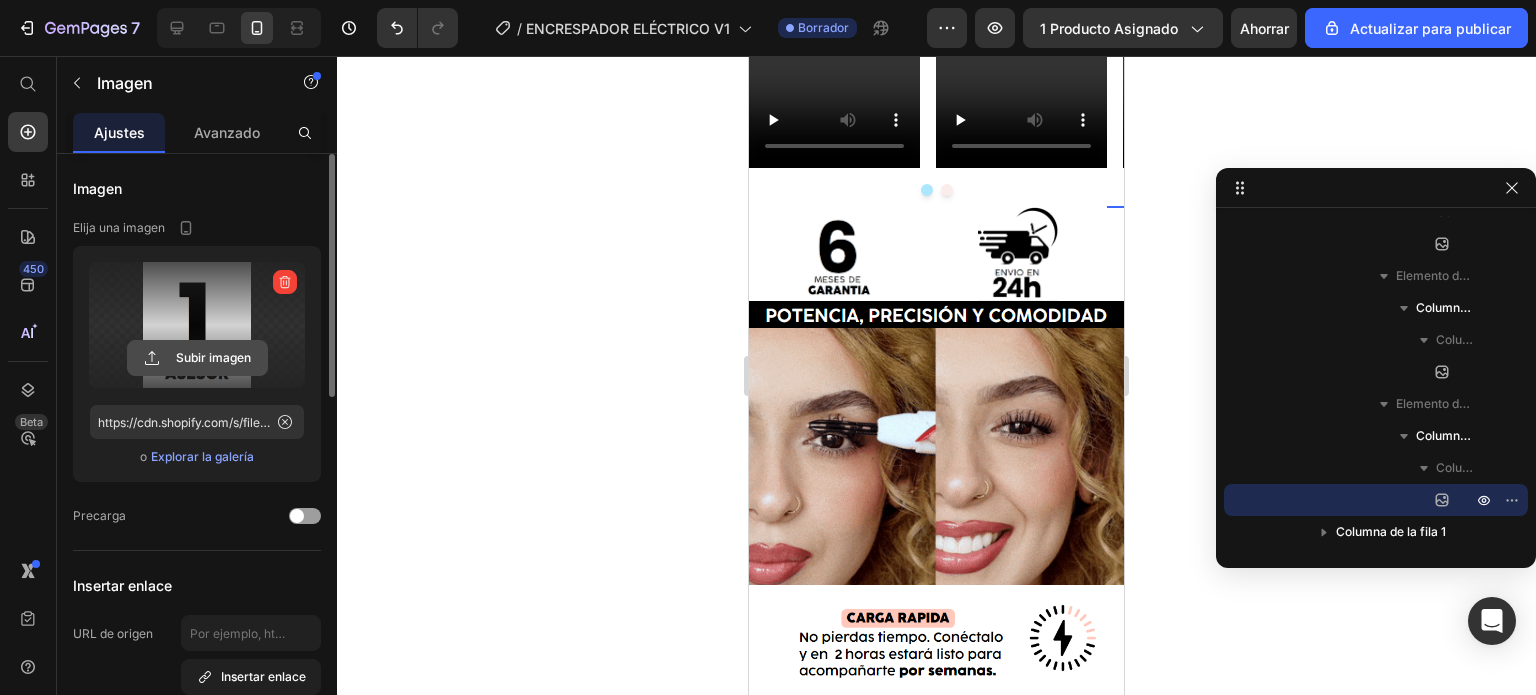 click 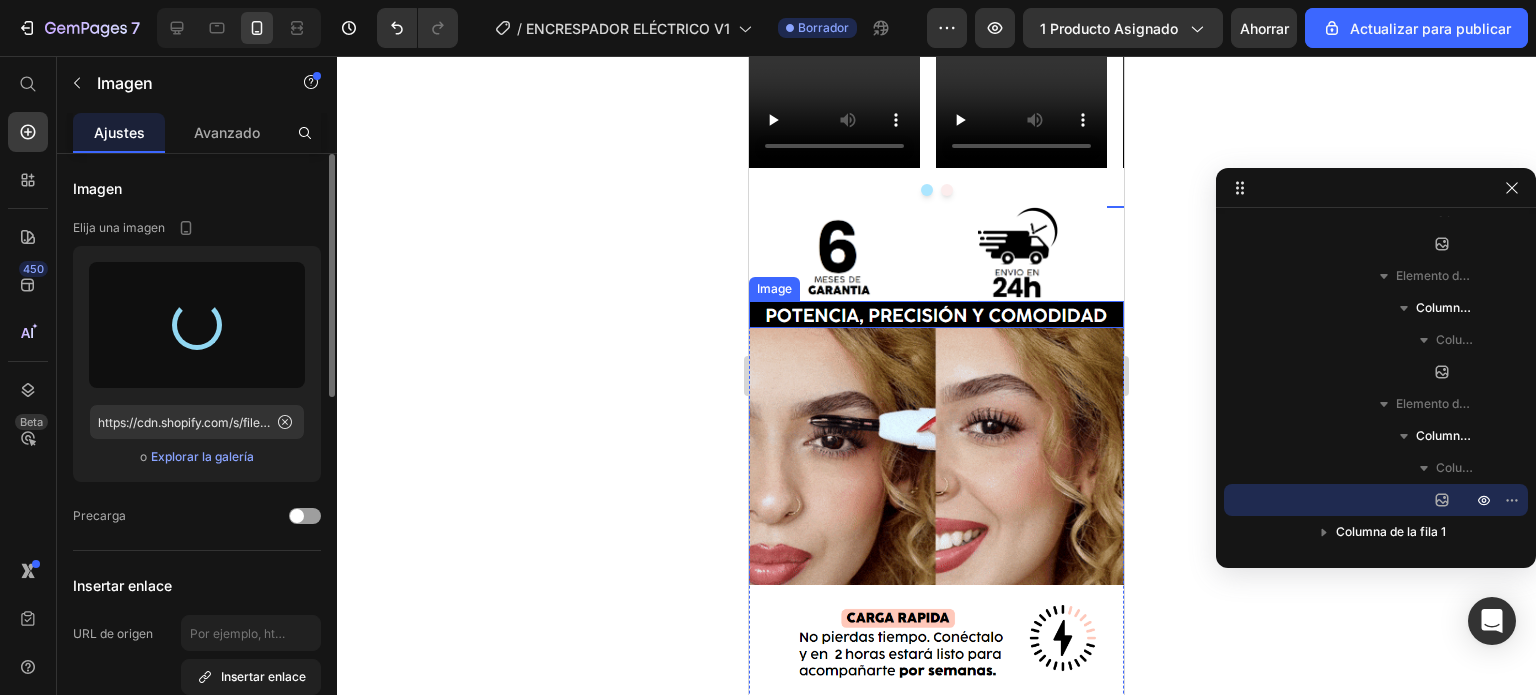 type on "https://cdn.shopify.com/s/files/1/0777/2654/8279/files/gempages_519032811882021678-35d6723d-a242-452a-aa4b-c17adad9b53e.png" 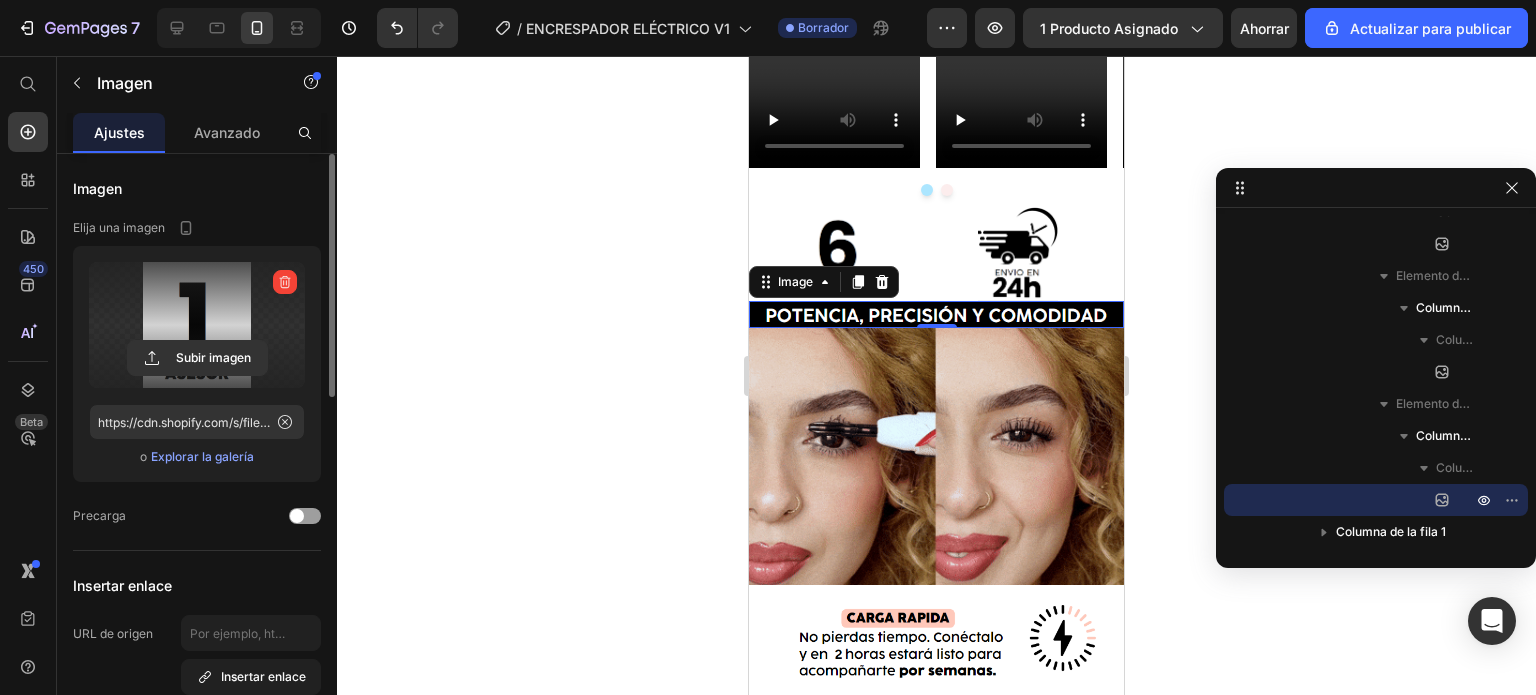 scroll, scrollTop: 890, scrollLeft: 0, axis: vertical 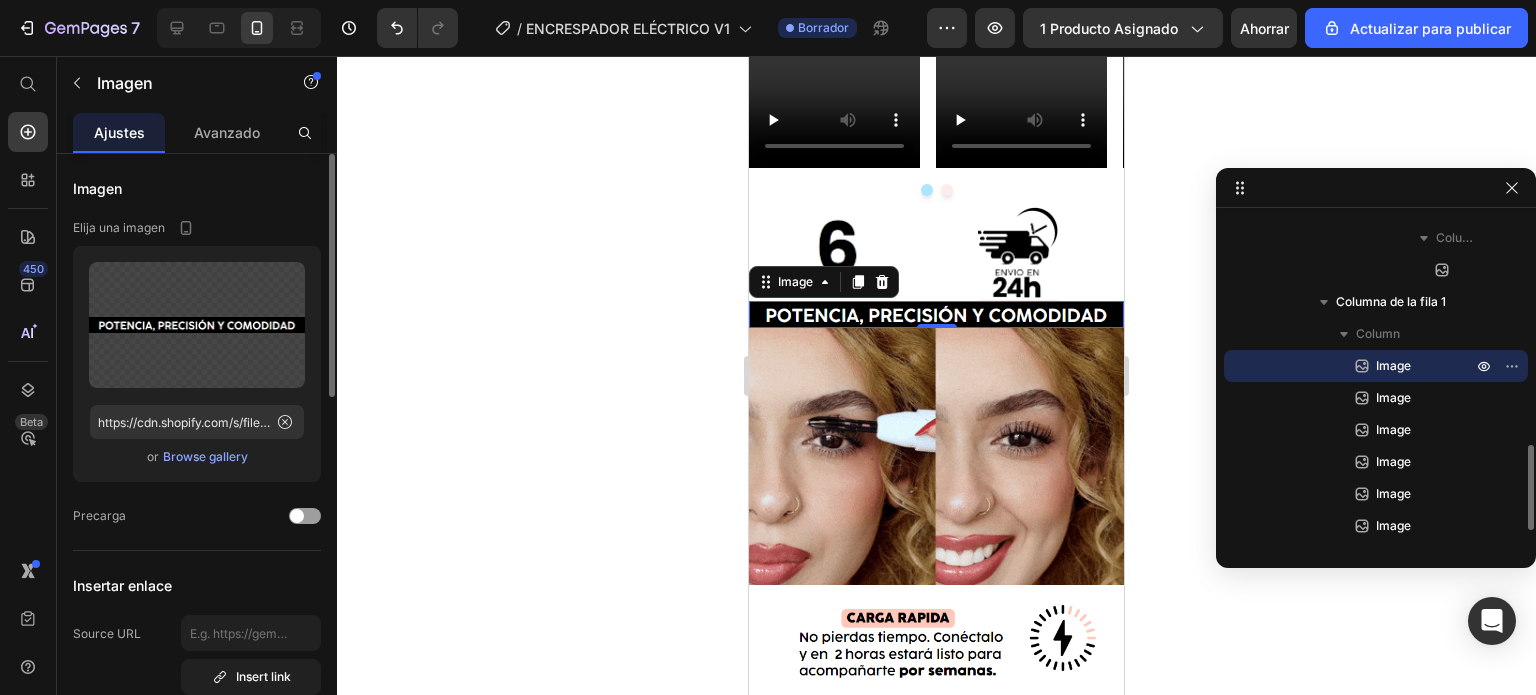 click at bounding box center [936, 314] 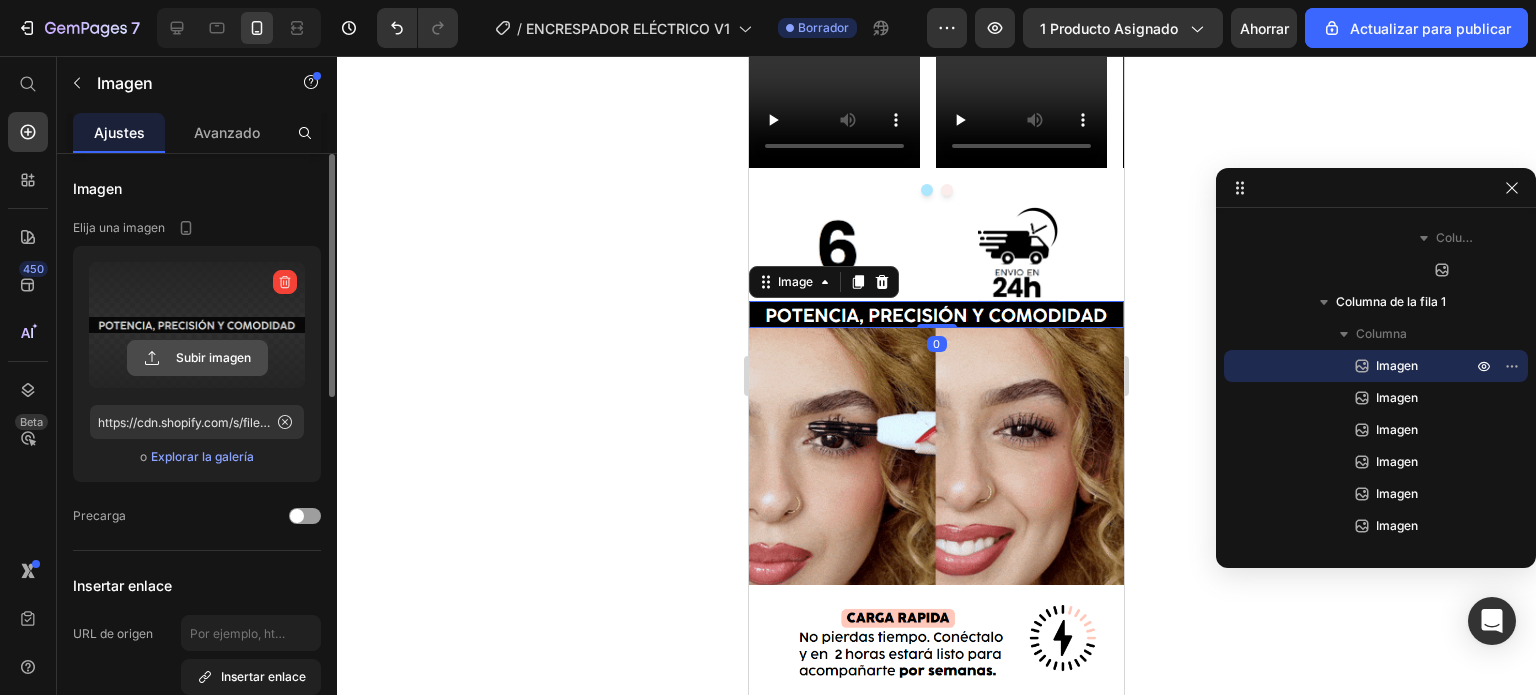 click 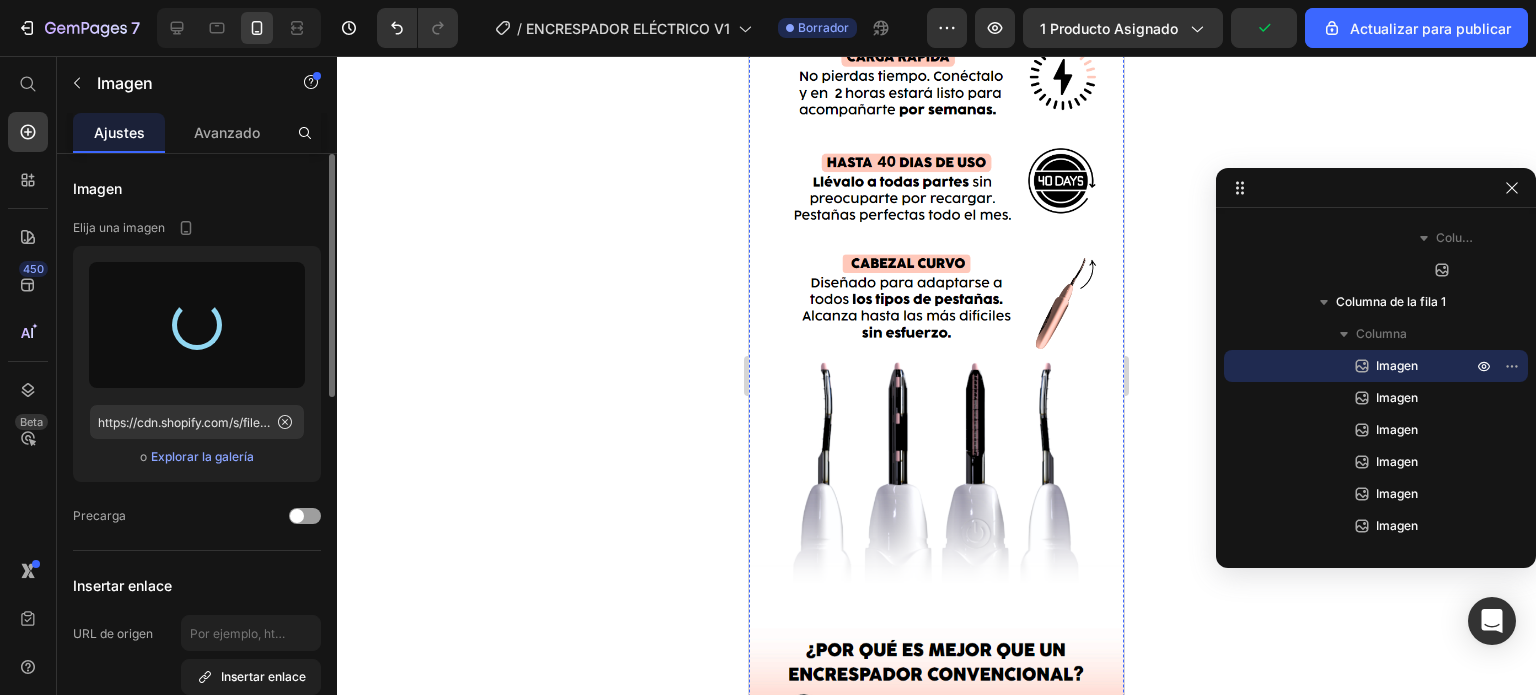 scroll, scrollTop: 2920, scrollLeft: 0, axis: vertical 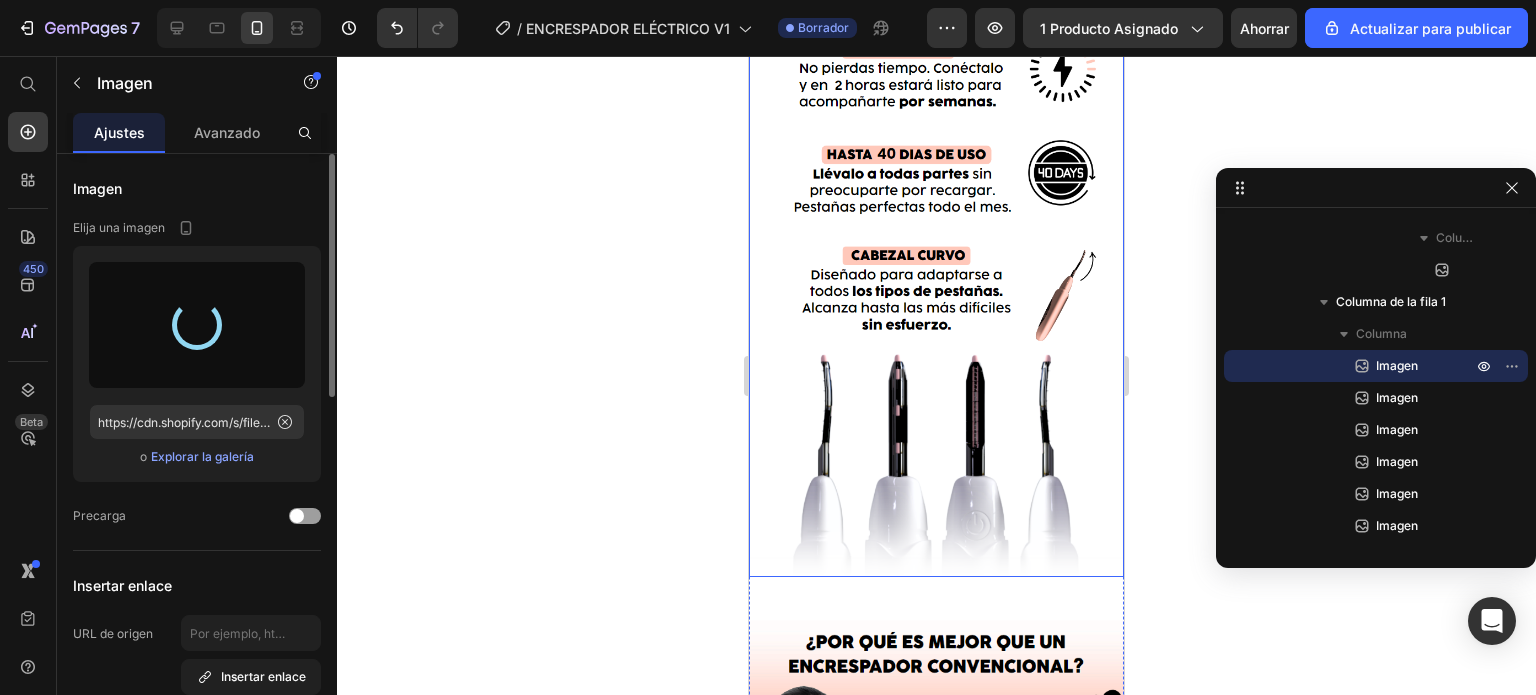 type on "https://cdn.shopify.com/s/files/1/0777/2654/8279/files/gempages_519032811882021678-7ef38f06-d508-4f08-b3d9-1bf45a4124b3.png" 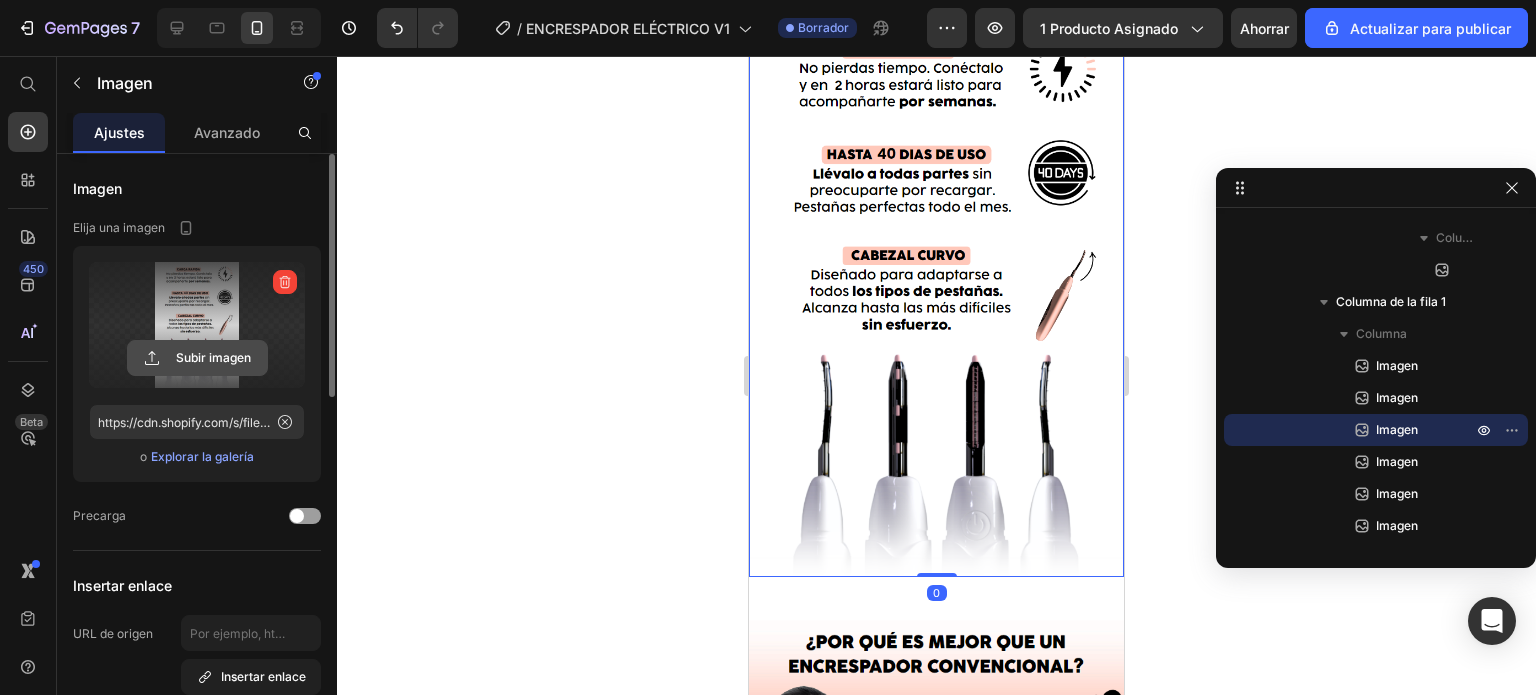 click 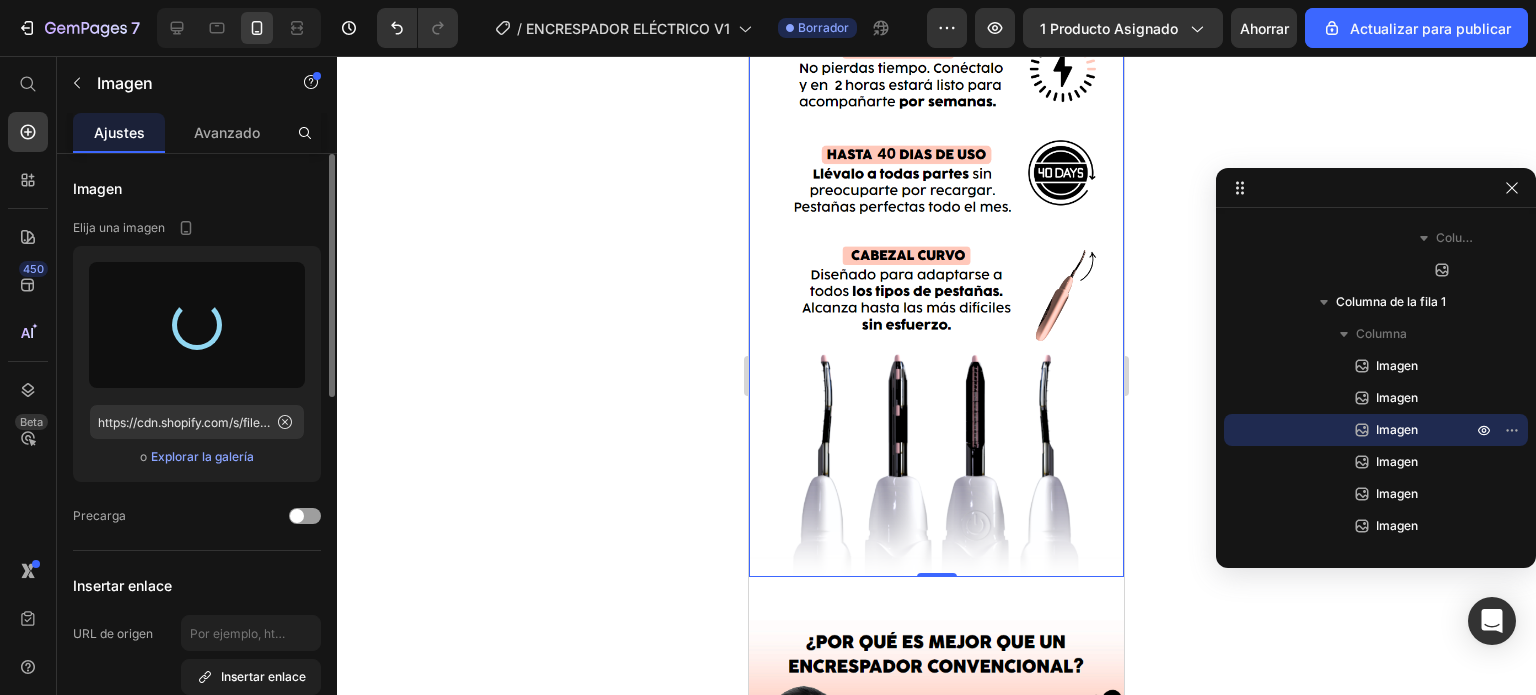 type on "https://cdn.shopify.com/s/files/1/0777/2654/8279/files/gempages_519032811882021678-333e19dd-dc6a-4bd1-8007-a2f5ed520520.png" 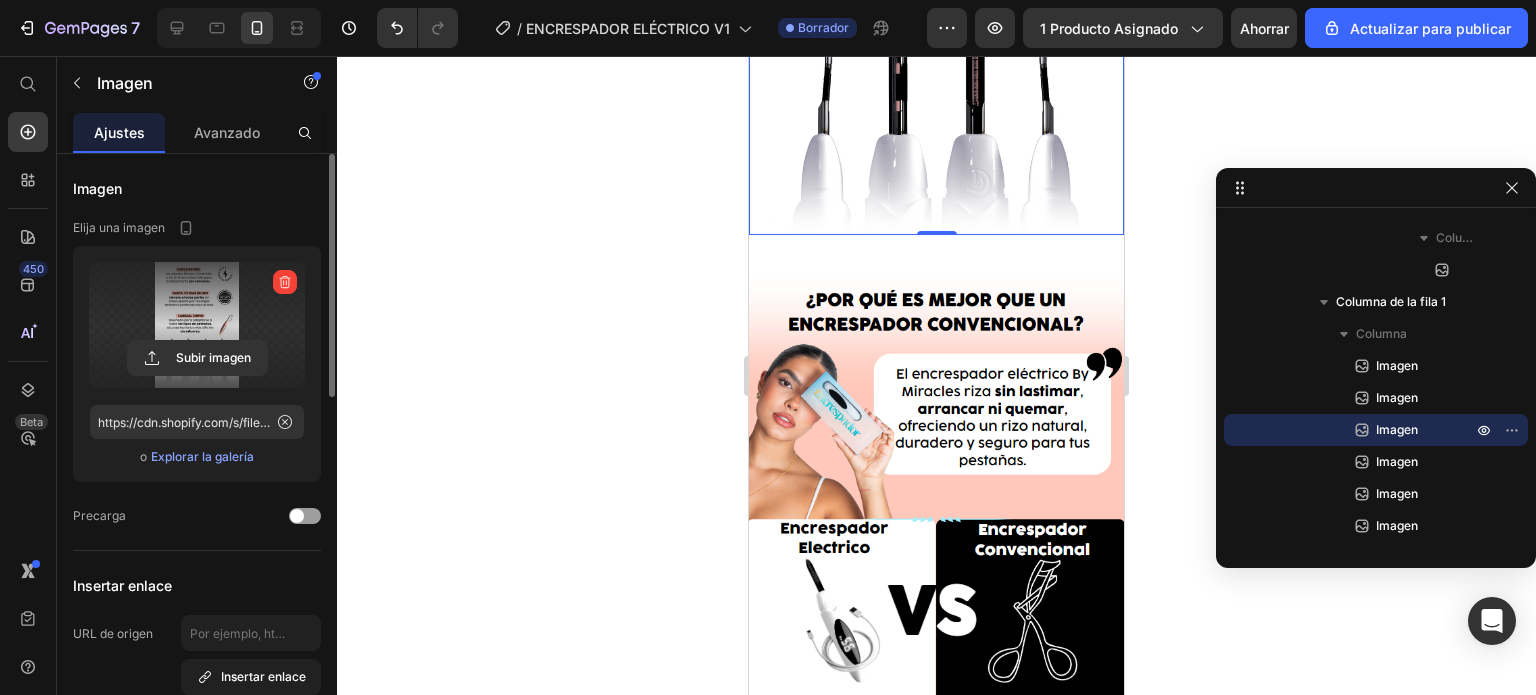 scroll, scrollTop: 3263, scrollLeft: 0, axis: vertical 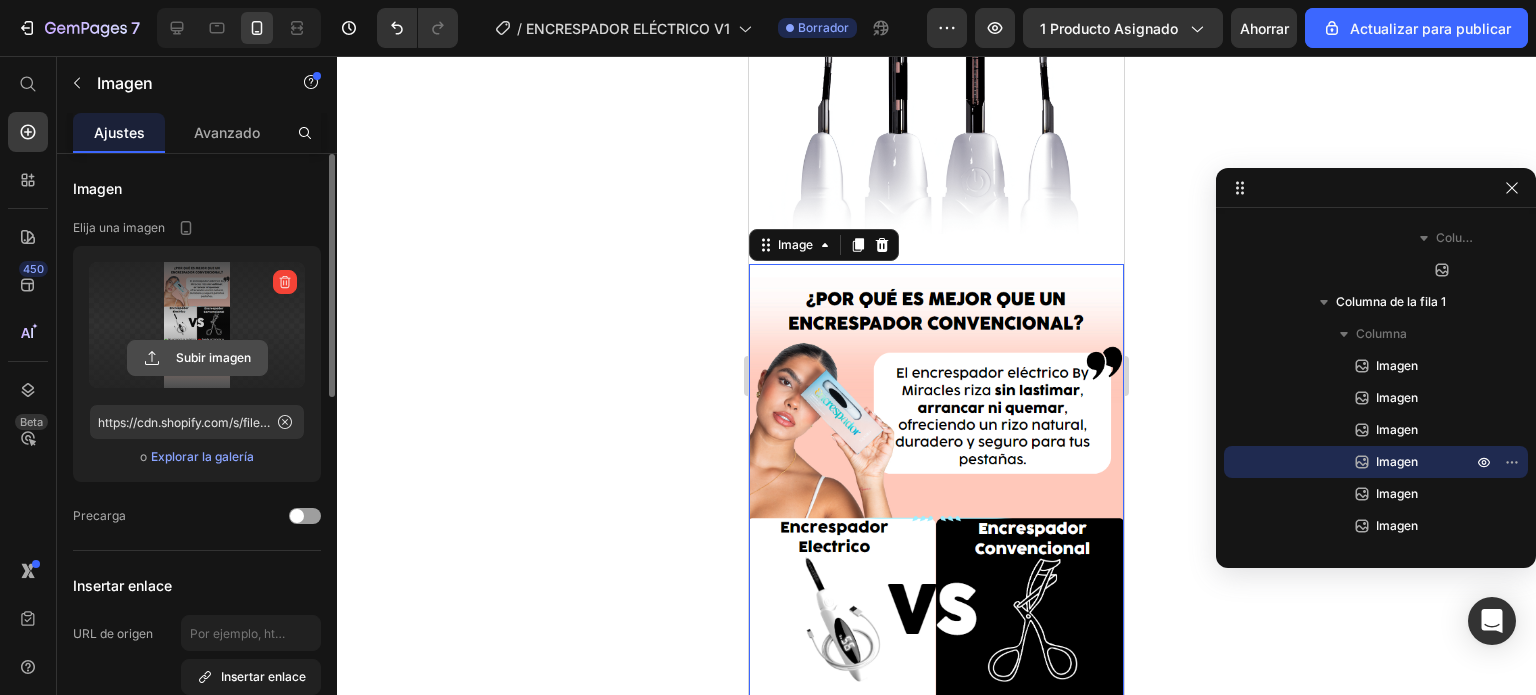 click 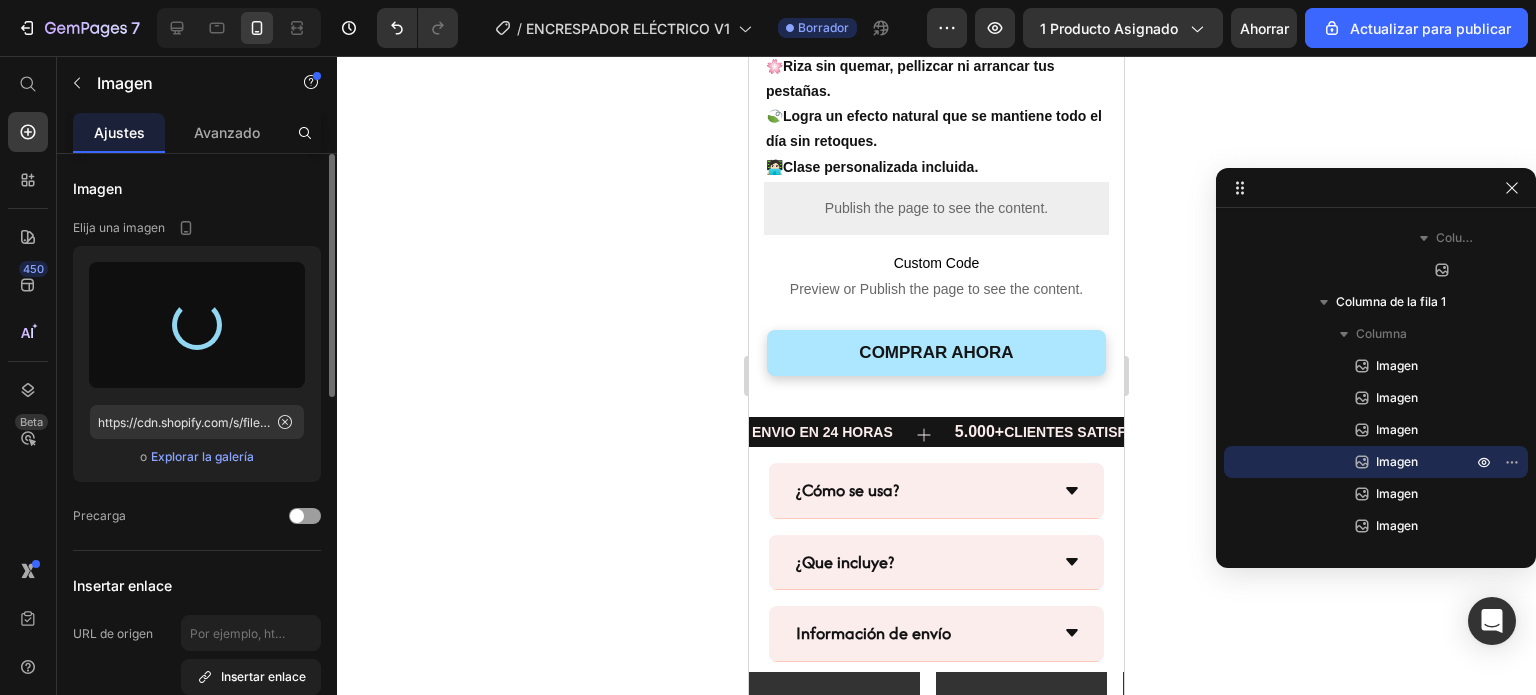 type on "https://cdn.shopify.com/s/files/1/0777/2654/8279/files/gempages_519032811882021678-ed0174cd-225e-459d-9593-c03a30e88637.png" 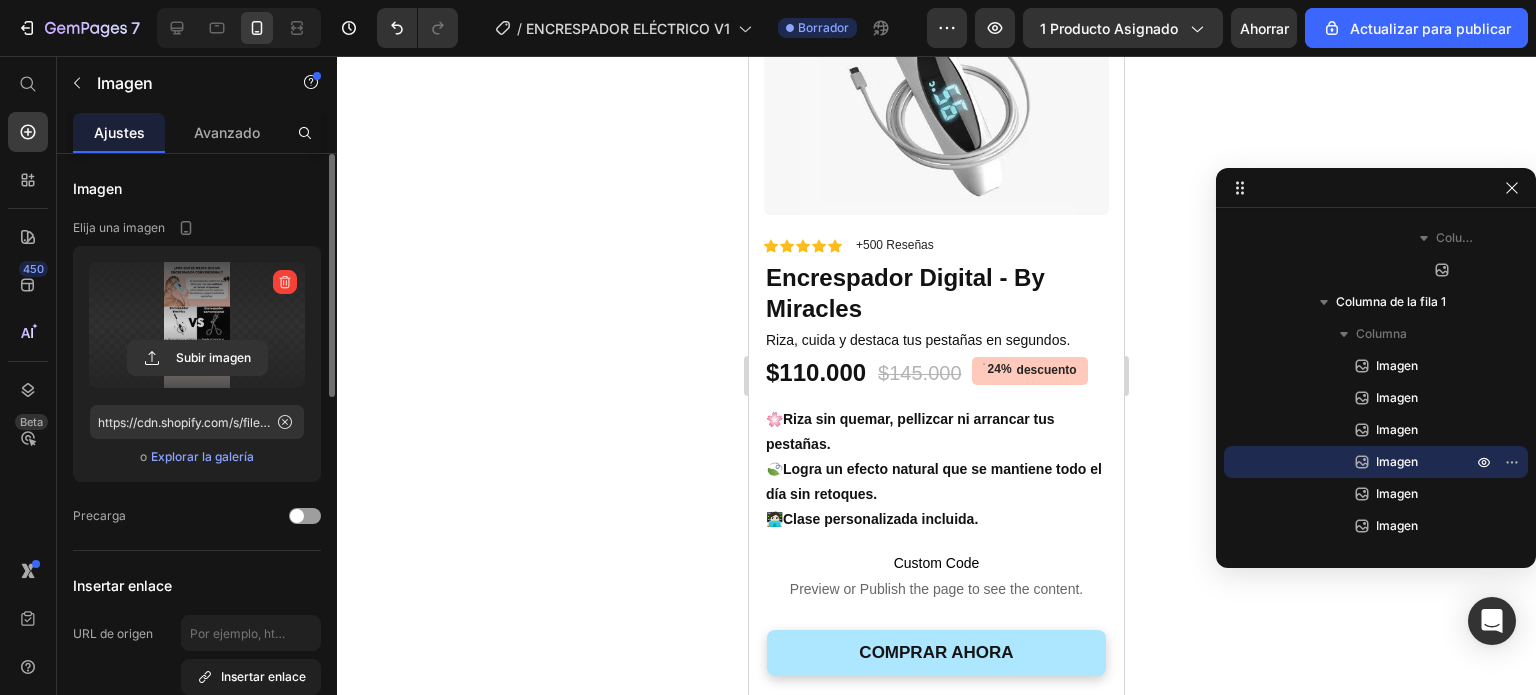 scroll, scrollTop: 3748, scrollLeft: 0, axis: vertical 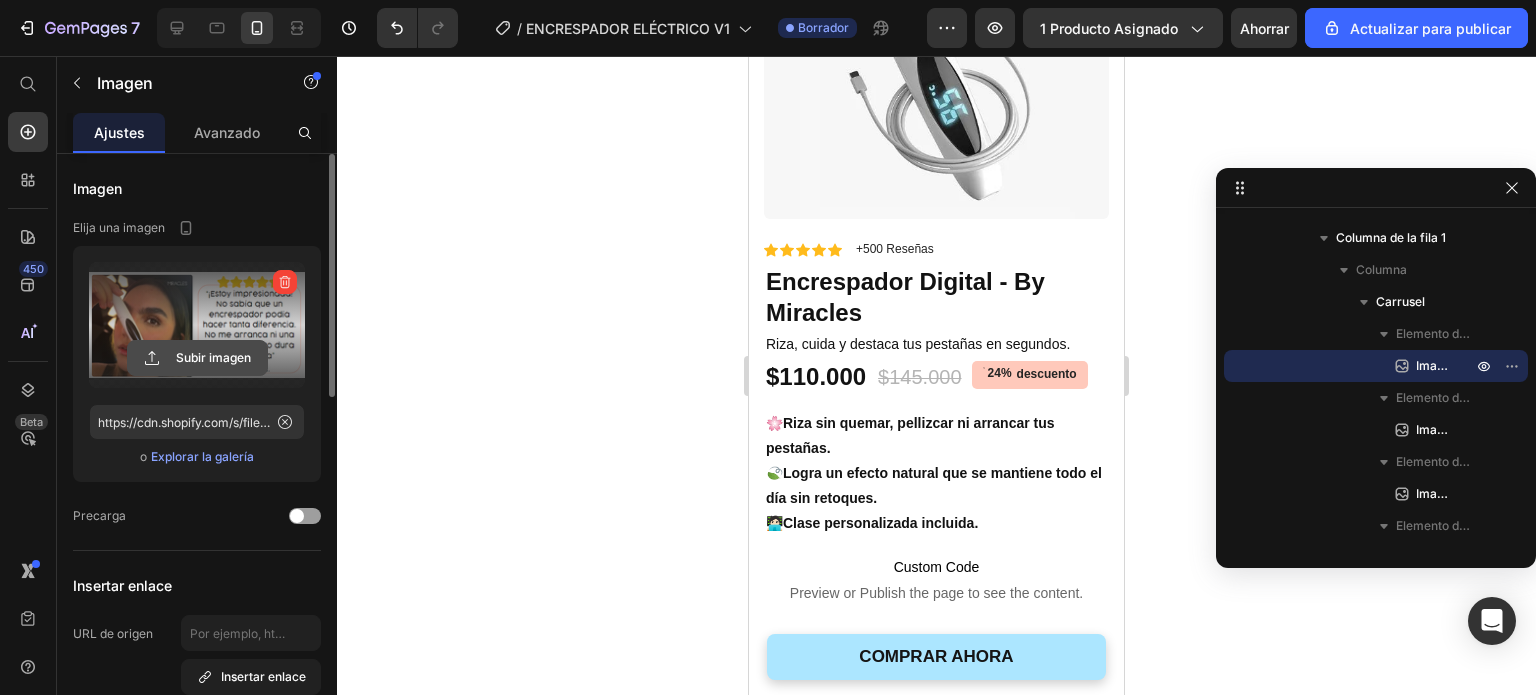 click 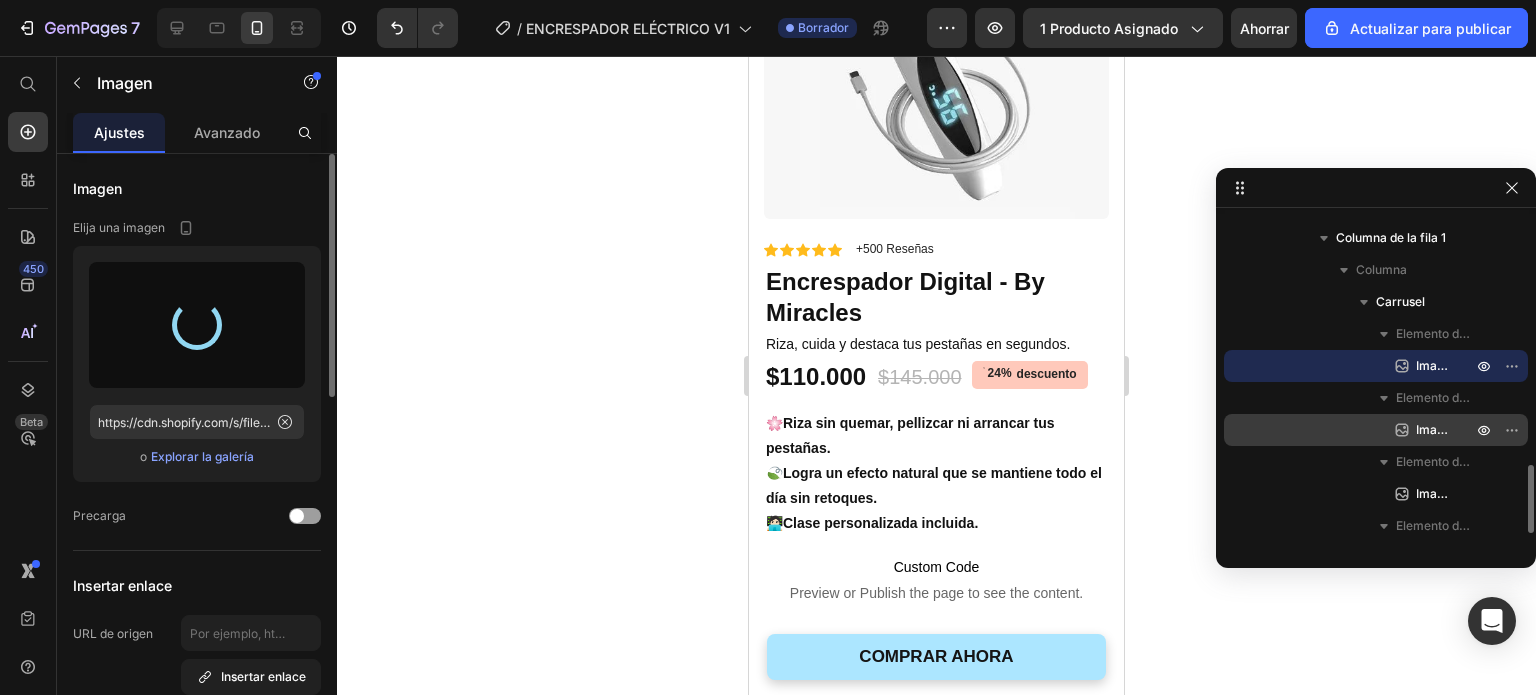 type on "https://cdn.shopify.com/s/files/1/0777/2654/8279/files/gempages_519032811882021678-df3d2633-9169-4270-8ae1-9784a8337008.png" 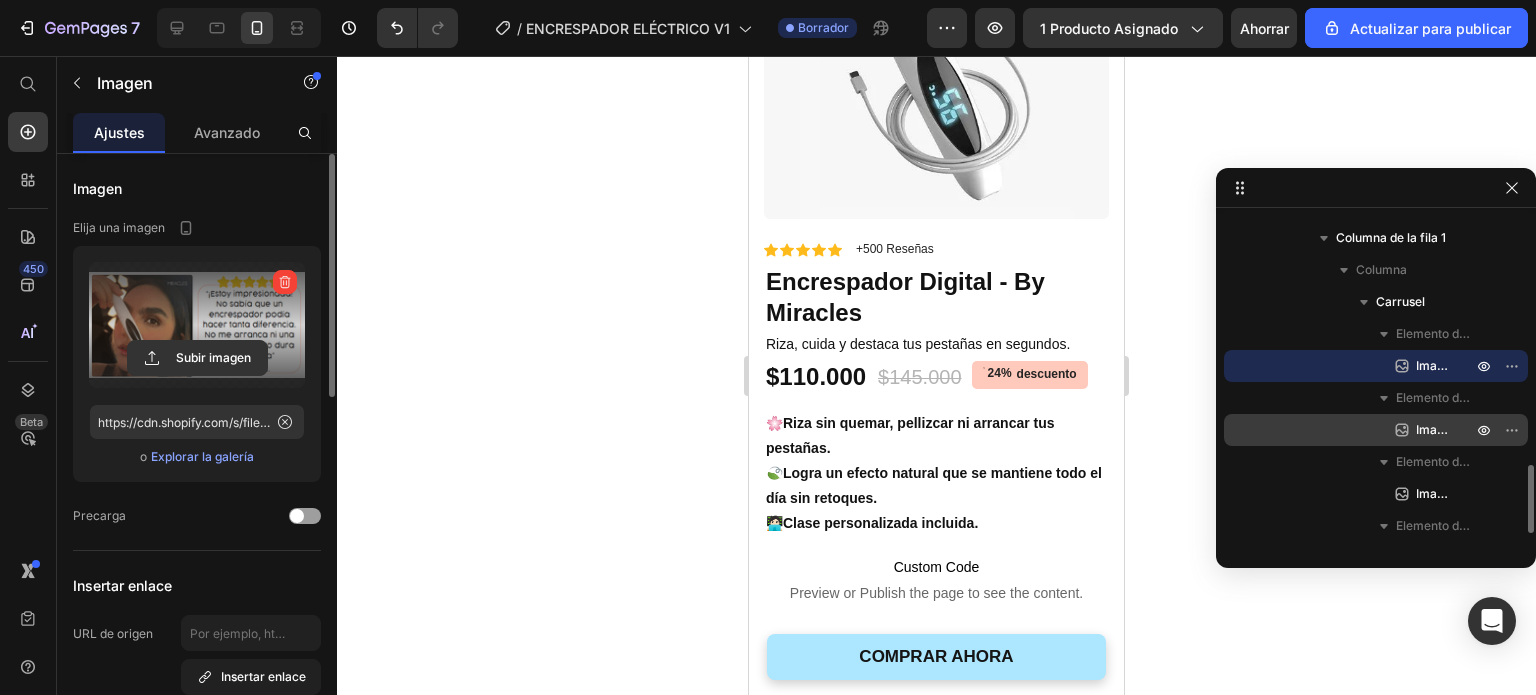 click on "Imagen" at bounding box center (1437, 429) 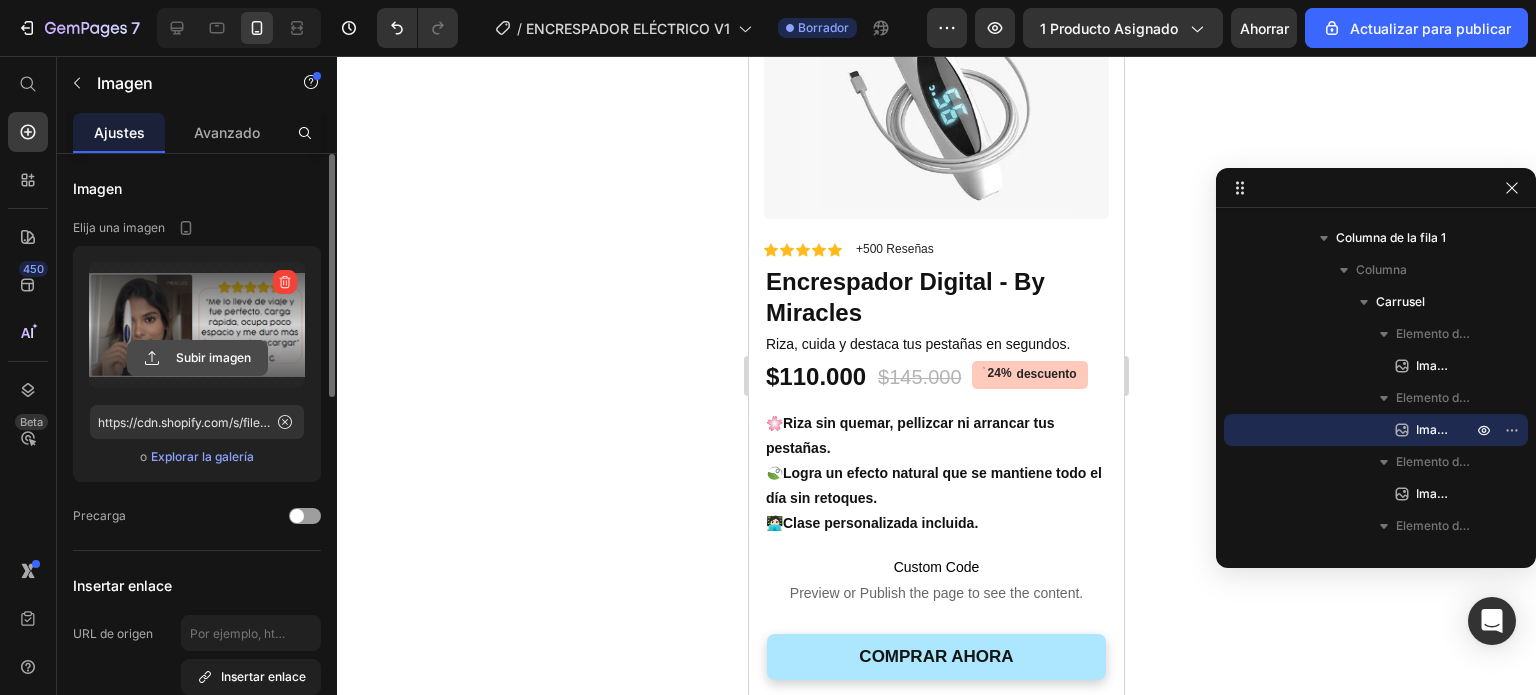 click 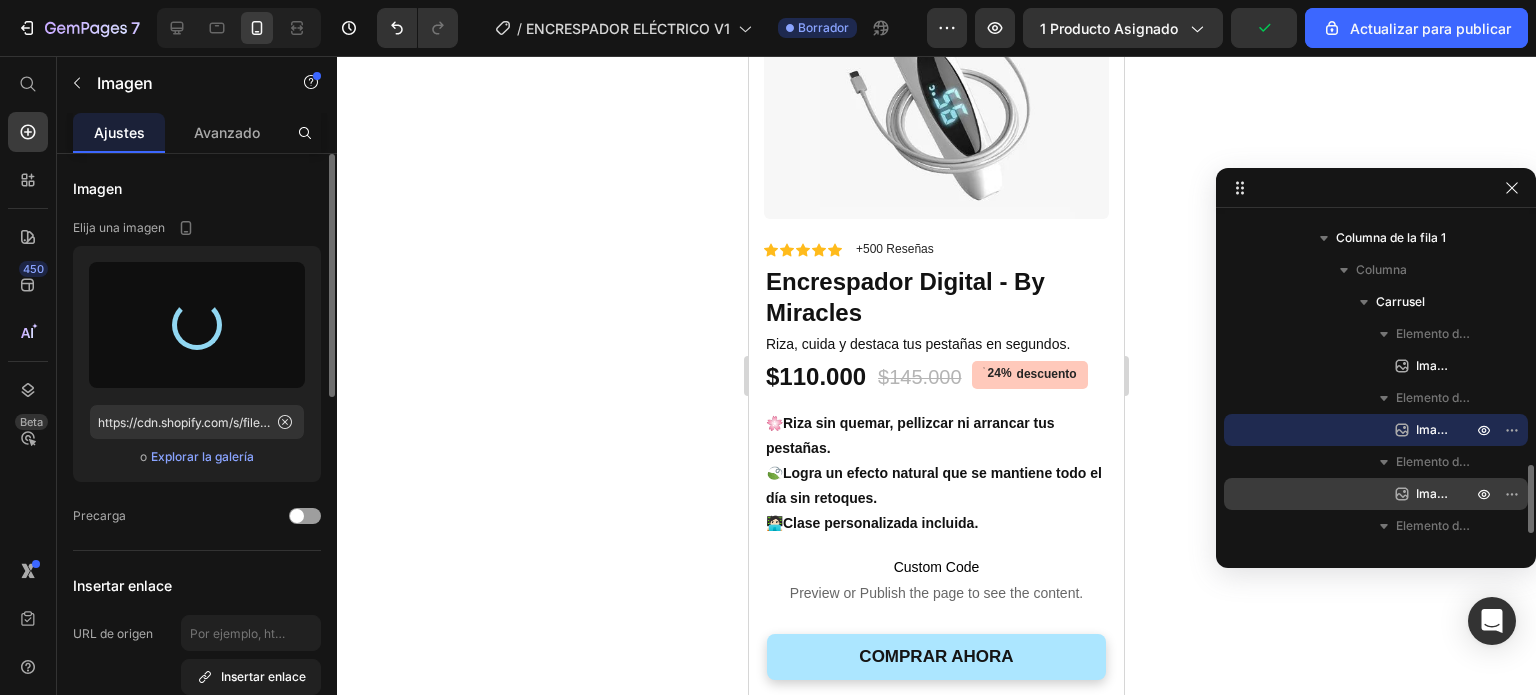 scroll, scrollTop: 1269, scrollLeft: 0, axis: vertical 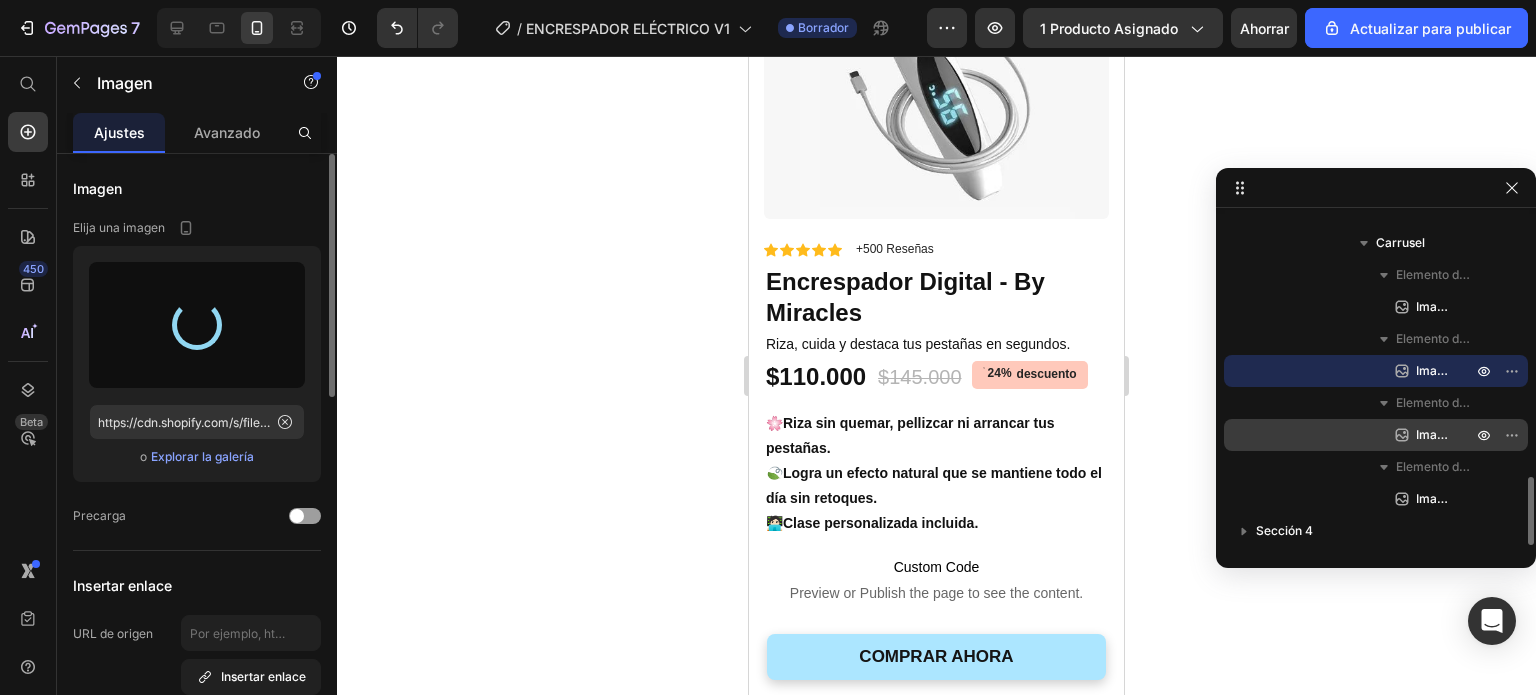 type on "https://cdn.shopify.com/s/files/1/0777/2654/8279/files/gempages_519032811882021678-14d9de3f-5f72-44e3-ae86-1703d7678399.png" 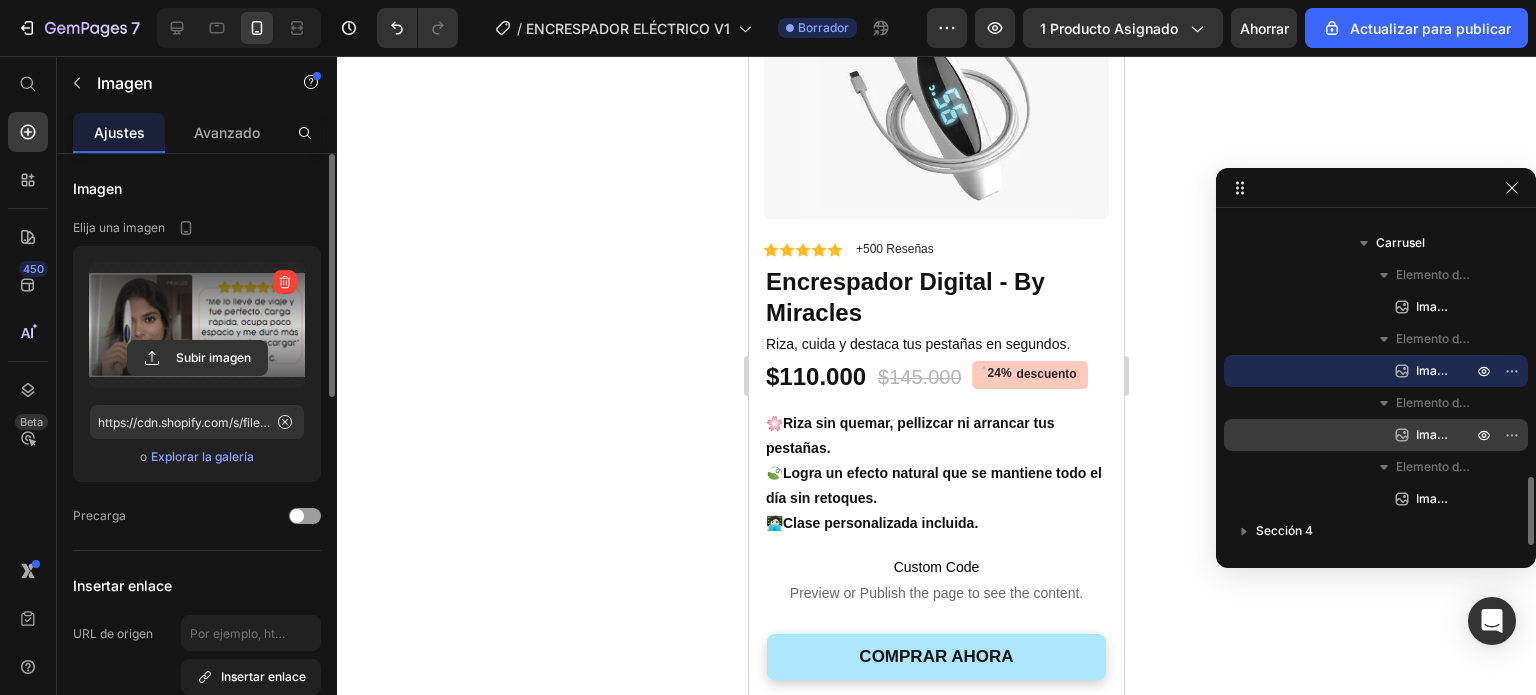 click 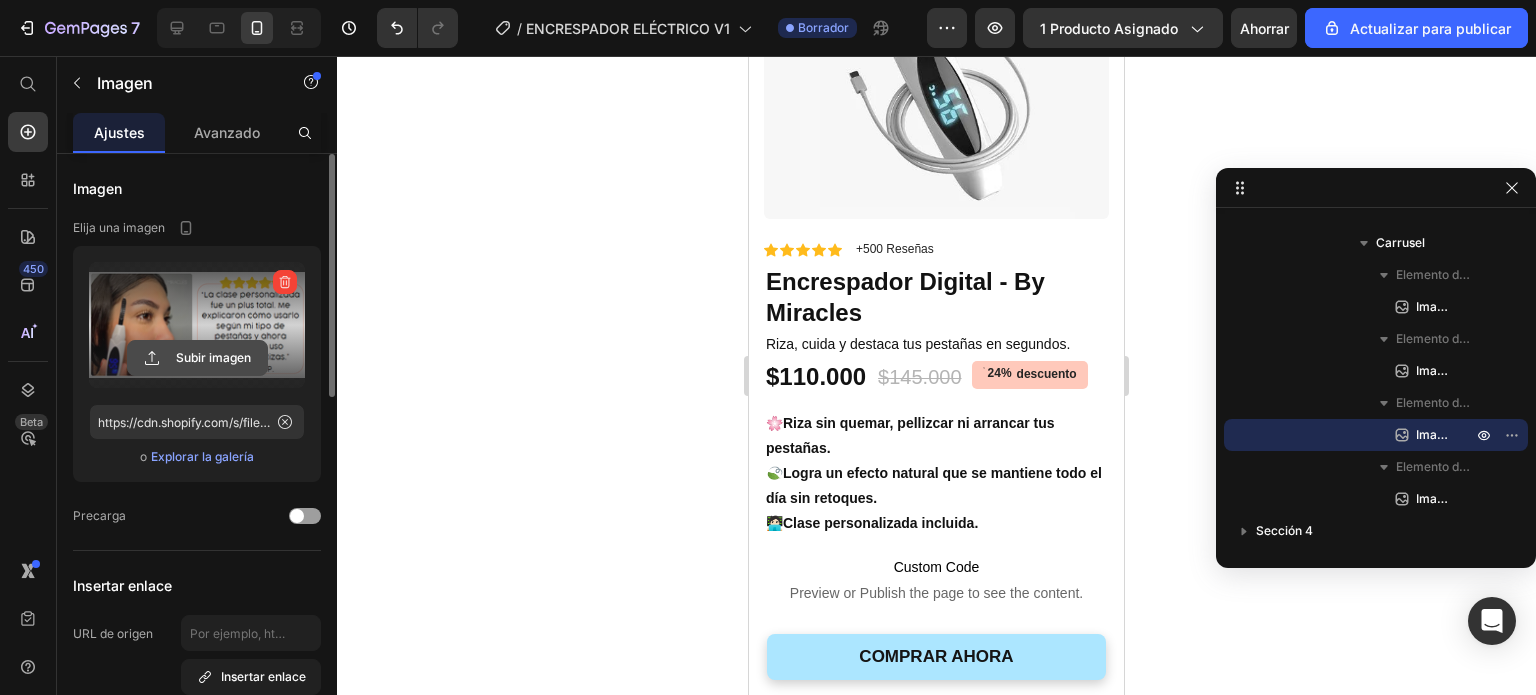 click 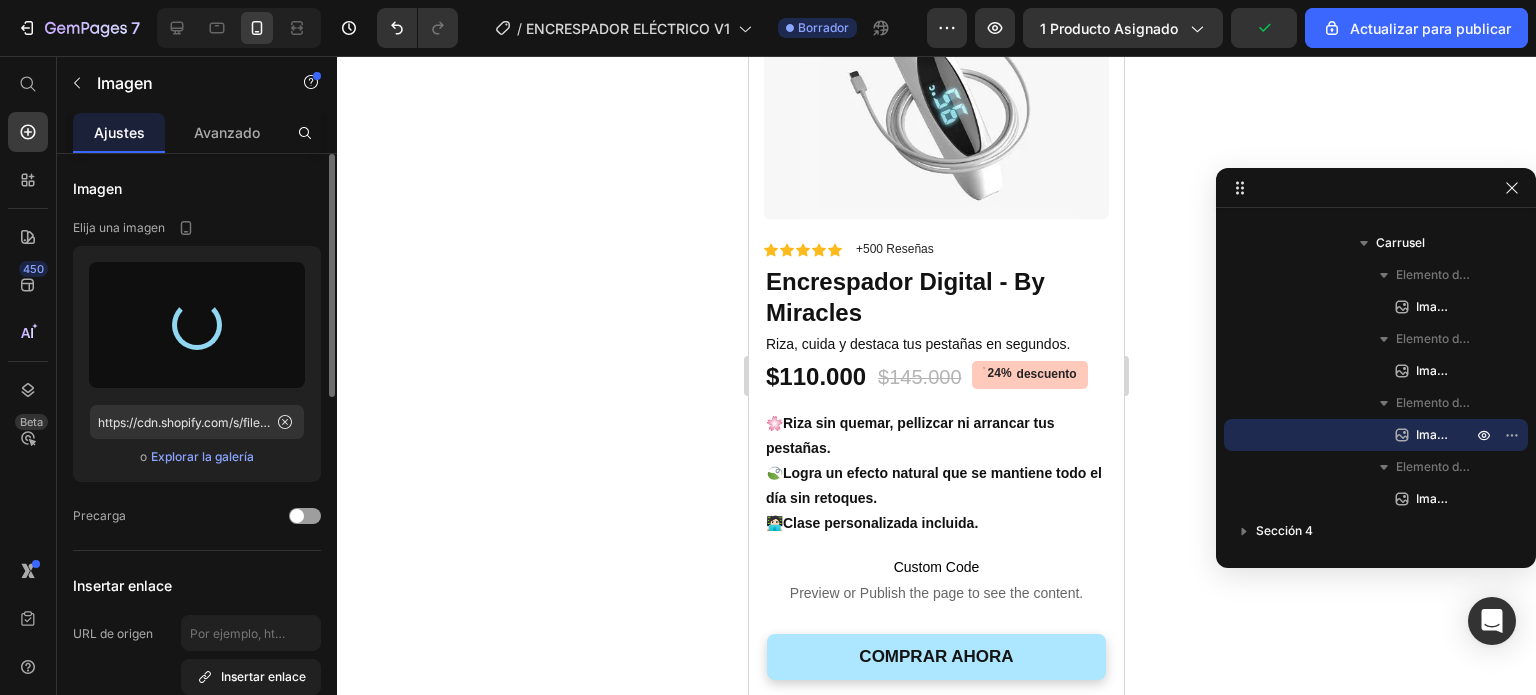 type on "https://cdn.shopify.com/s/files/1/0777/2654/8279/files/gempages_519032811882021678-462e9be3-ea85-4cec-93f2-5518aa569a5c.png" 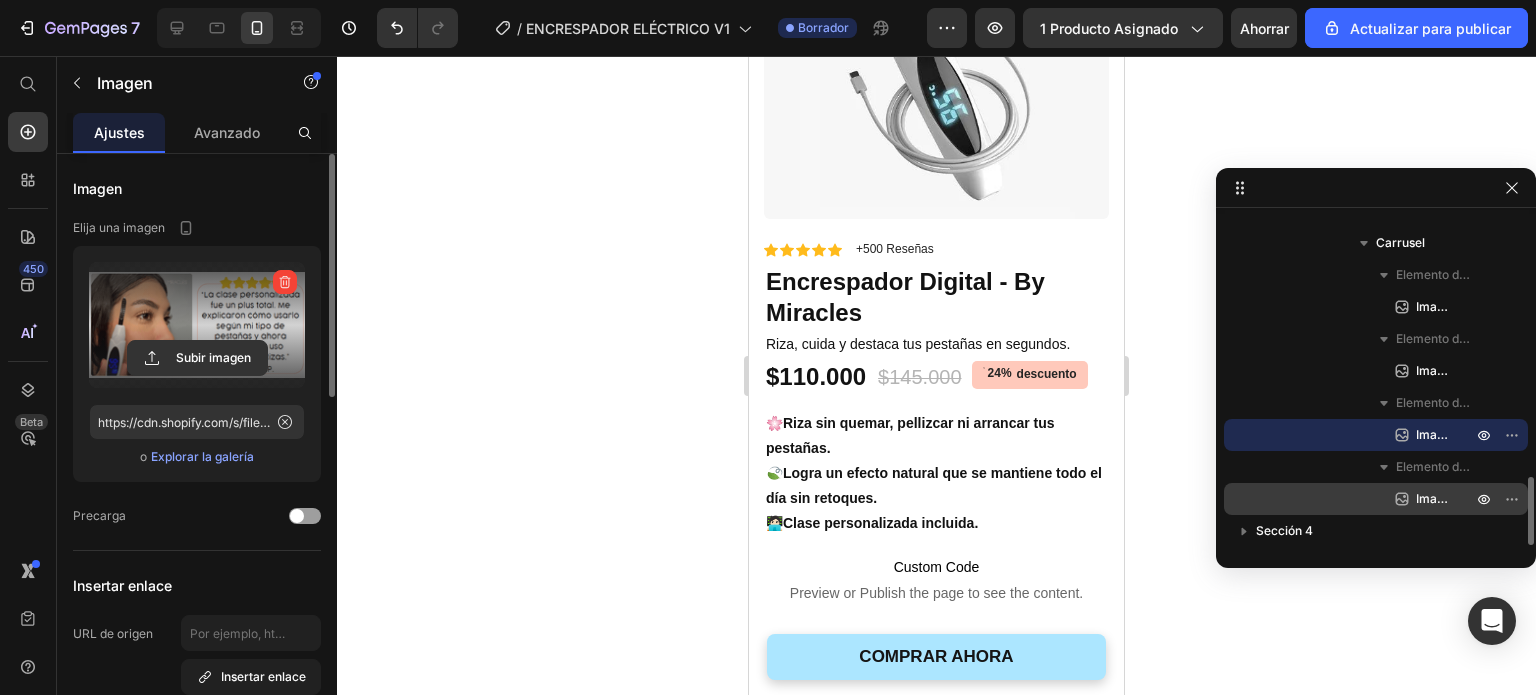 click 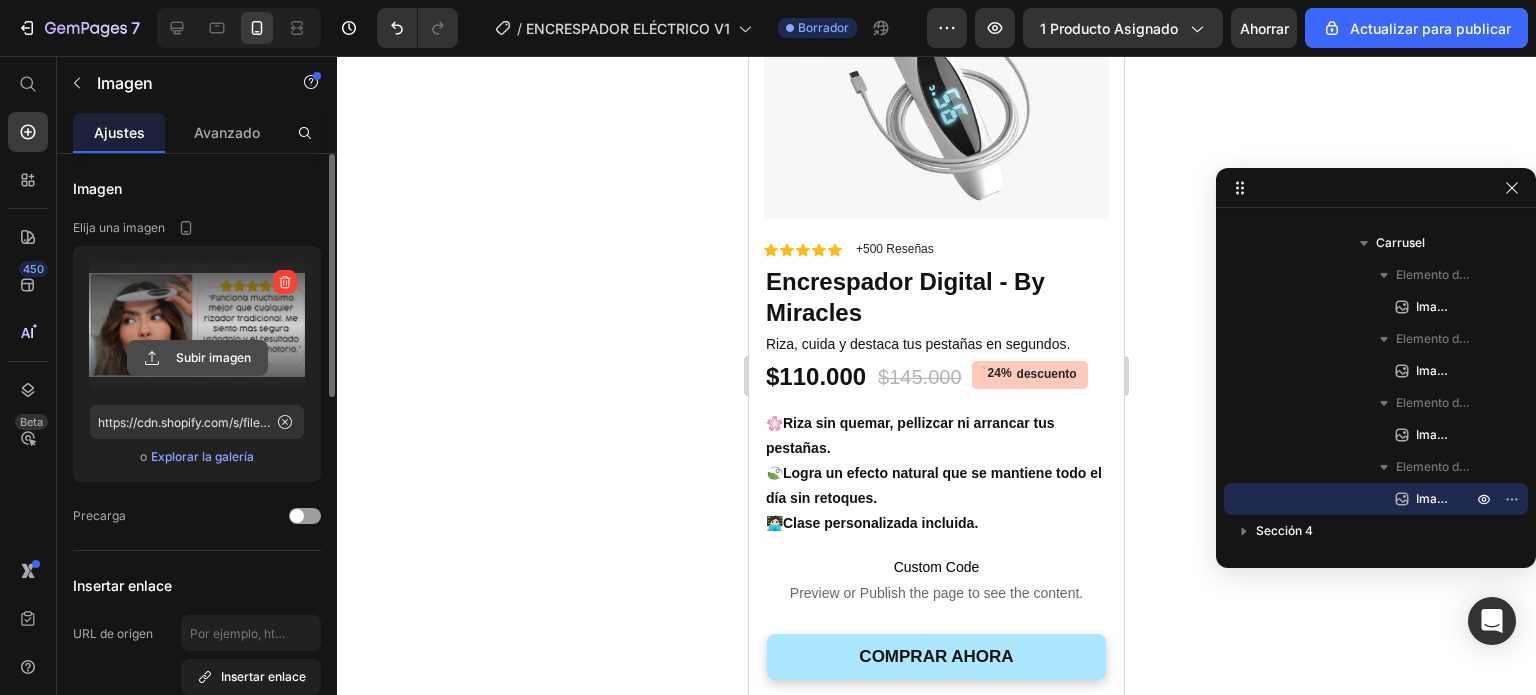click 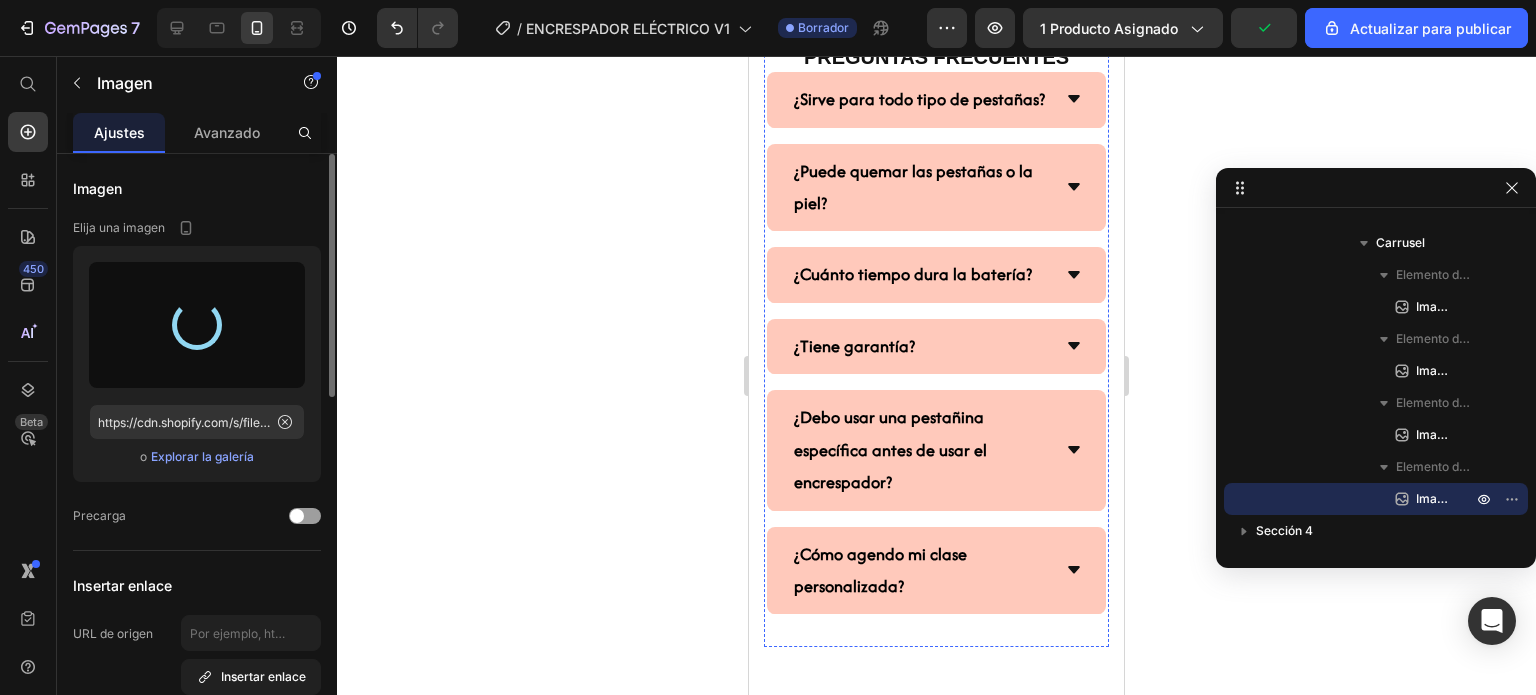 type on "https://cdn.shopify.com/s/files/1/0777/2654/8279/files/gempages_519032811882021678-131190a1-b53d-4d1a-9129-4272cd344a8d.png" 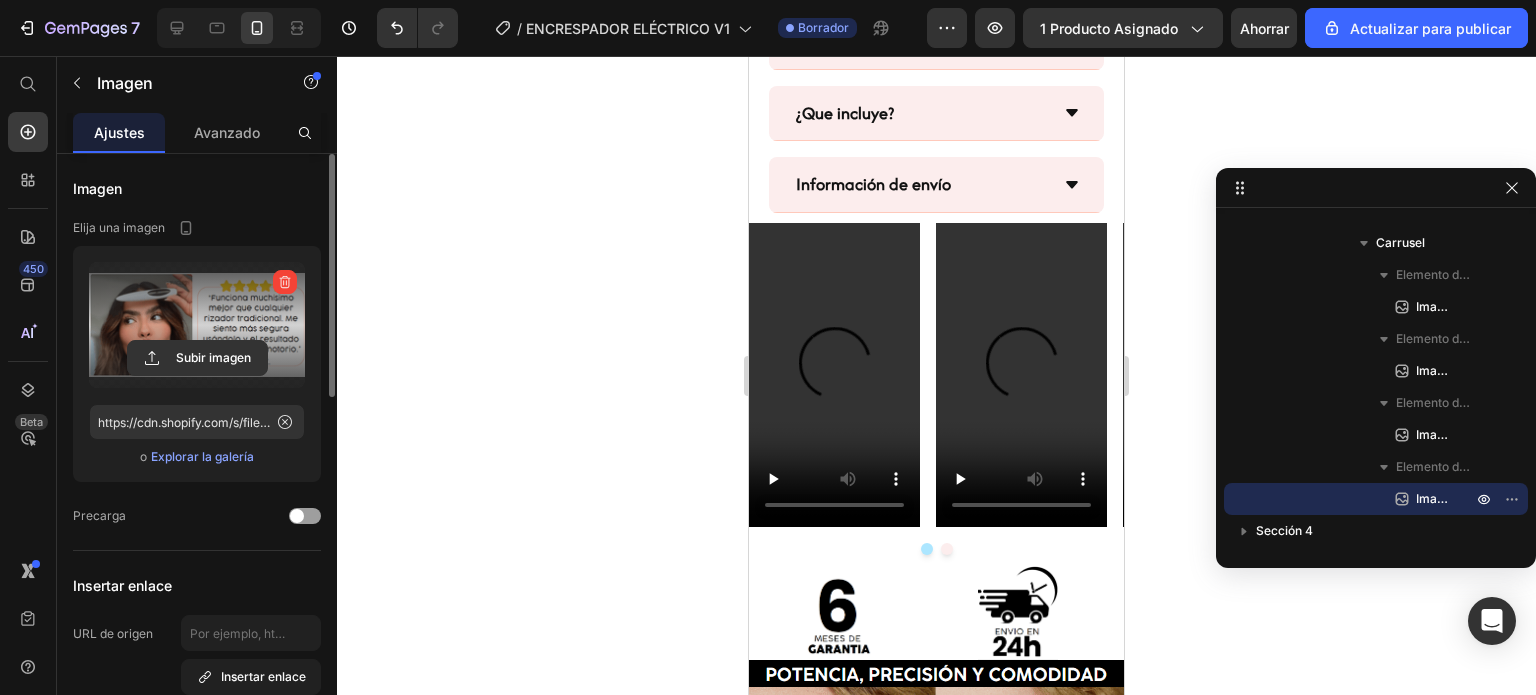scroll, scrollTop: 1176, scrollLeft: 0, axis: vertical 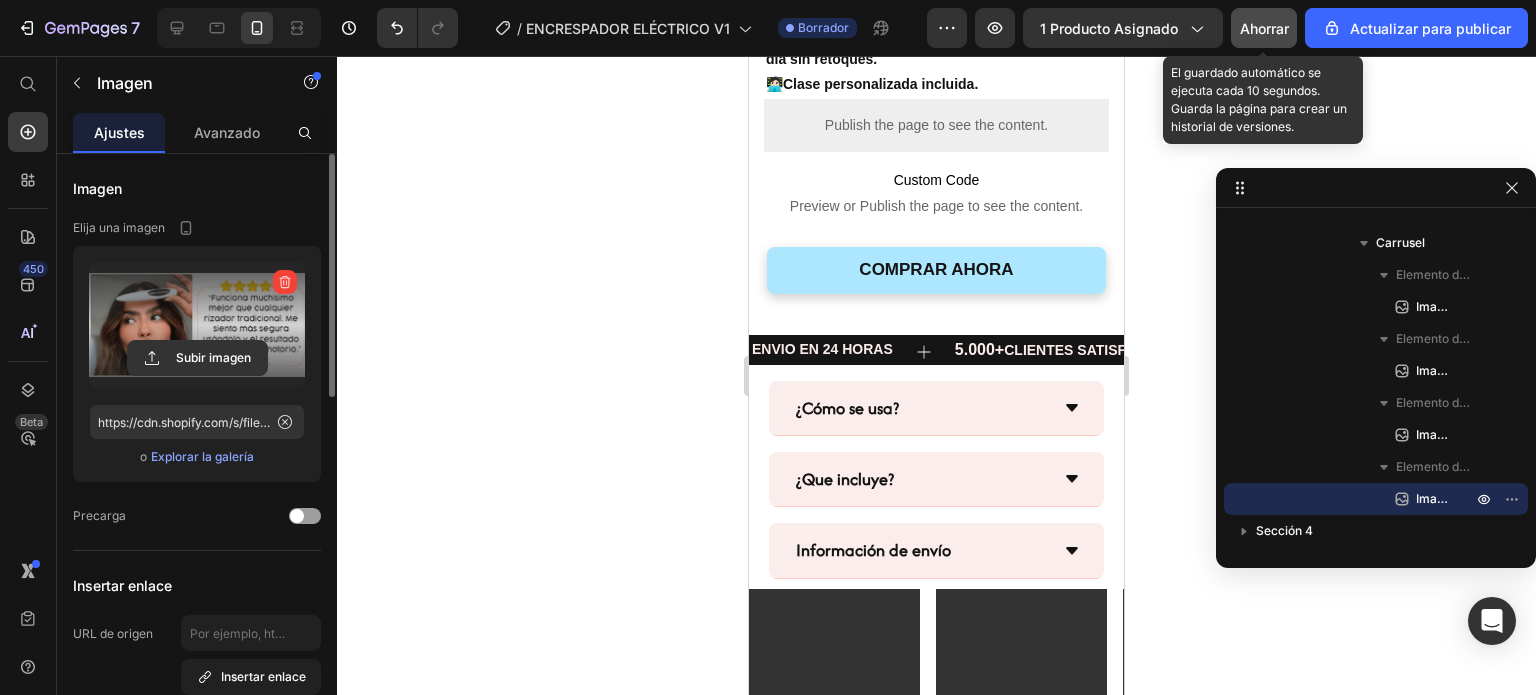 click on "Ahorrar" at bounding box center [1264, 28] 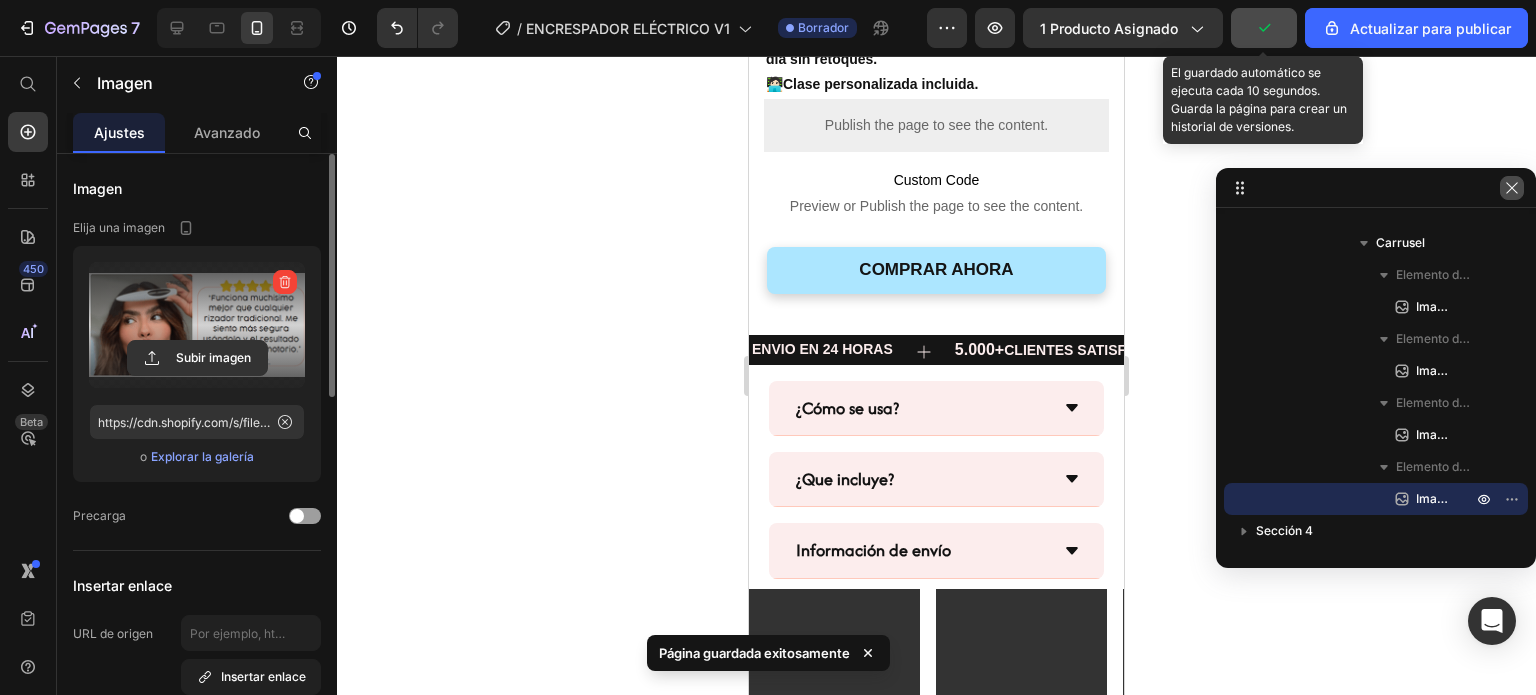 click at bounding box center (1512, 188) 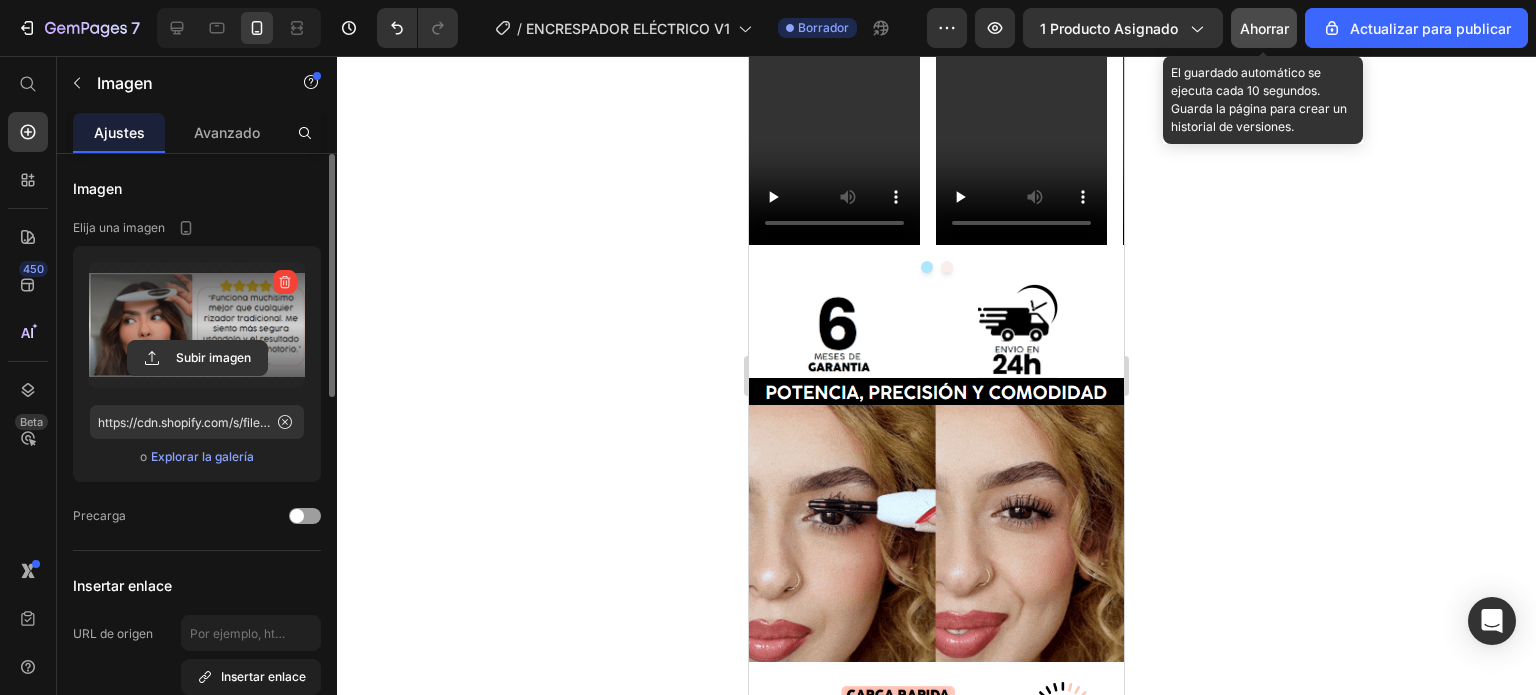 scroll, scrollTop: 1820, scrollLeft: 0, axis: vertical 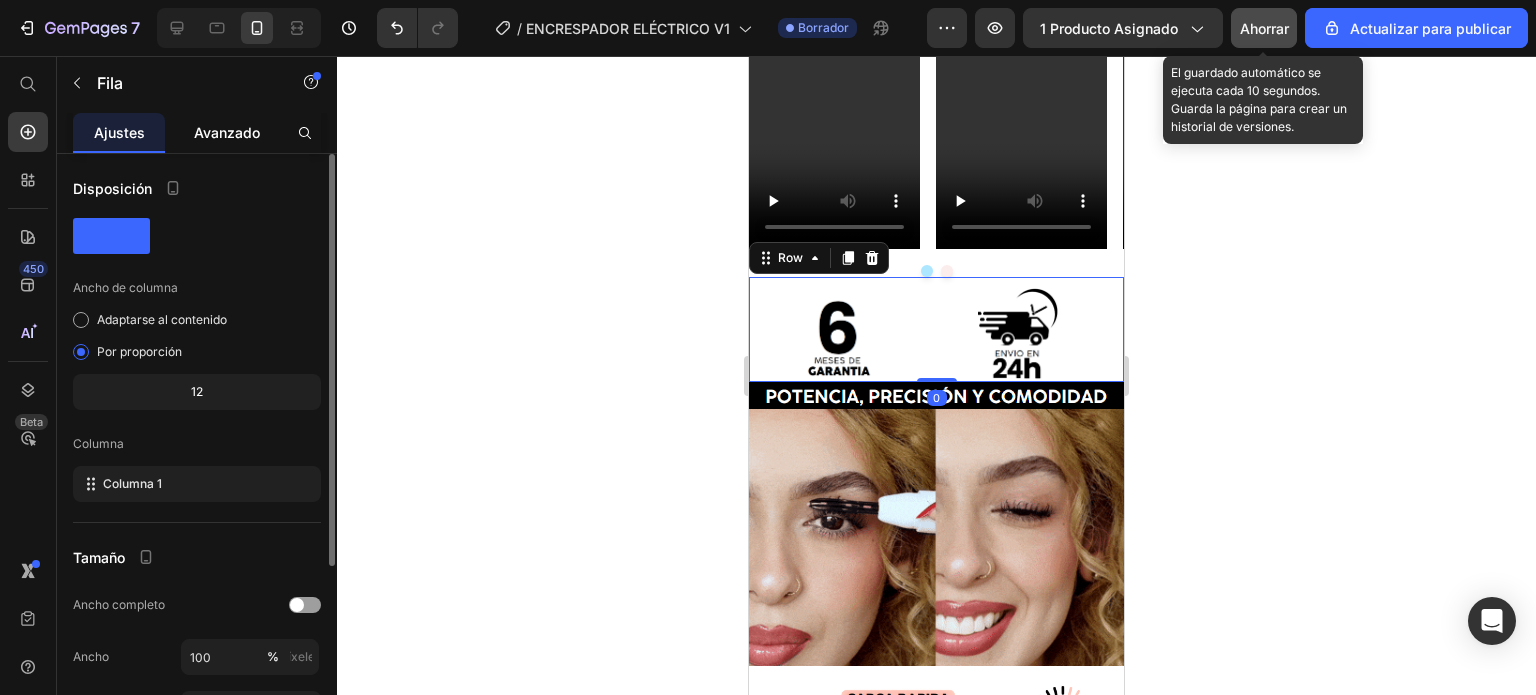 click on "Avanzado" at bounding box center [227, 132] 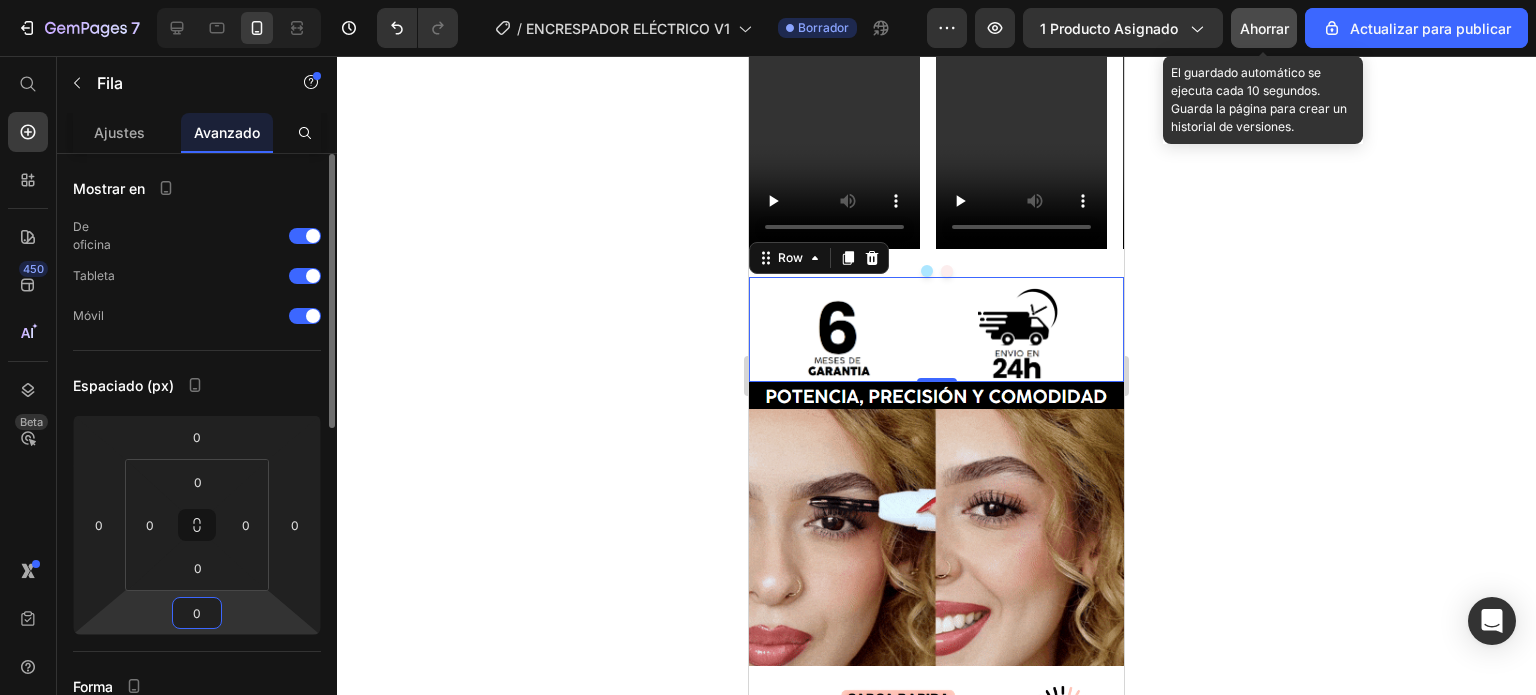 click on "0" at bounding box center (197, 613) 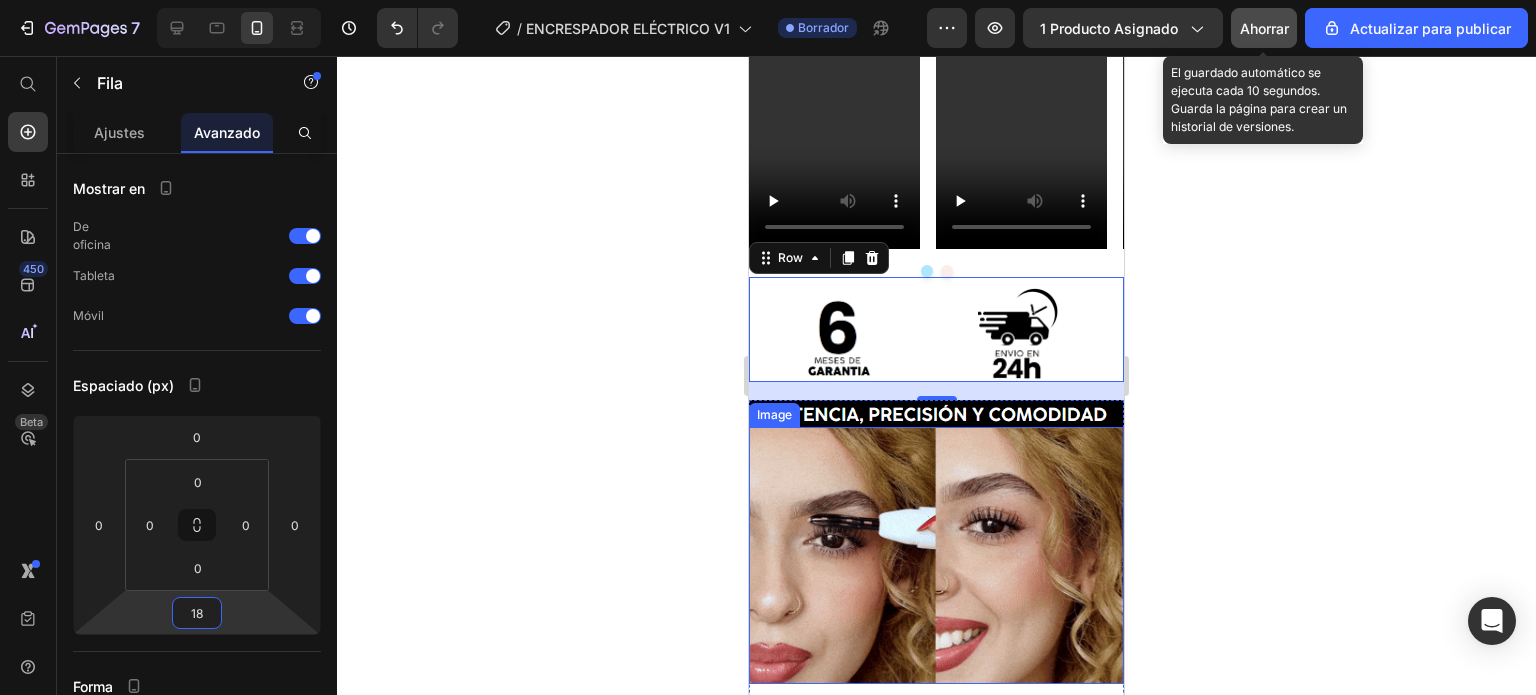 type on "18" 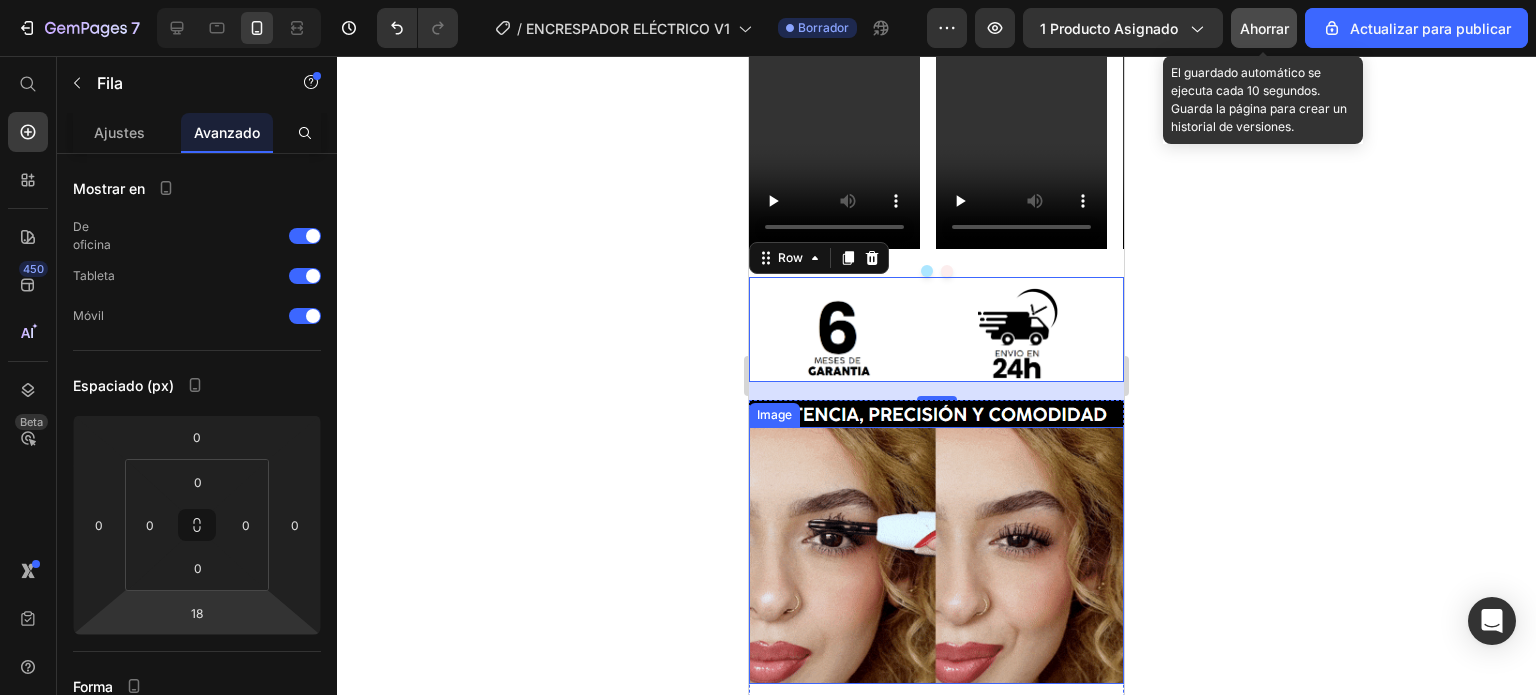 click 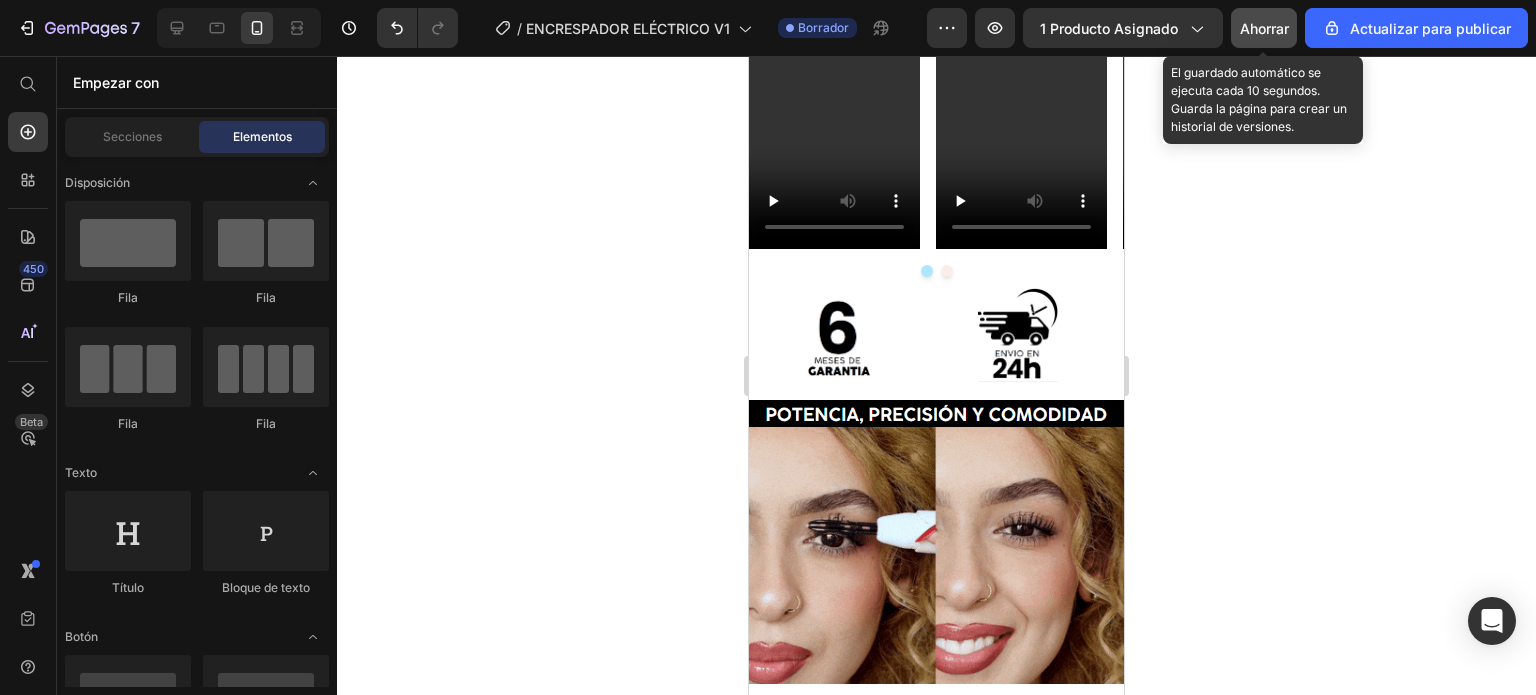 click on "Ahorrar" at bounding box center [1264, 28] 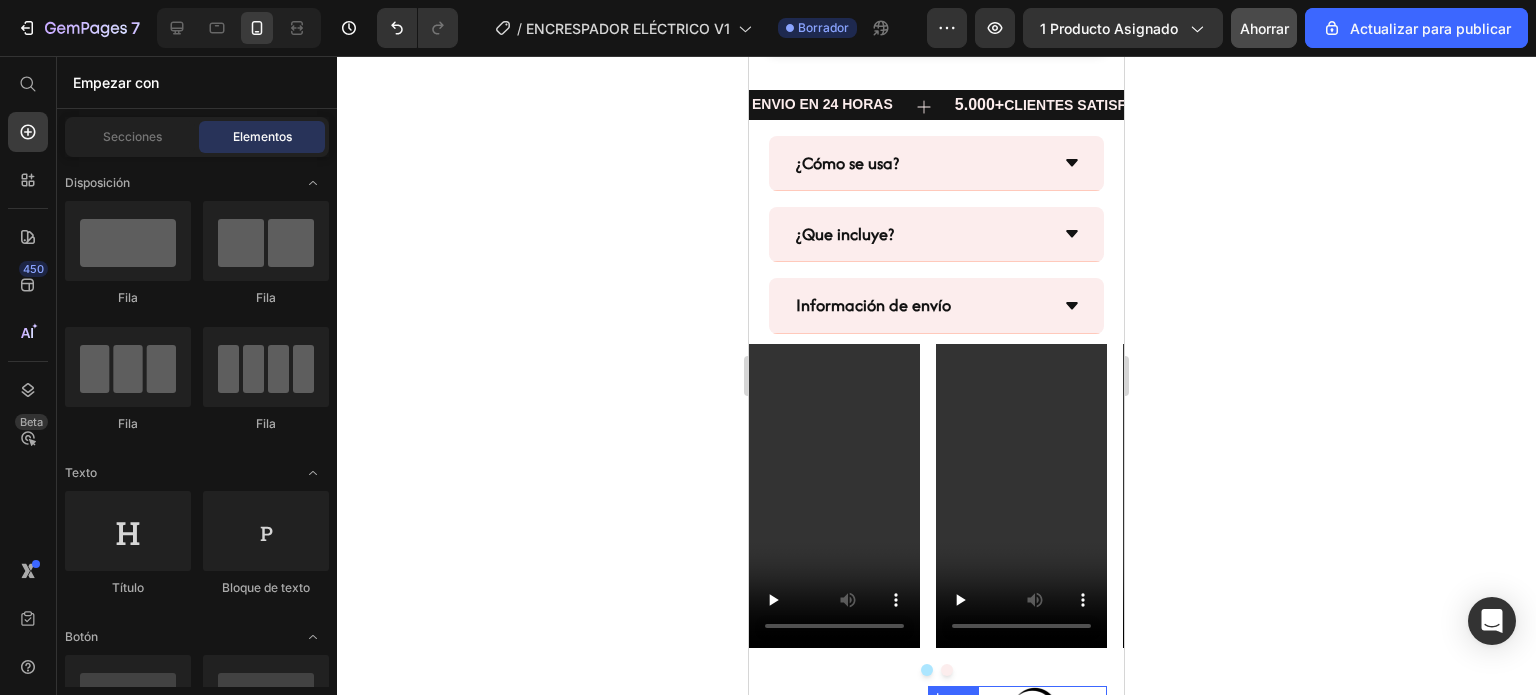 scroll, scrollTop: 1420, scrollLeft: 0, axis: vertical 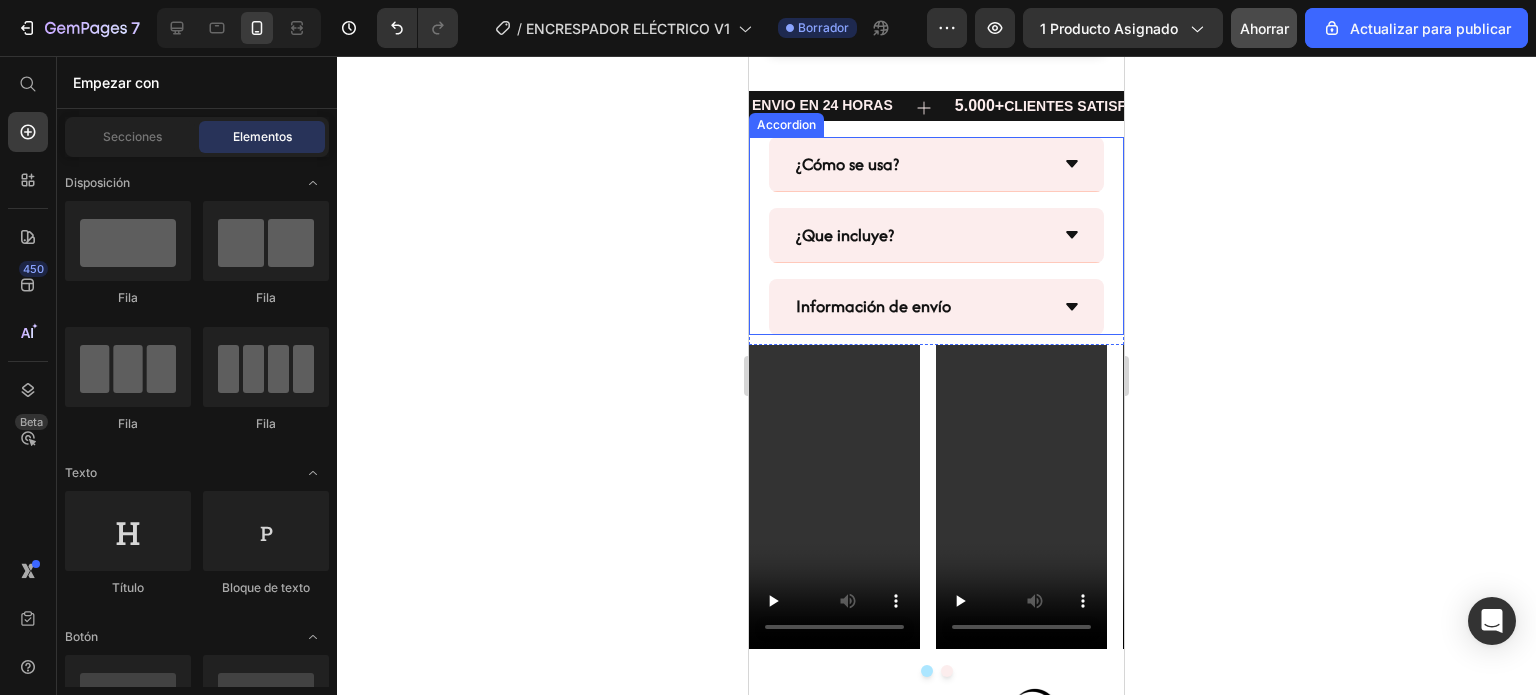 click on "¿Cómo se usa?
¿Que incluye?
Información de envío" at bounding box center (936, 236) 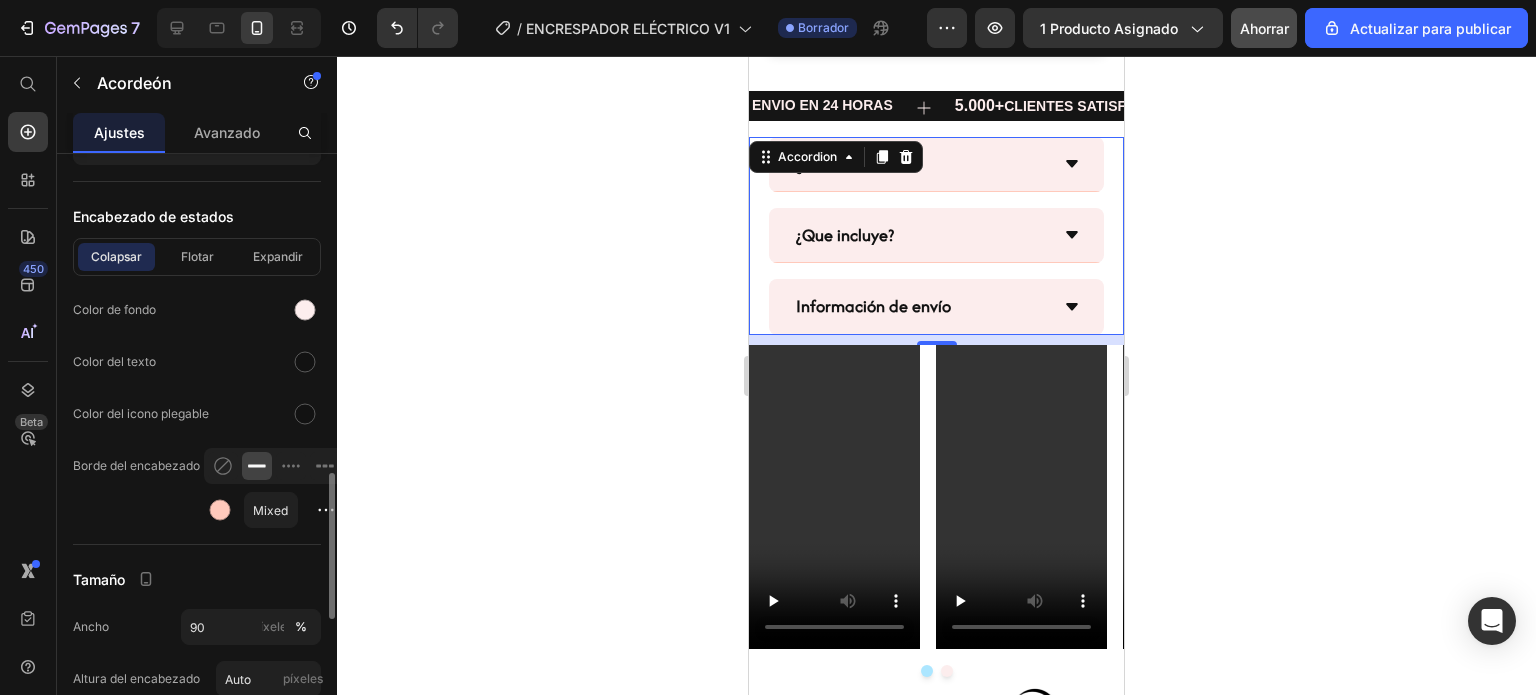 scroll, scrollTop: 1207, scrollLeft: 0, axis: vertical 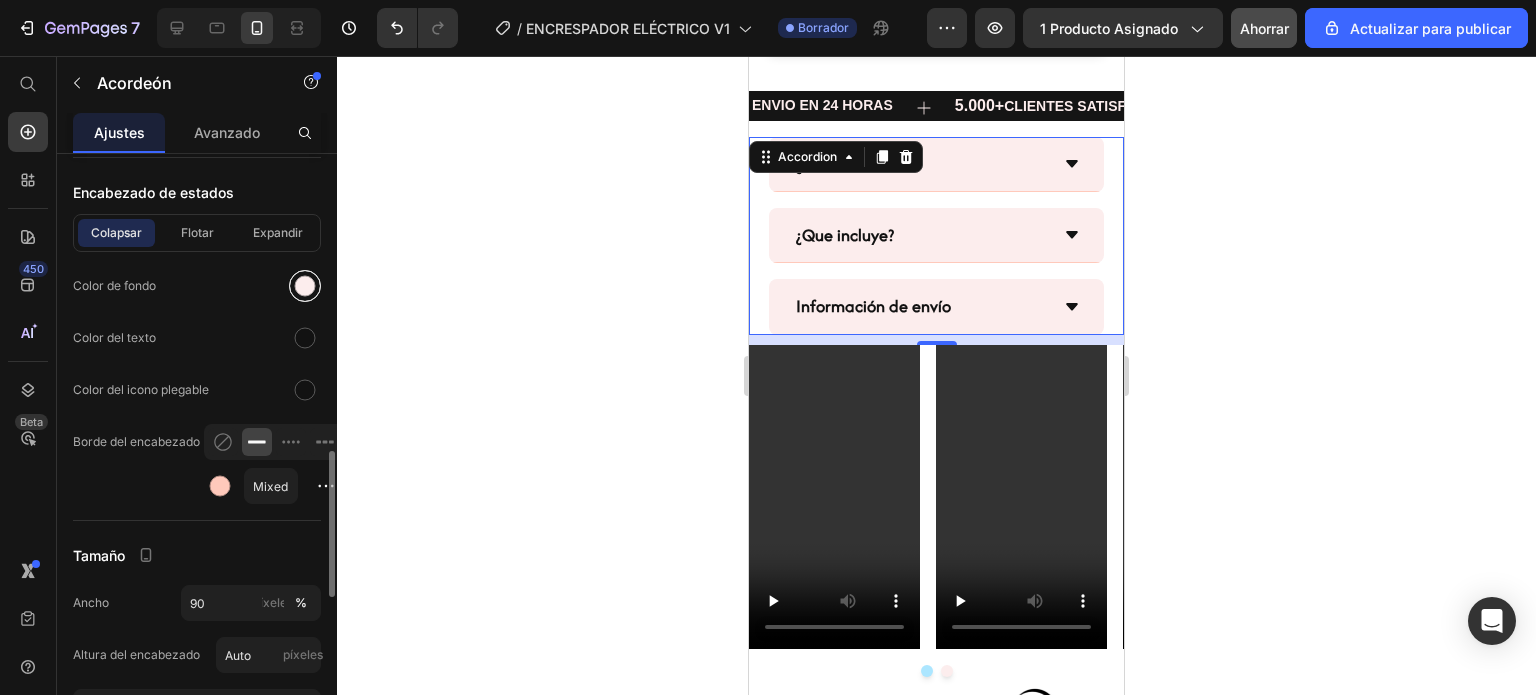 click at bounding box center (305, 286) 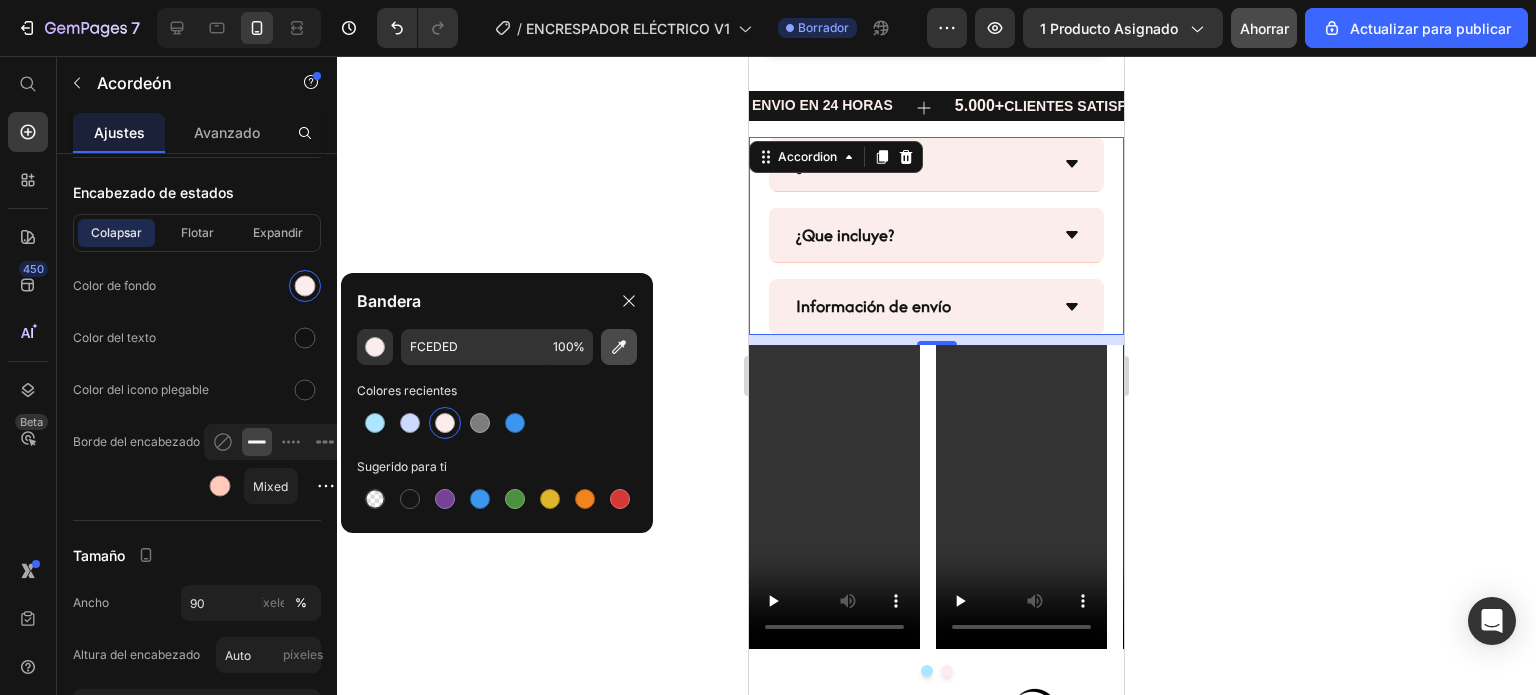 click 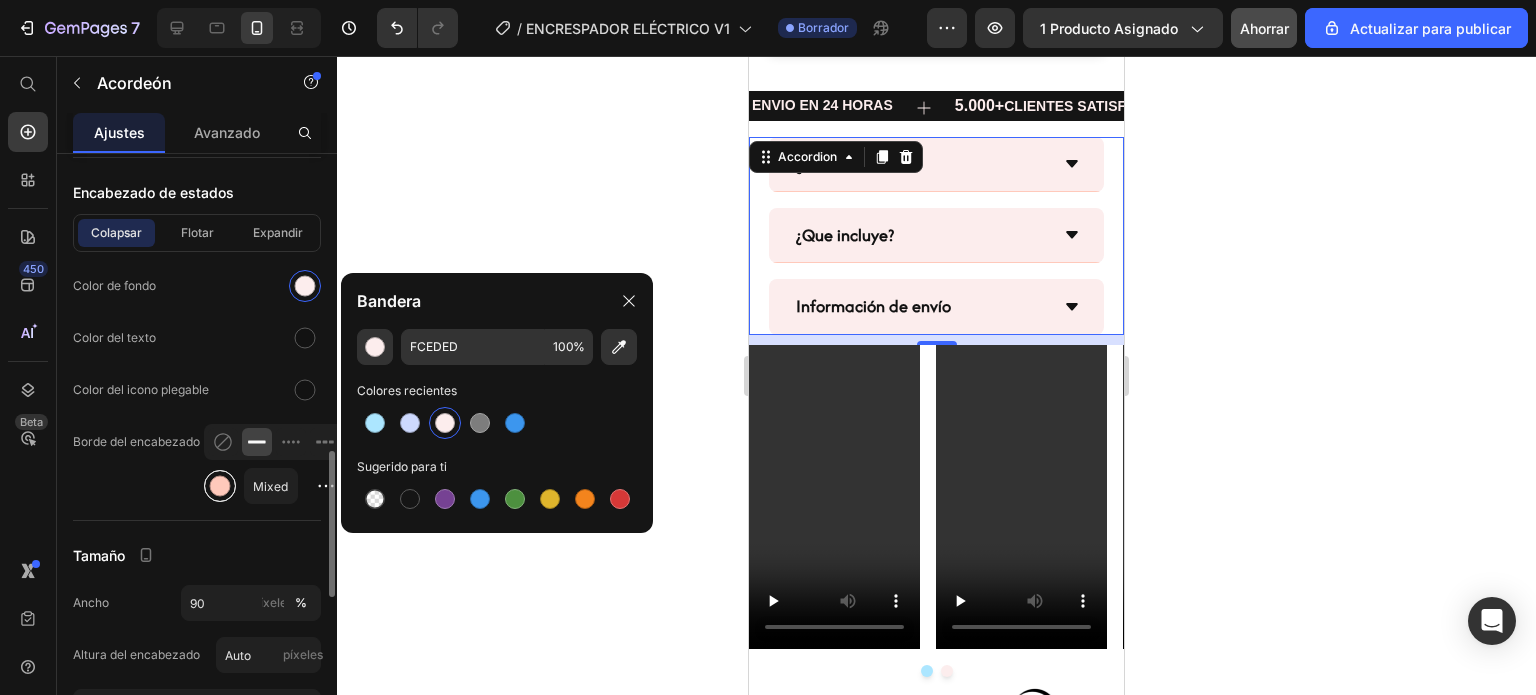 type on "FFC9BB" 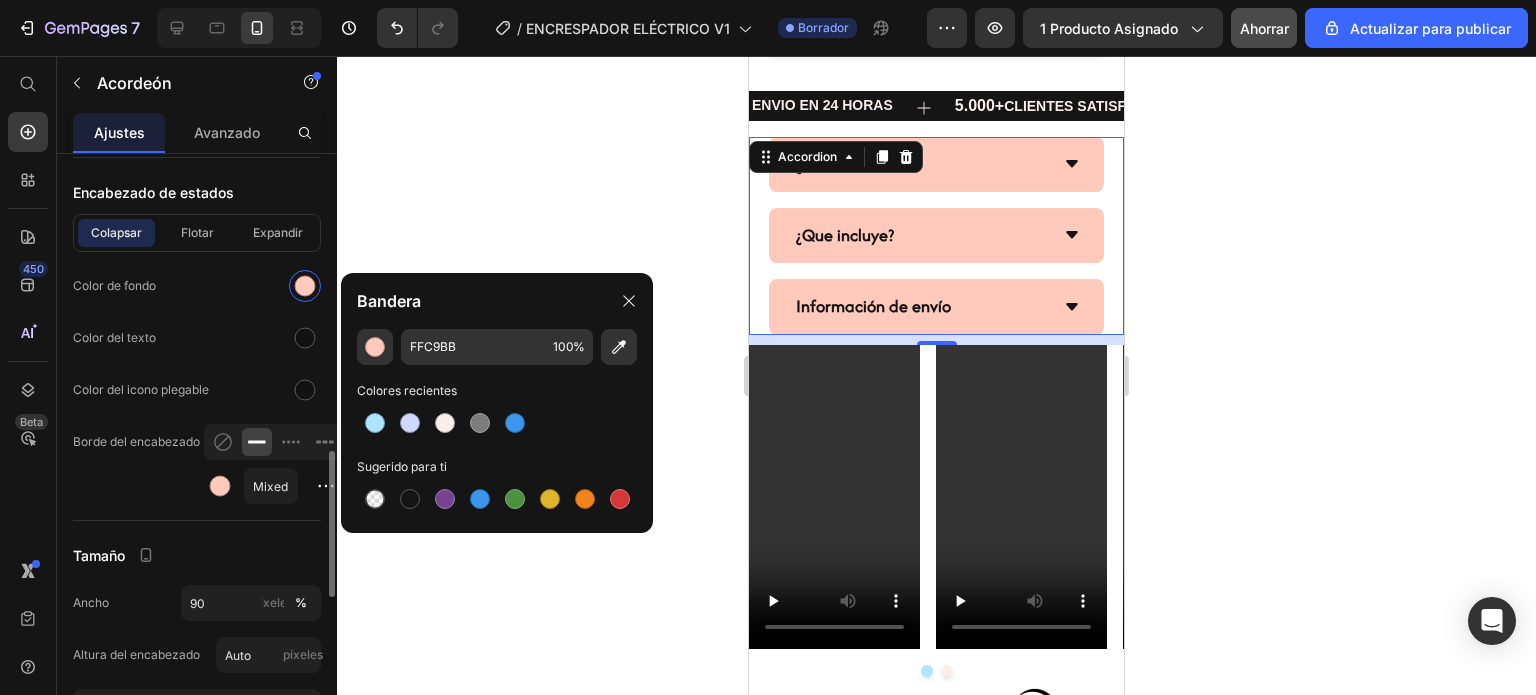 click on "Borde del encabezado Mixed" 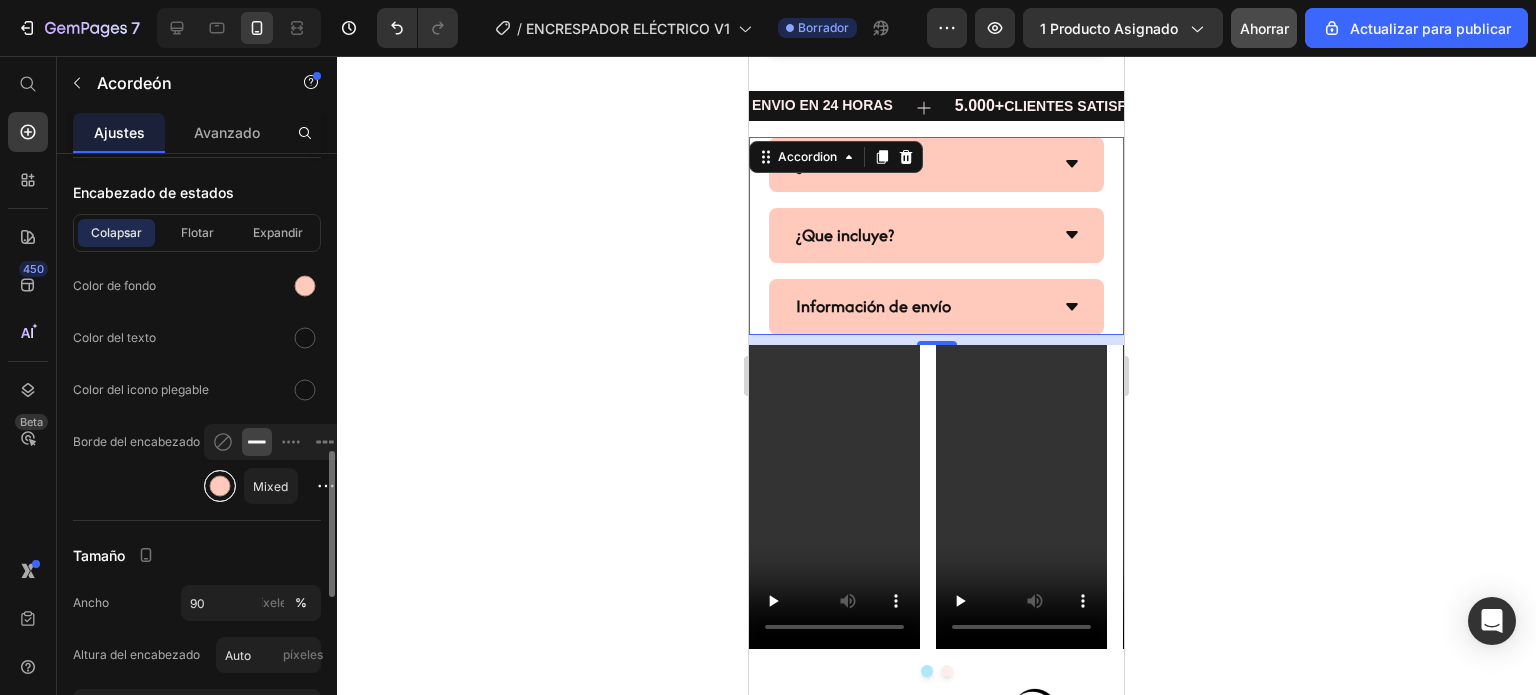 click at bounding box center (220, 486) 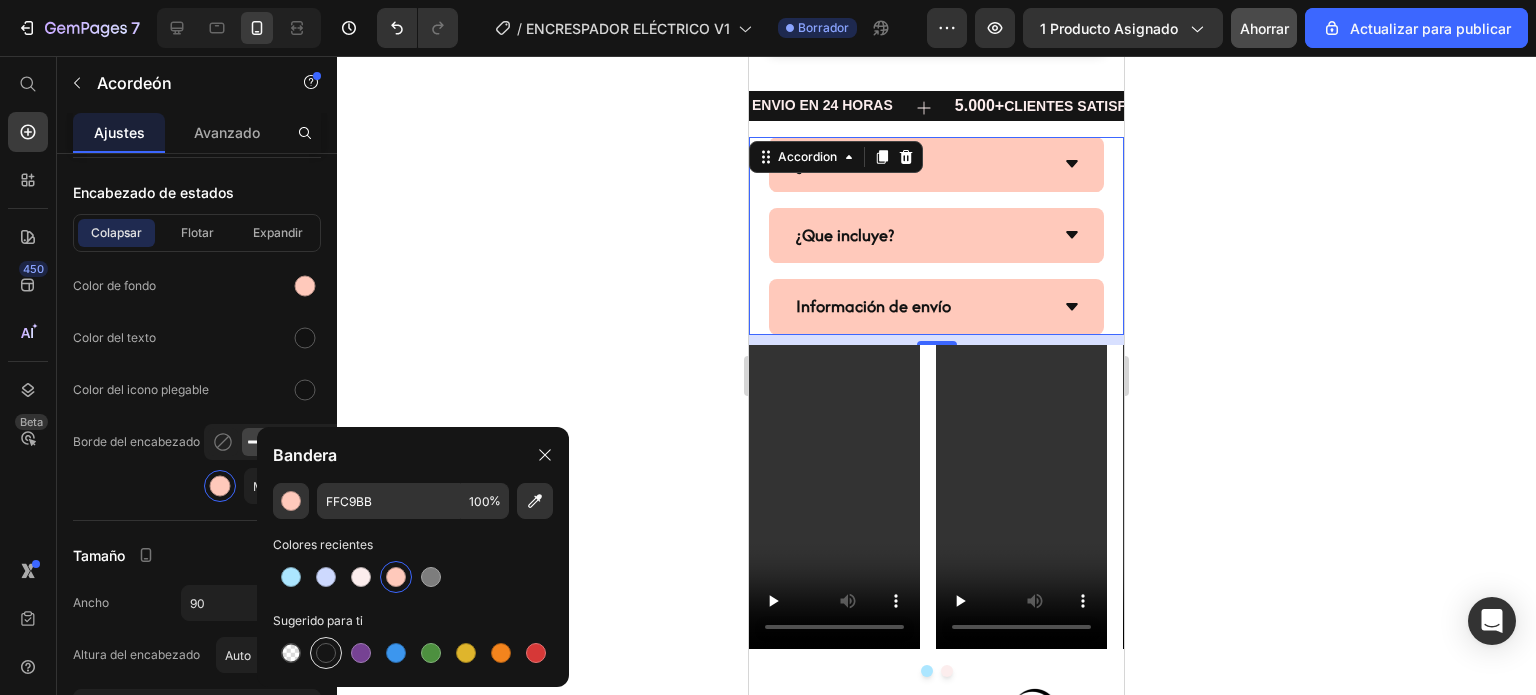 click at bounding box center [326, 653] 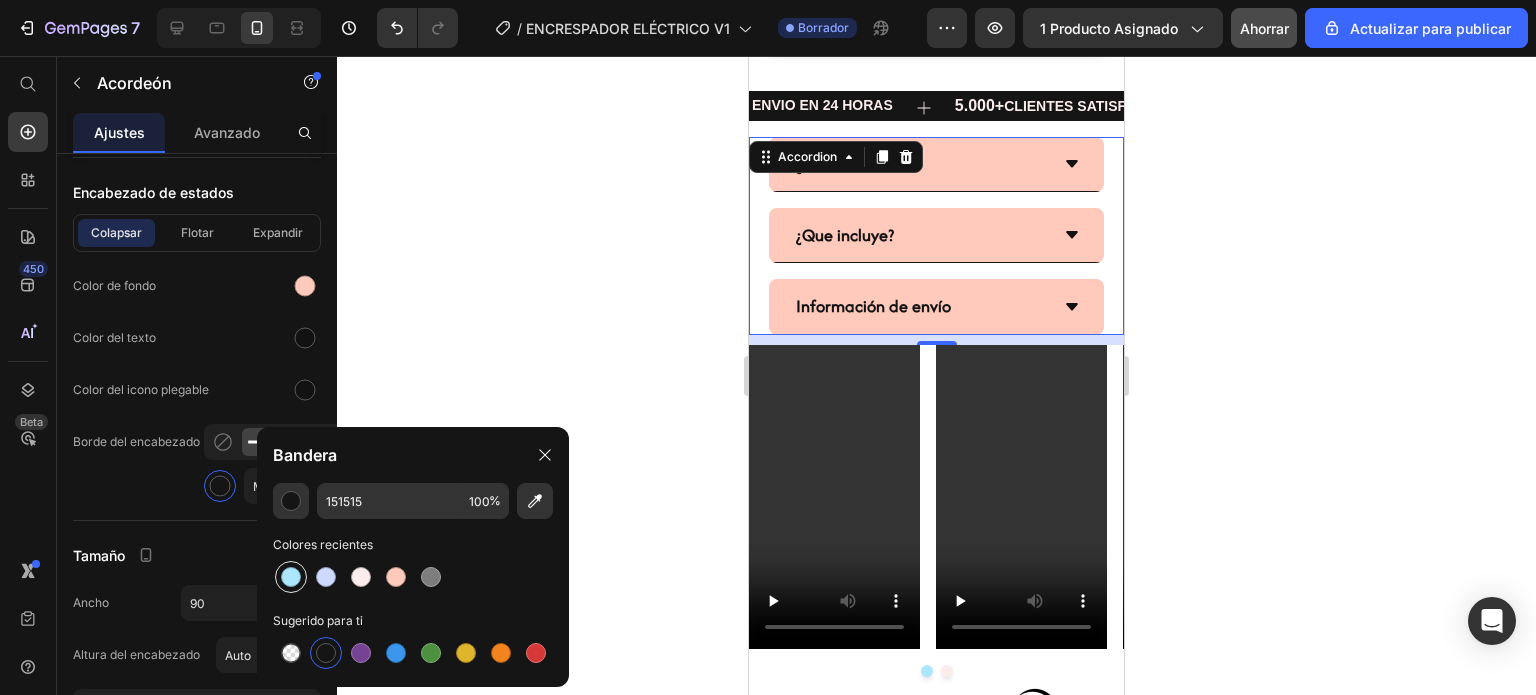 click at bounding box center [291, 577] 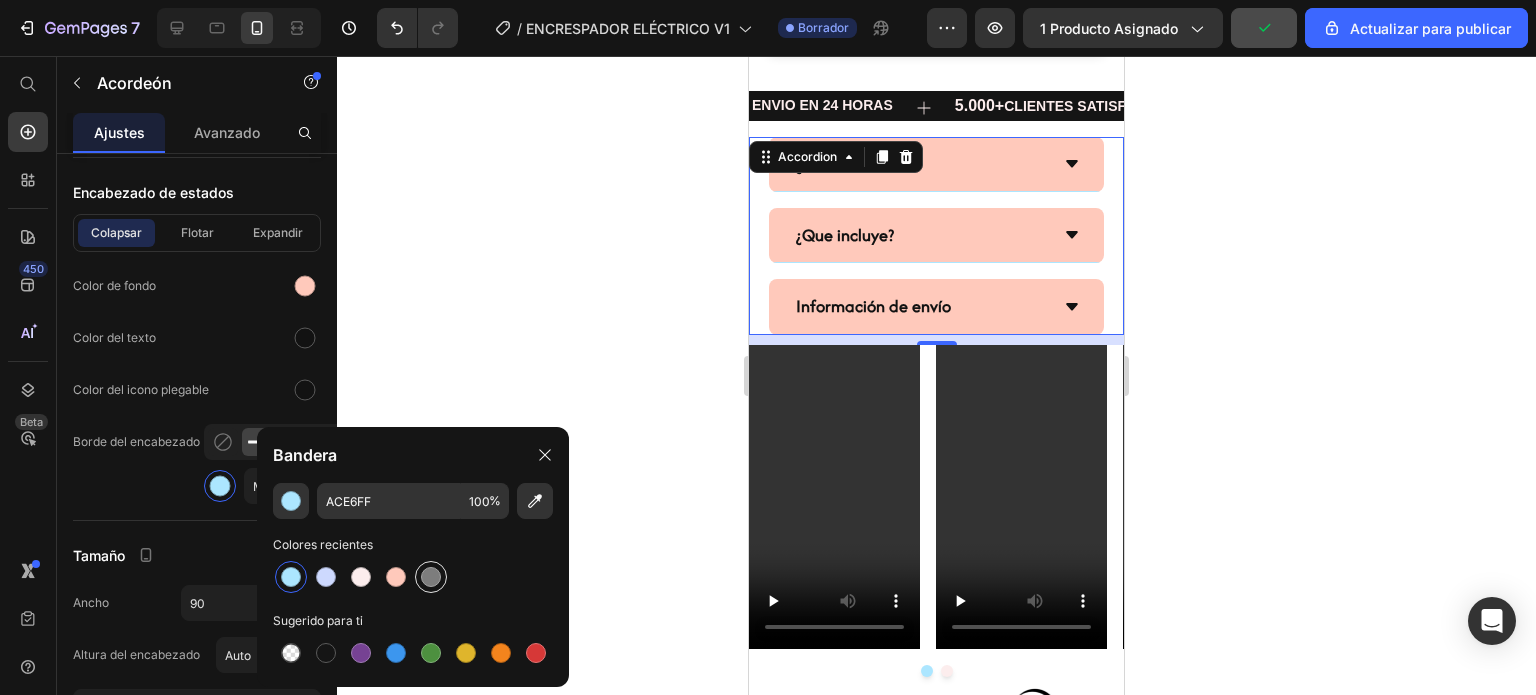 click at bounding box center [431, 577] 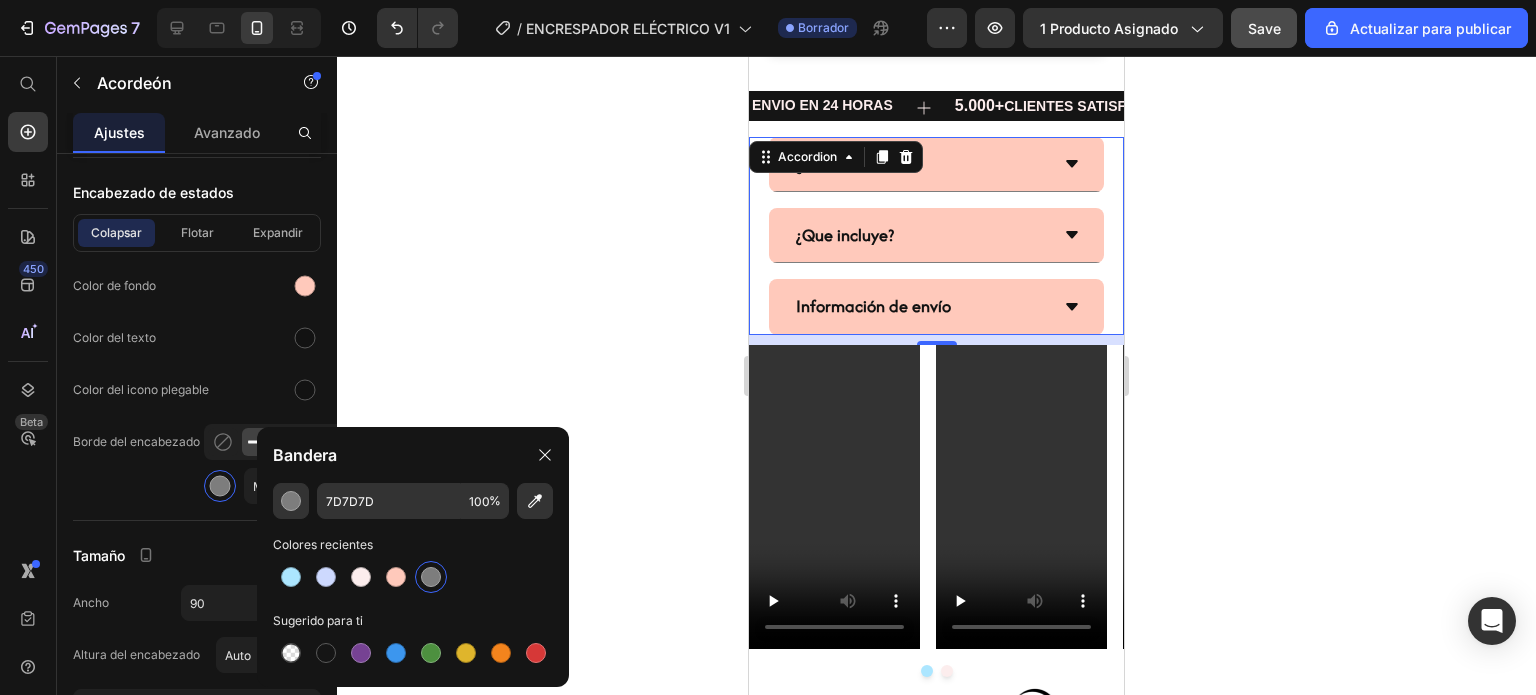 click 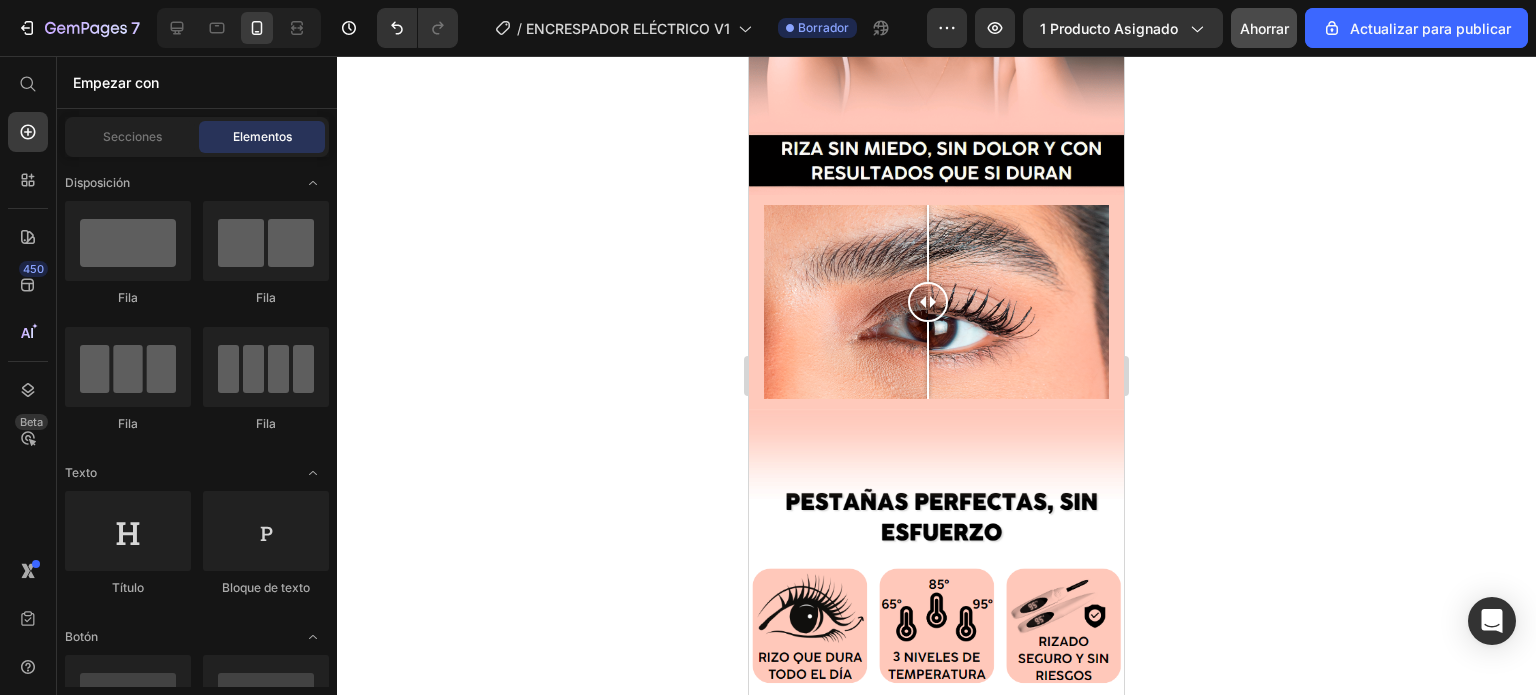scroll, scrollTop: 0, scrollLeft: 0, axis: both 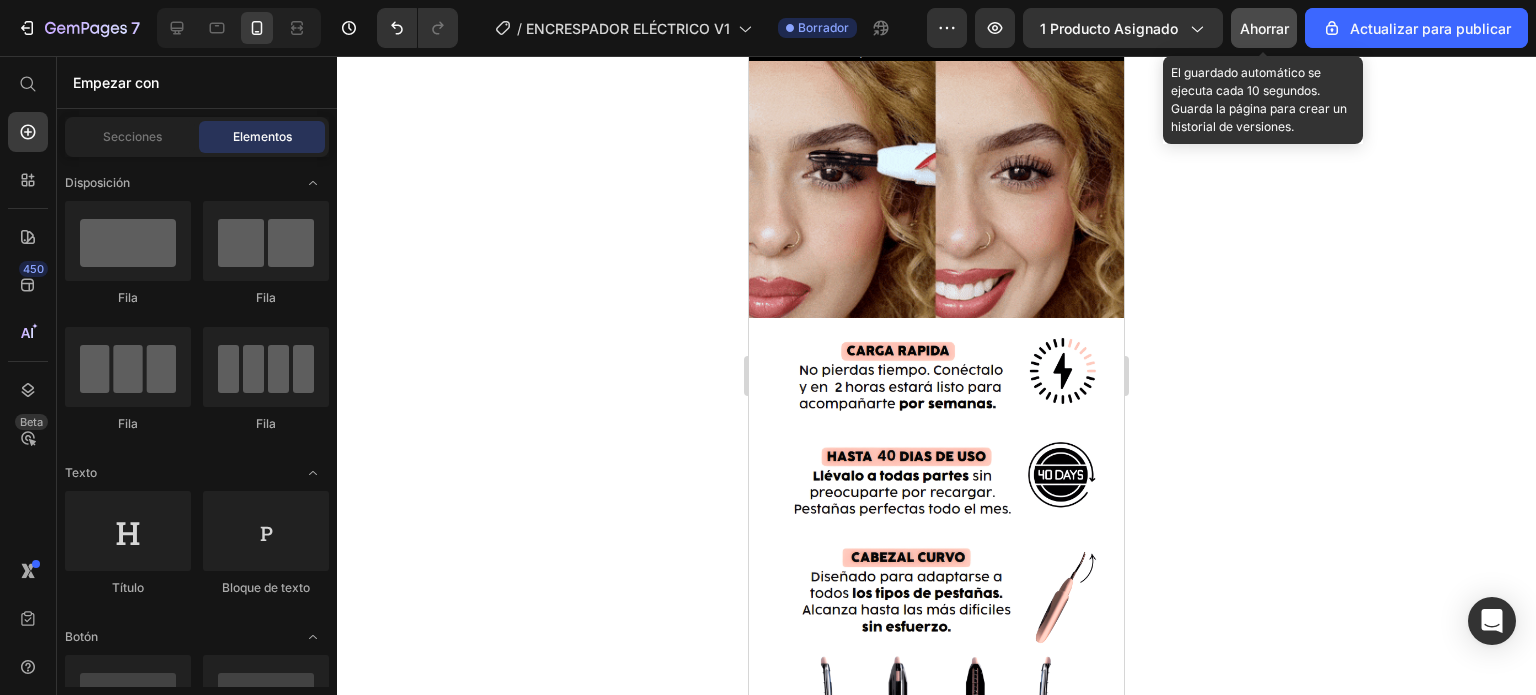 click on "Ahorrar" at bounding box center [1264, 28] 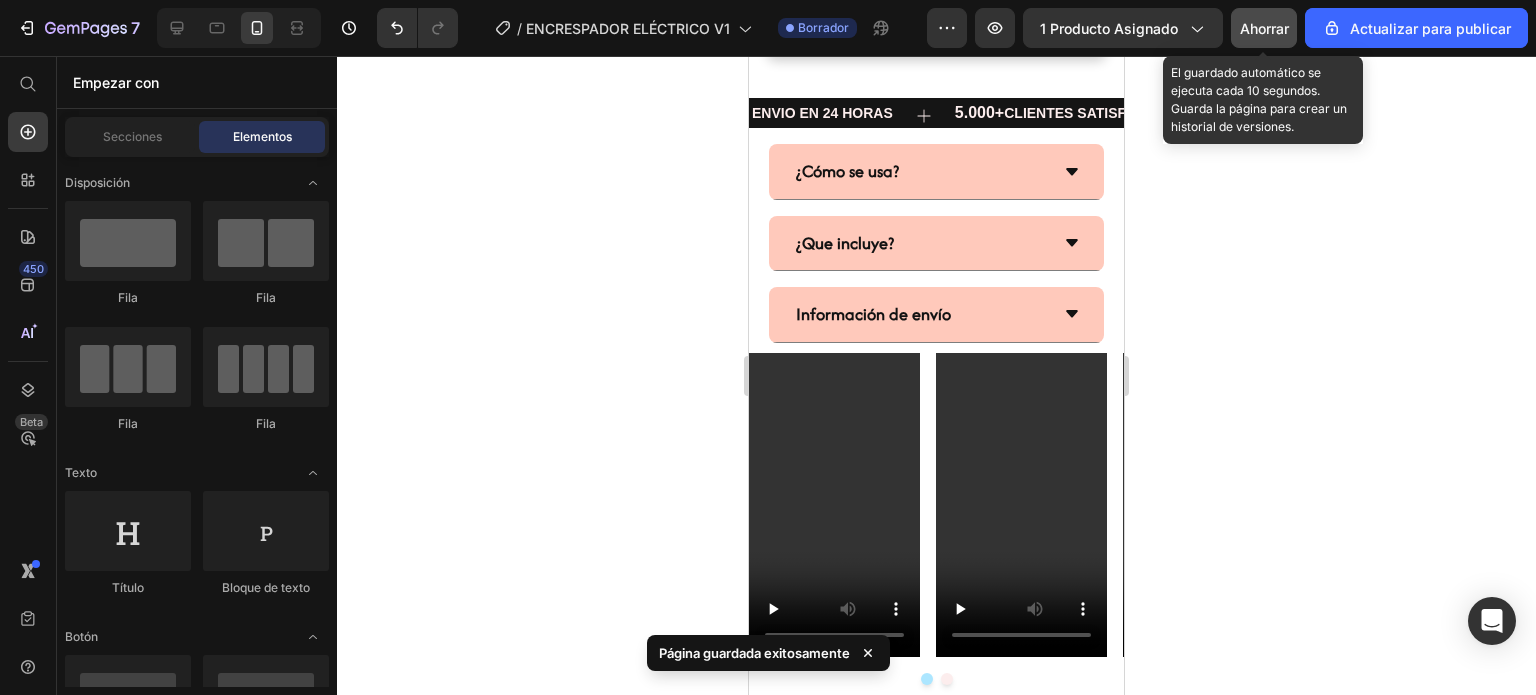 scroll, scrollTop: 1880, scrollLeft: 0, axis: vertical 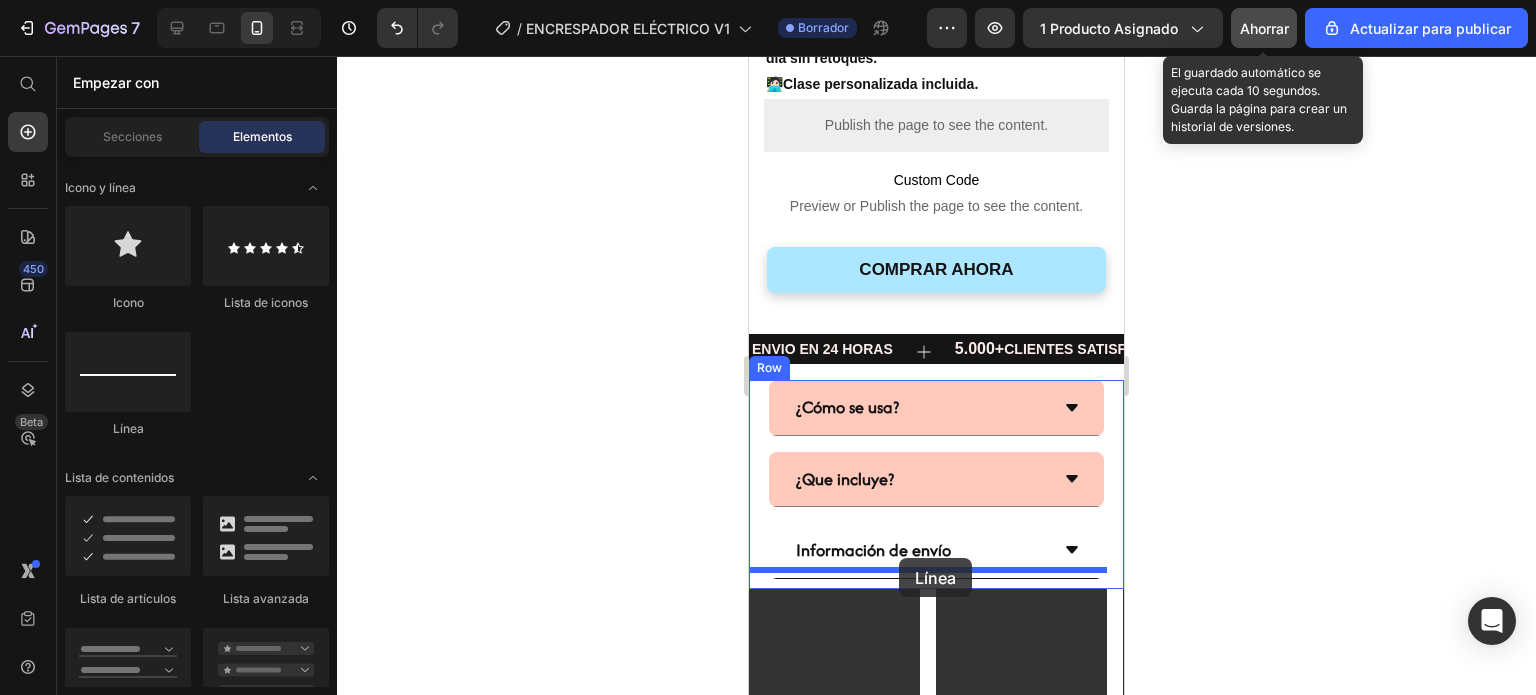 drag, startPoint x: 867, startPoint y: 429, endPoint x: 899, endPoint y: 557, distance: 131.93938 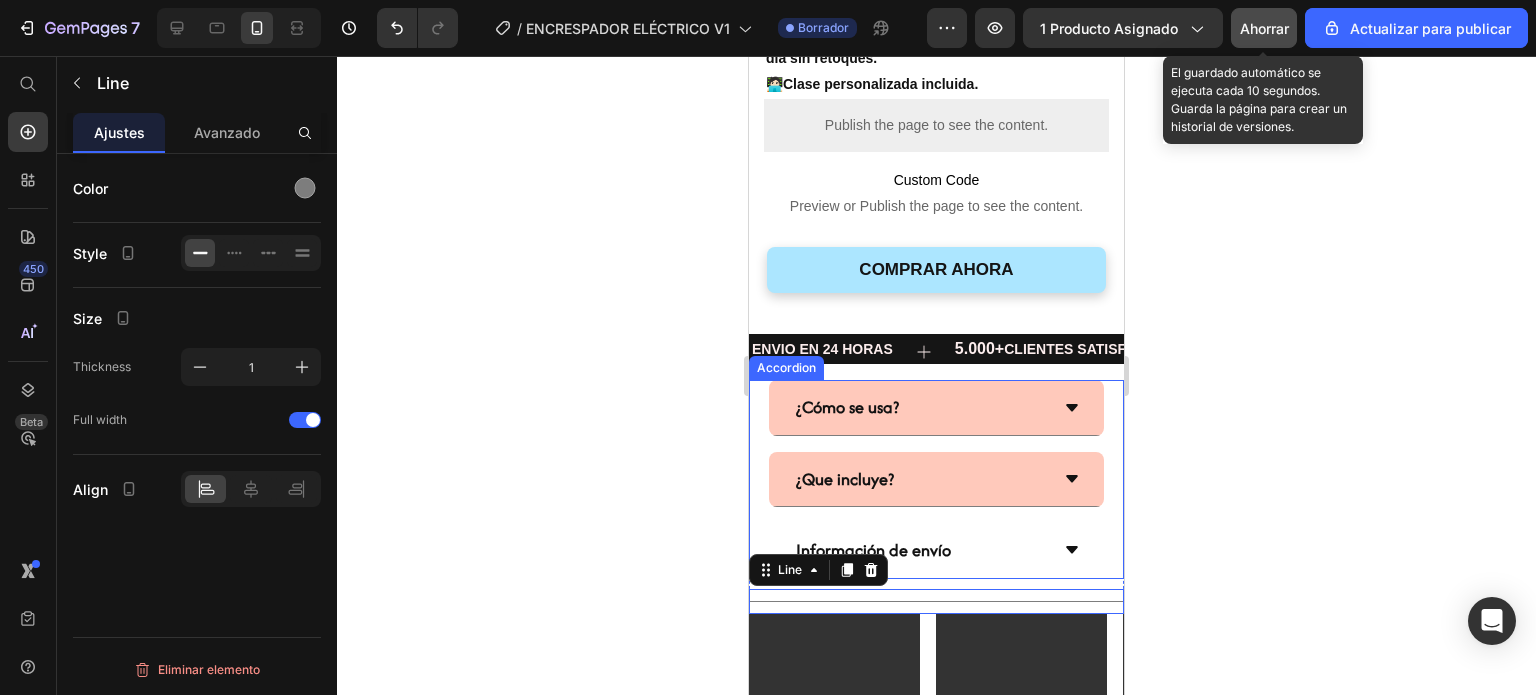 scroll, scrollTop: 0, scrollLeft: 0, axis: both 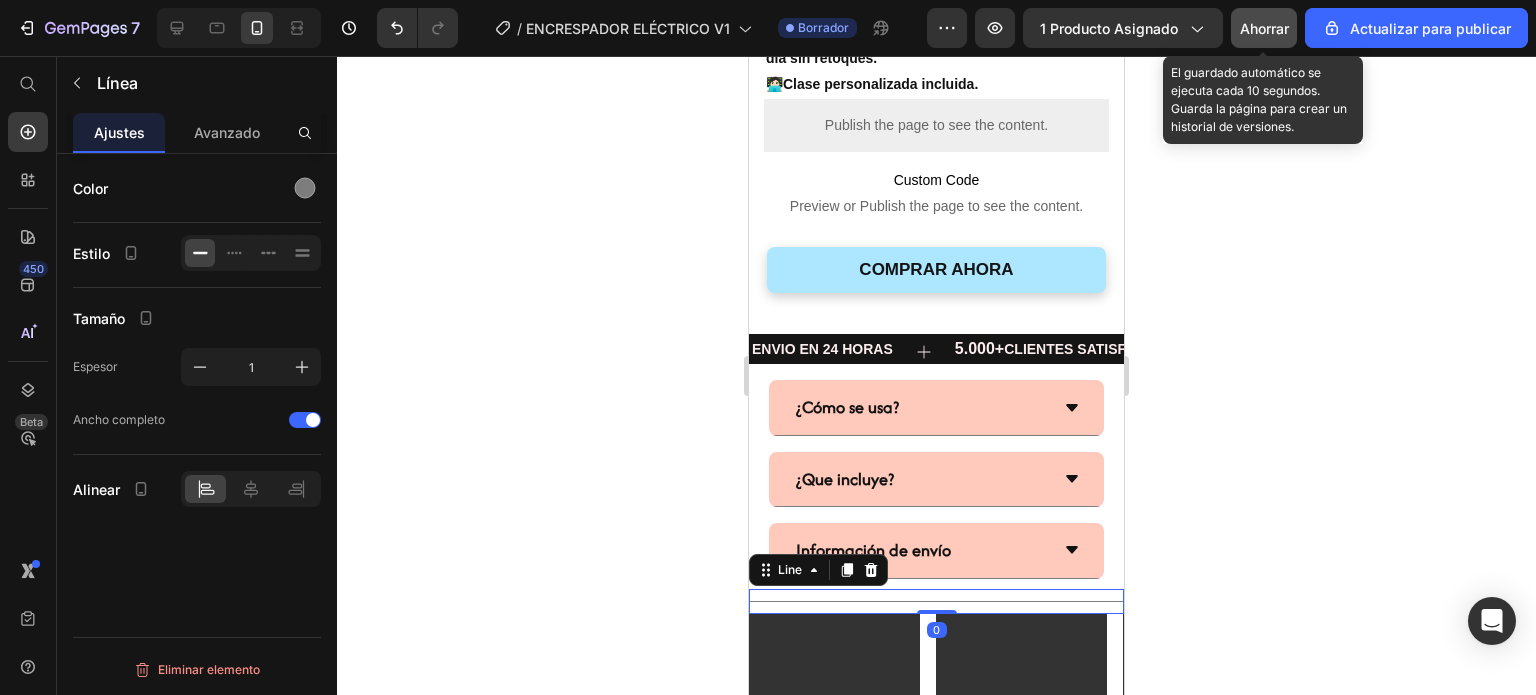 click 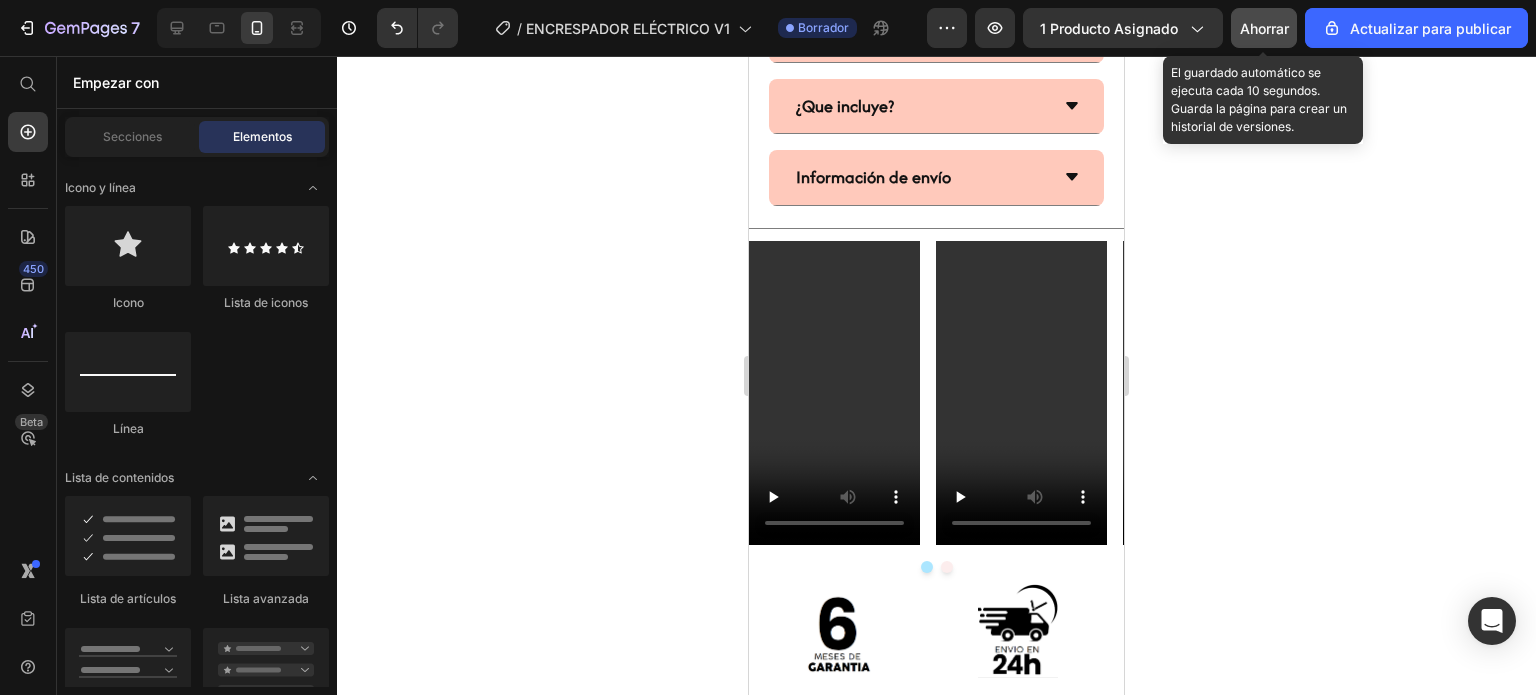 scroll, scrollTop: 1998, scrollLeft: 0, axis: vertical 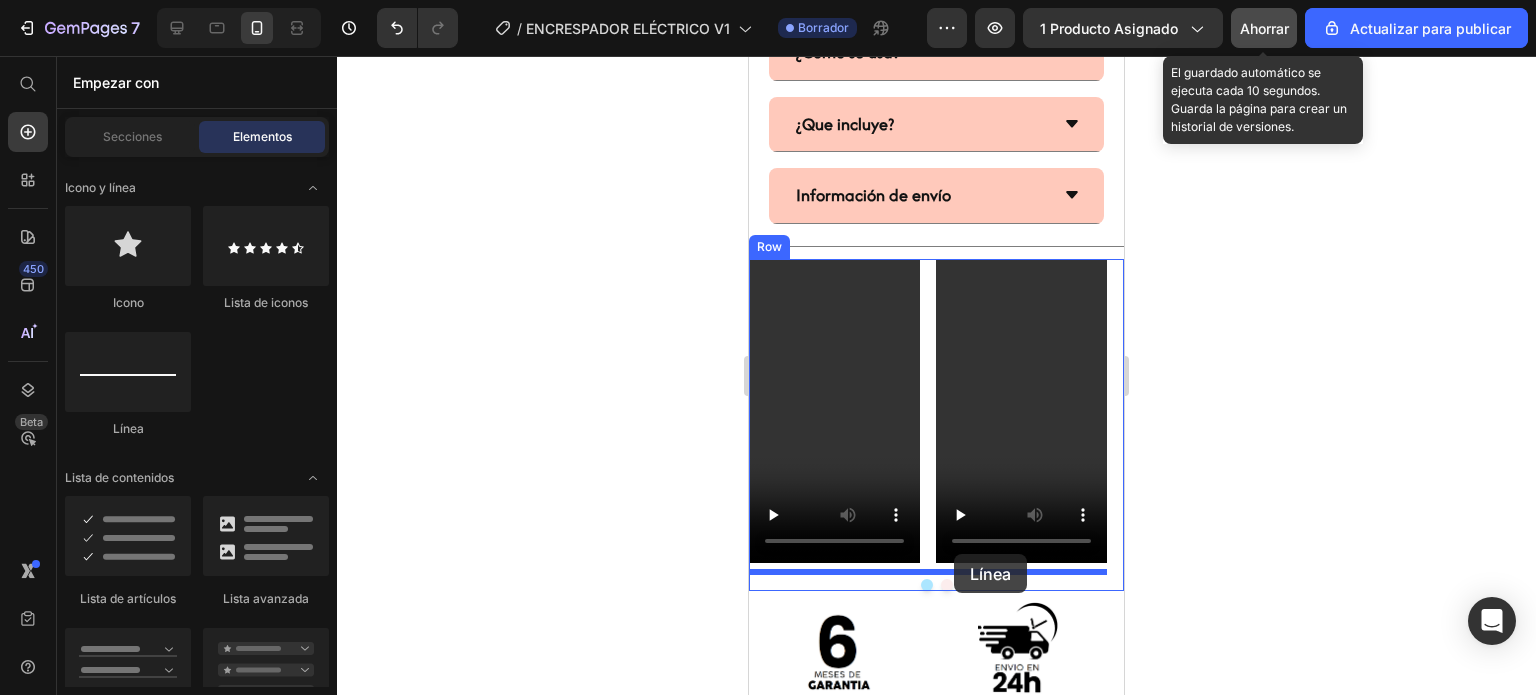 drag, startPoint x: 889, startPoint y: 430, endPoint x: 989, endPoint y: 553, distance: 158.52129 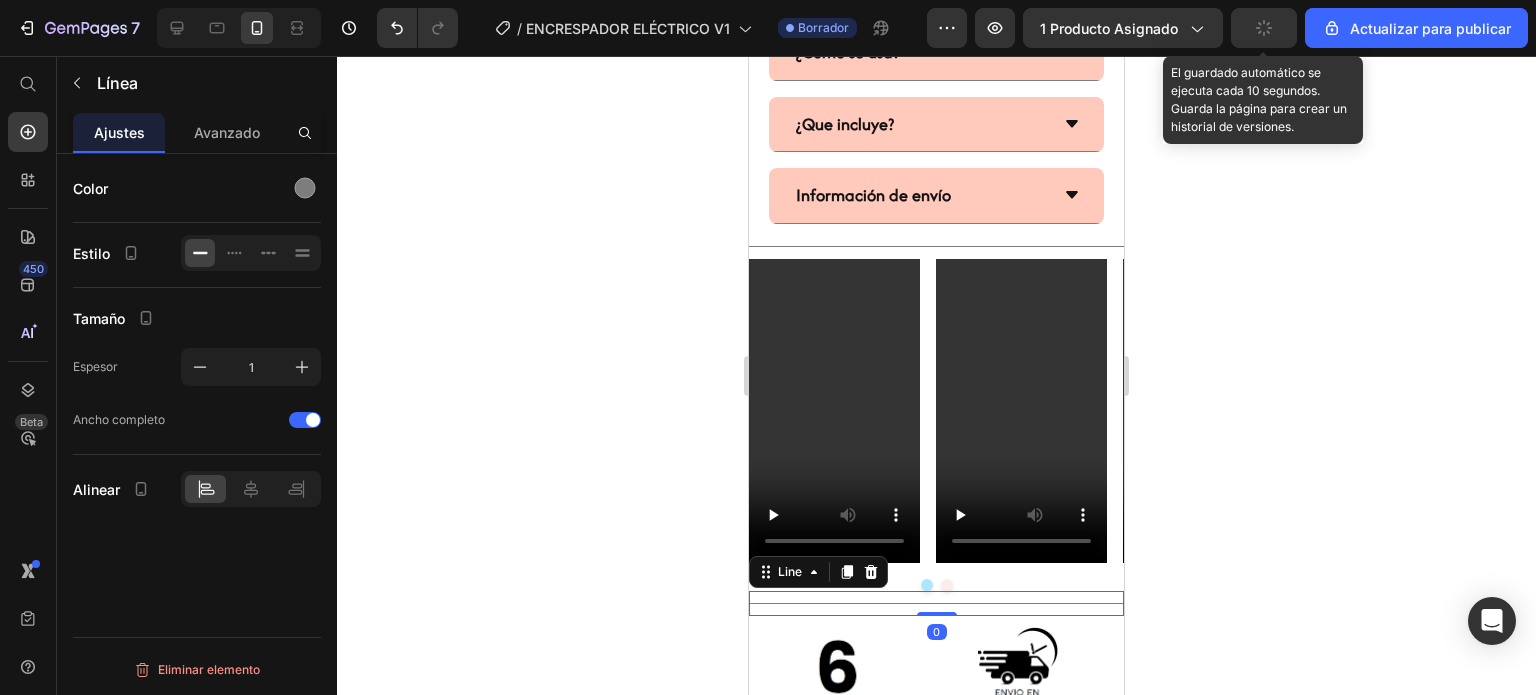 click 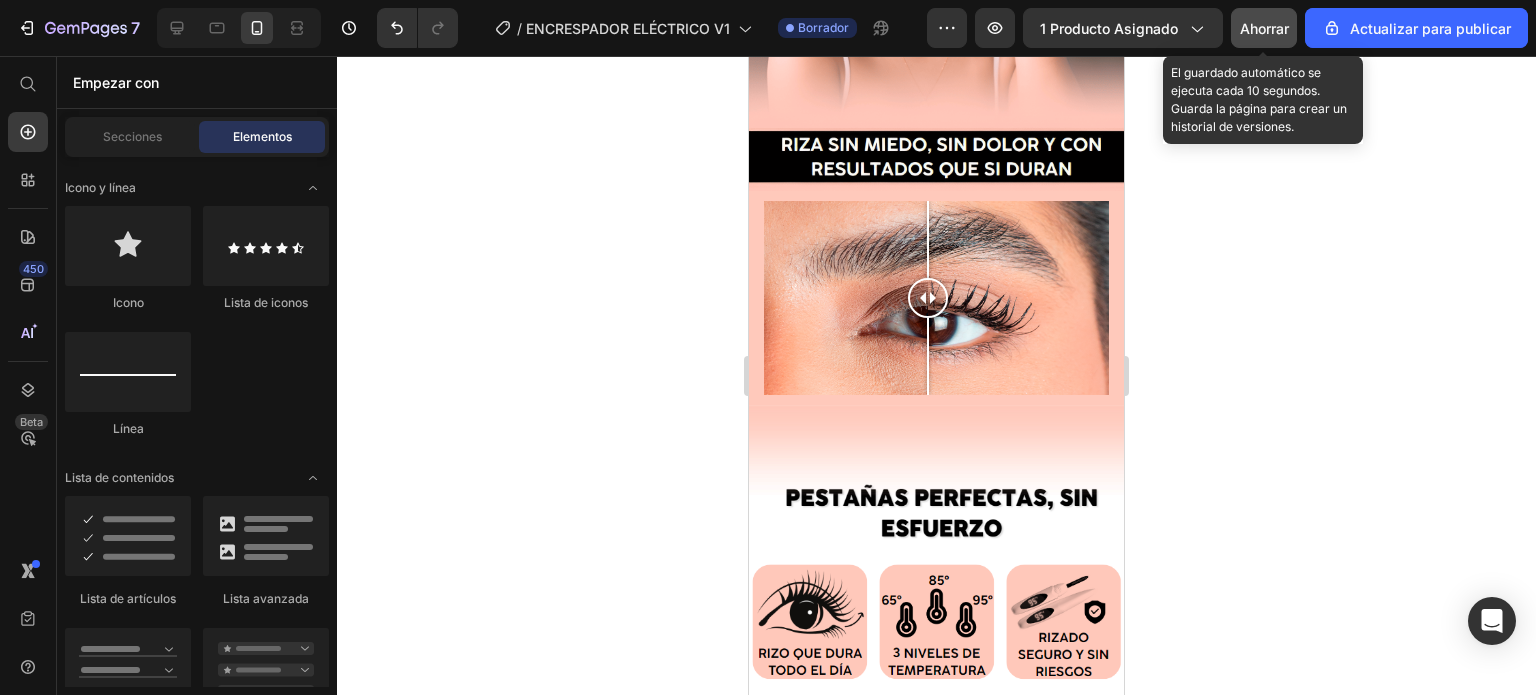 scroll, scrollTop: 0, scrollLeft: 0, axis: both 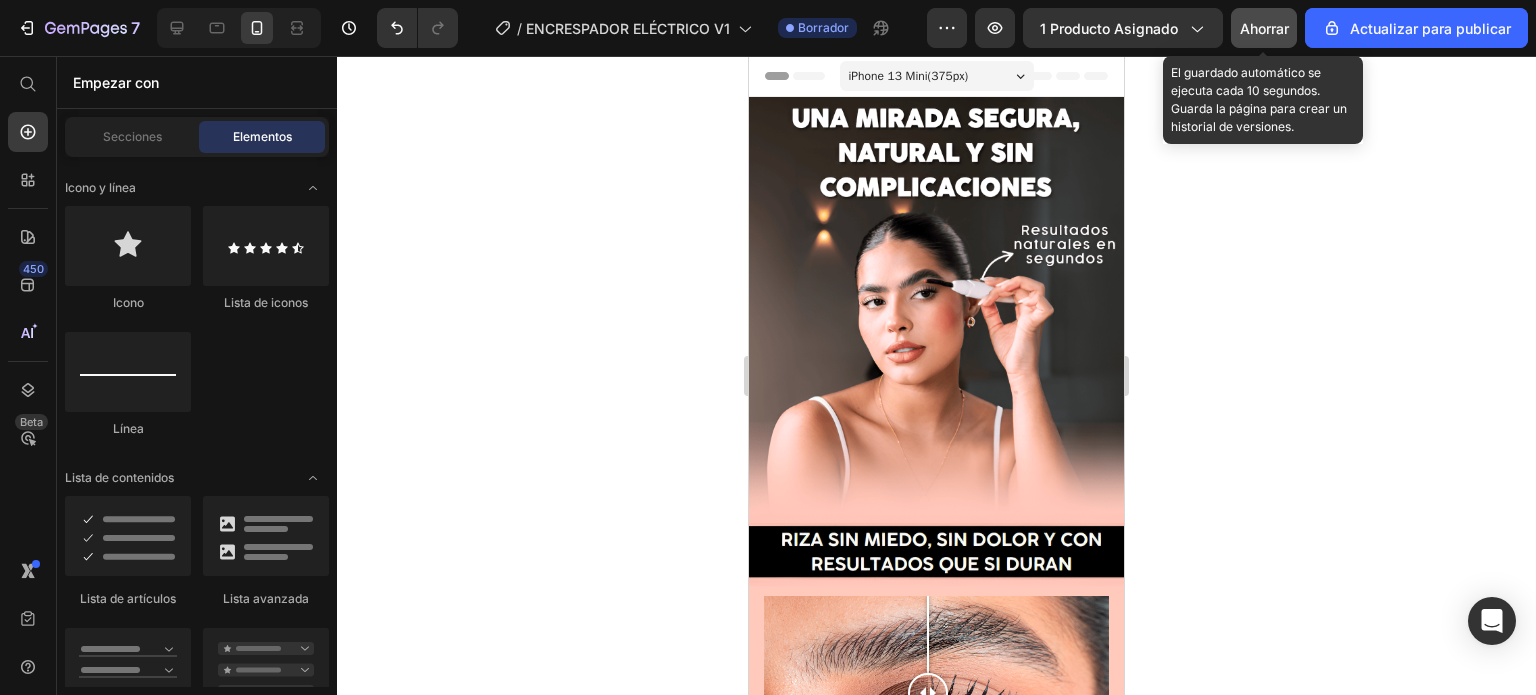 click on "Ahorrar" at bounding box center (1264, 28) 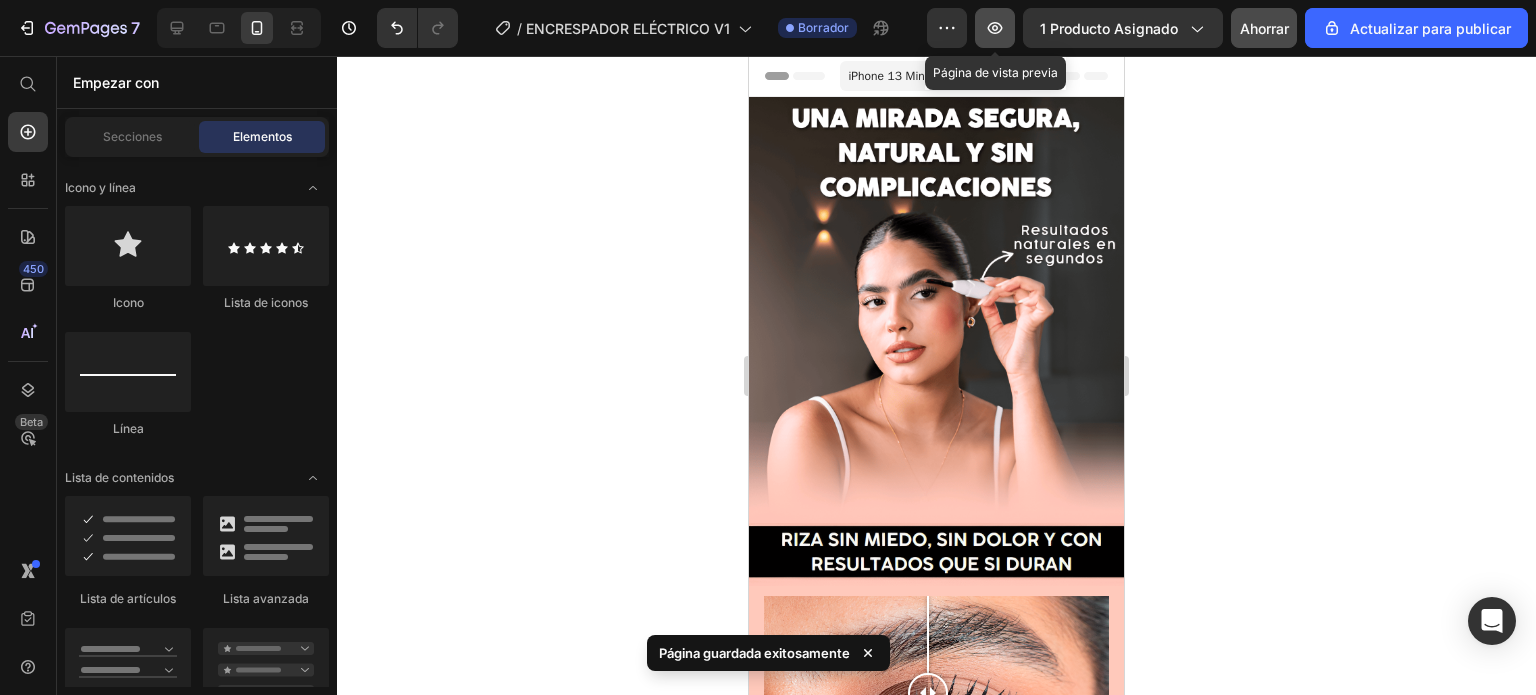 click 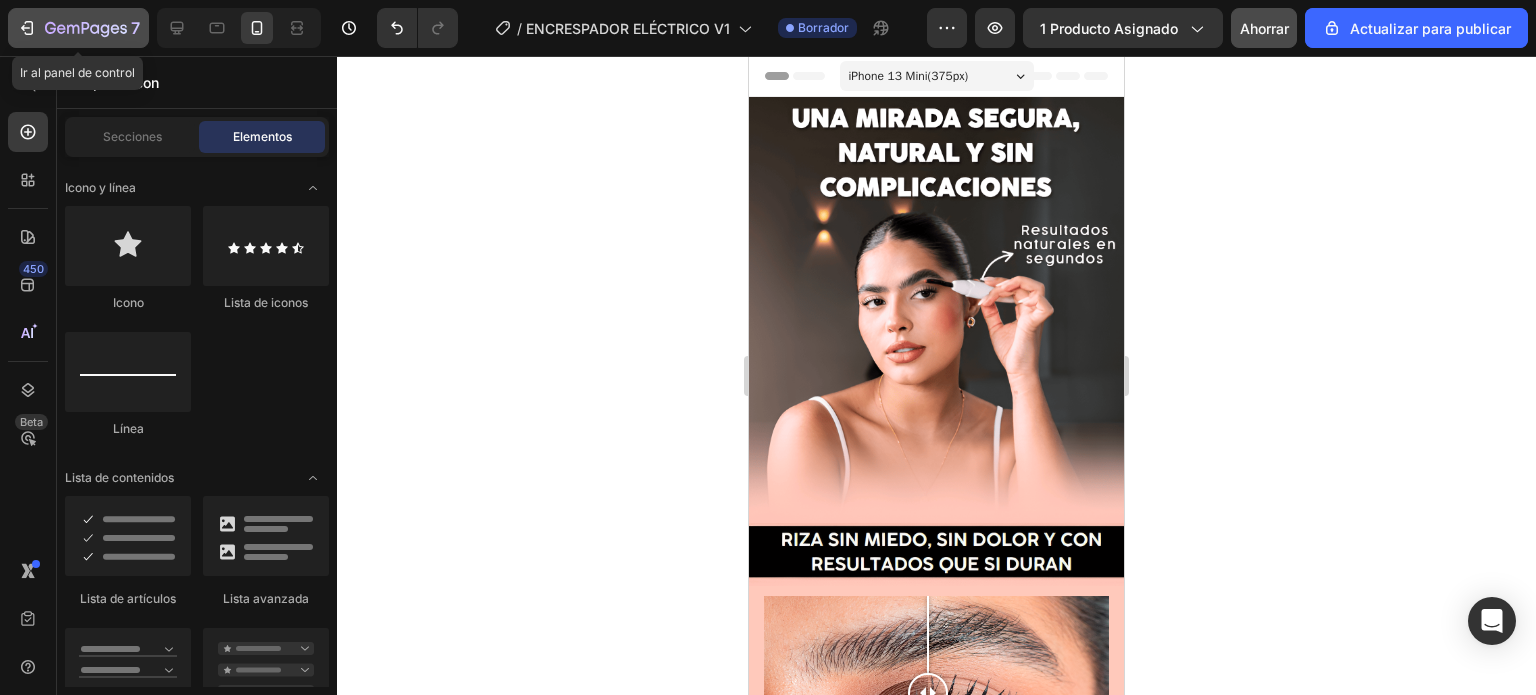 click 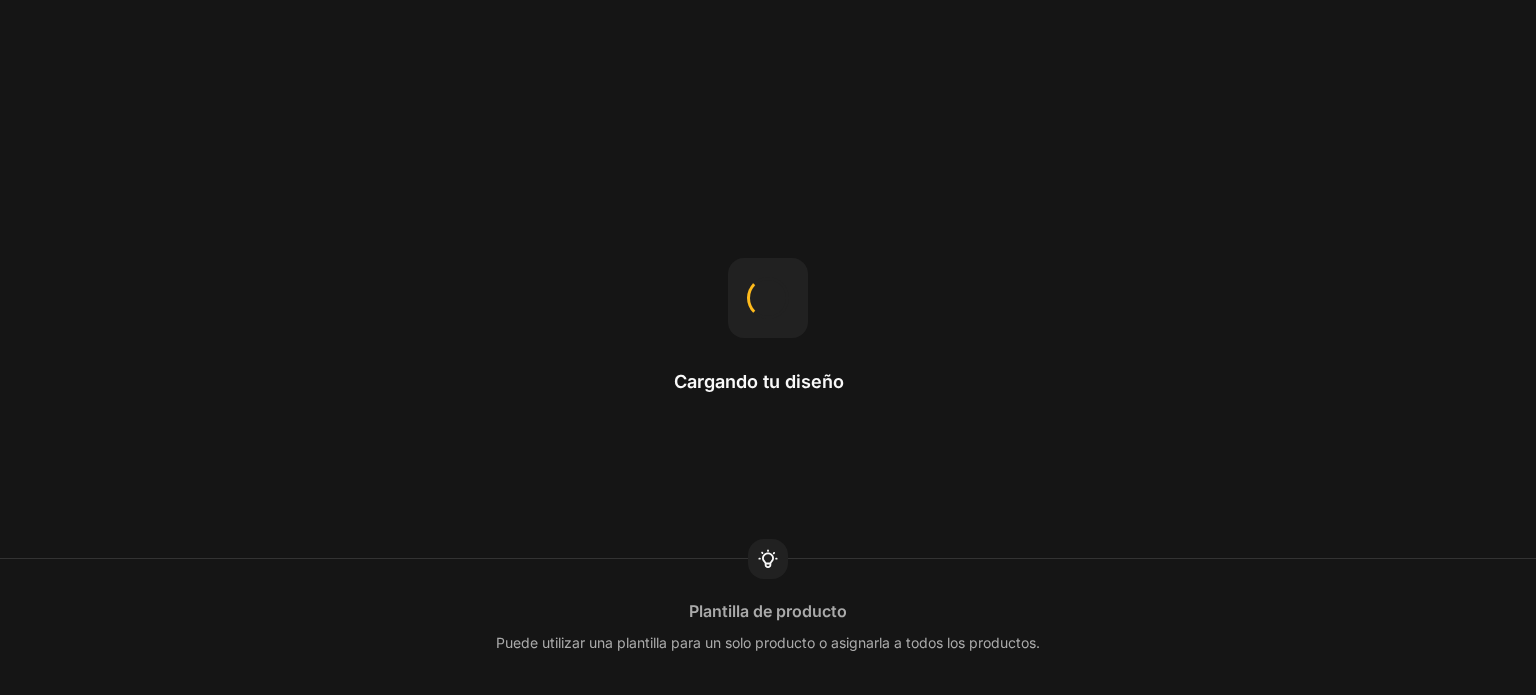 scroll, scrollTop: 0, scrollLeft: 0, axis: both 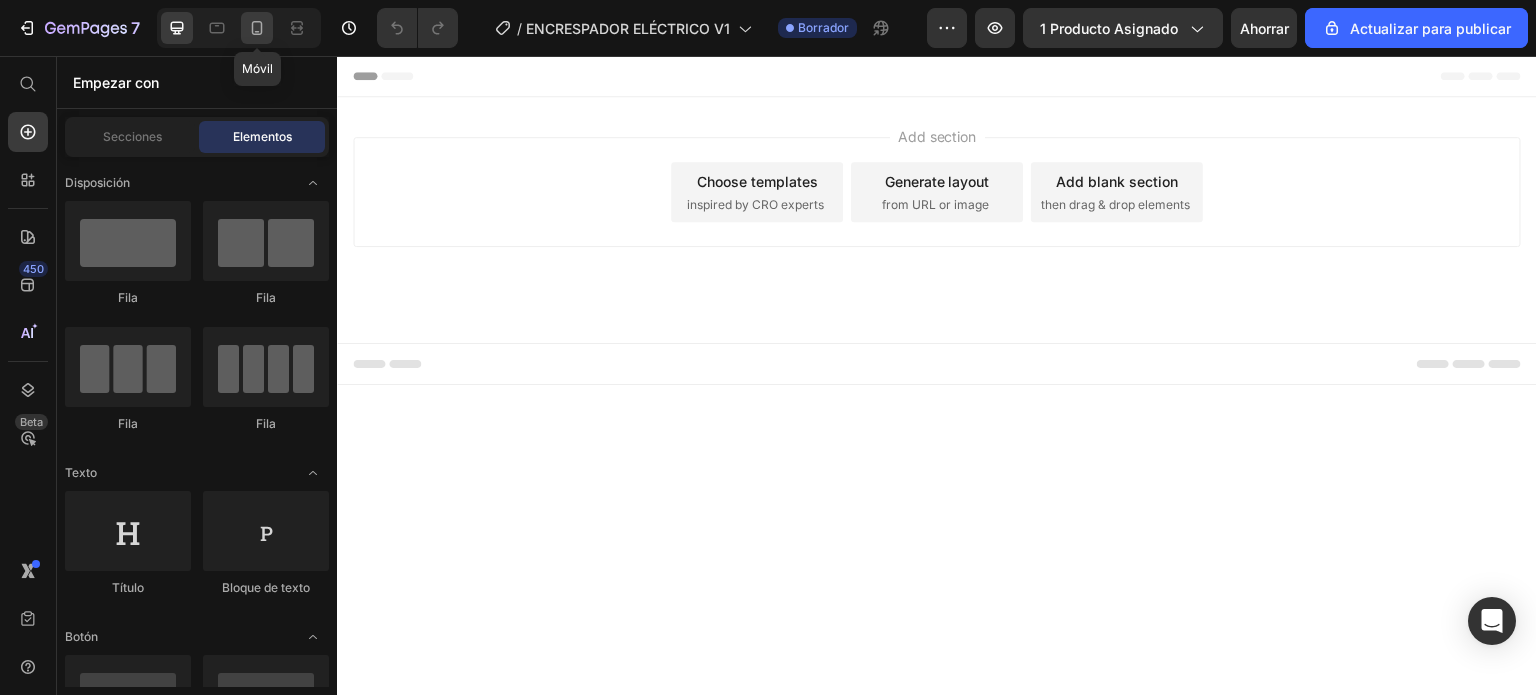 click 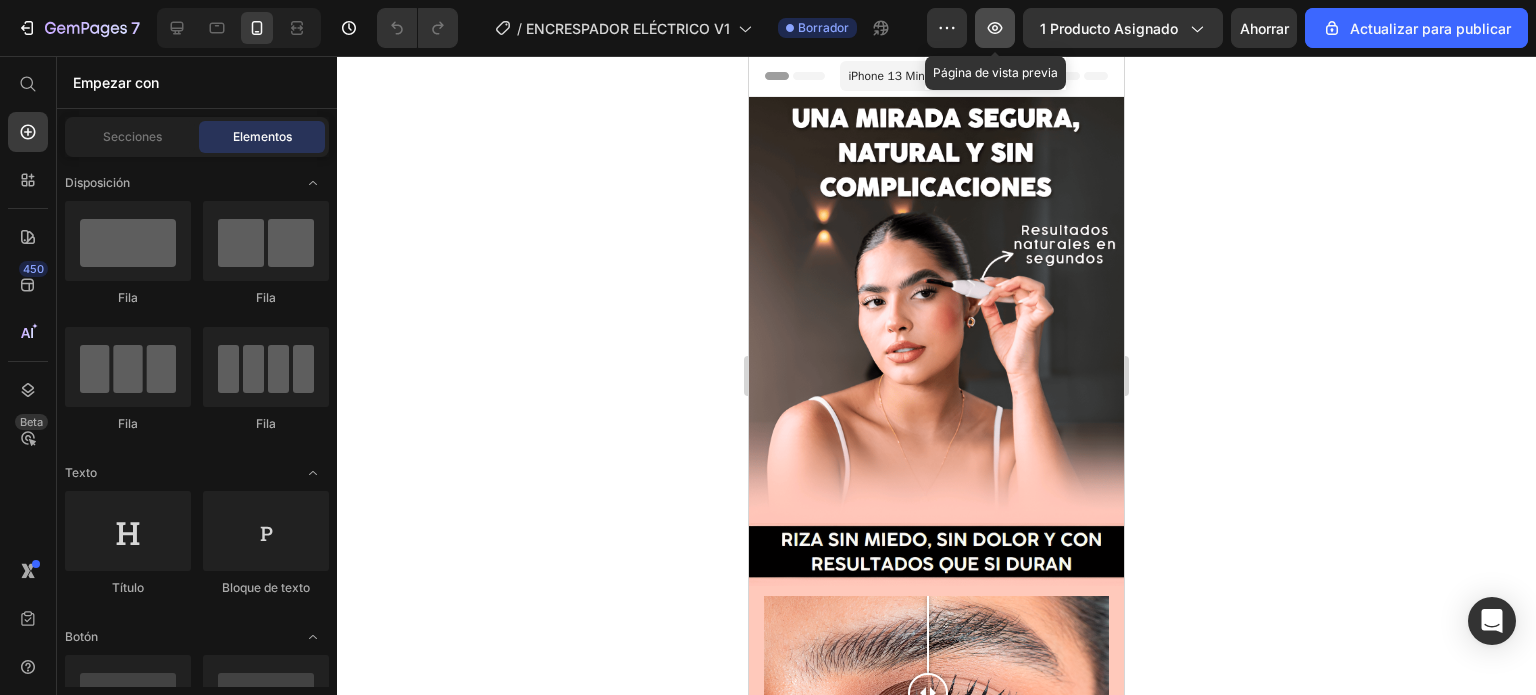 click 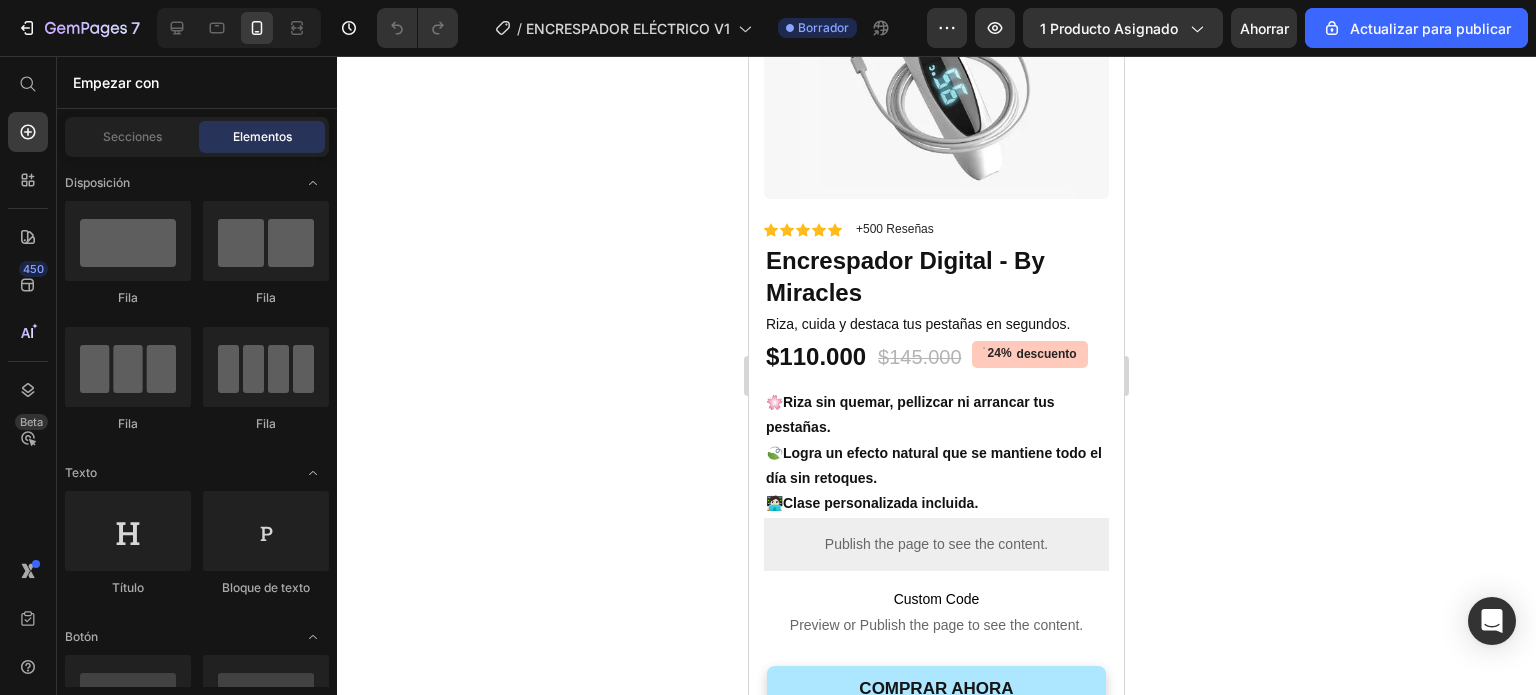 scroll, scrollTop: 1268, scrollLeft: 0, axis: vertical 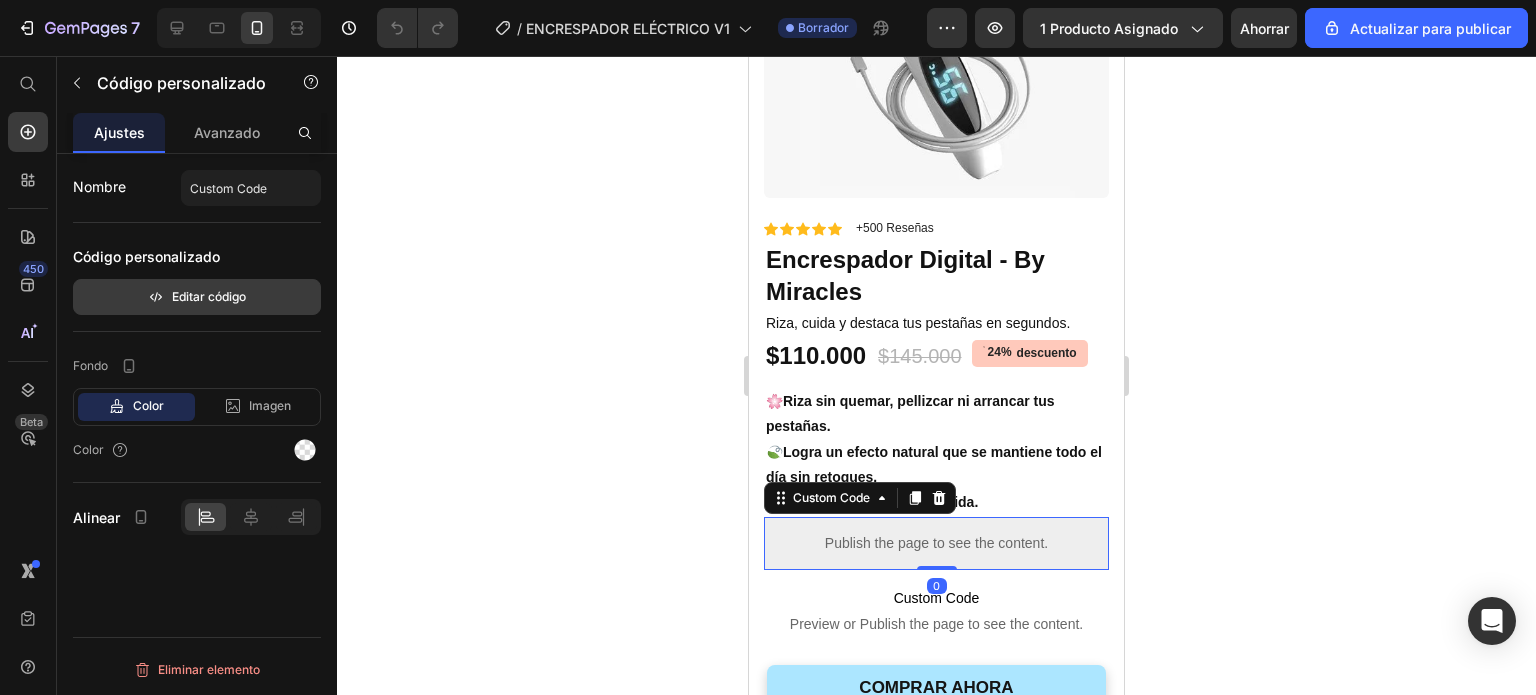 click on "Editar código" at bounding box center [209, 296] 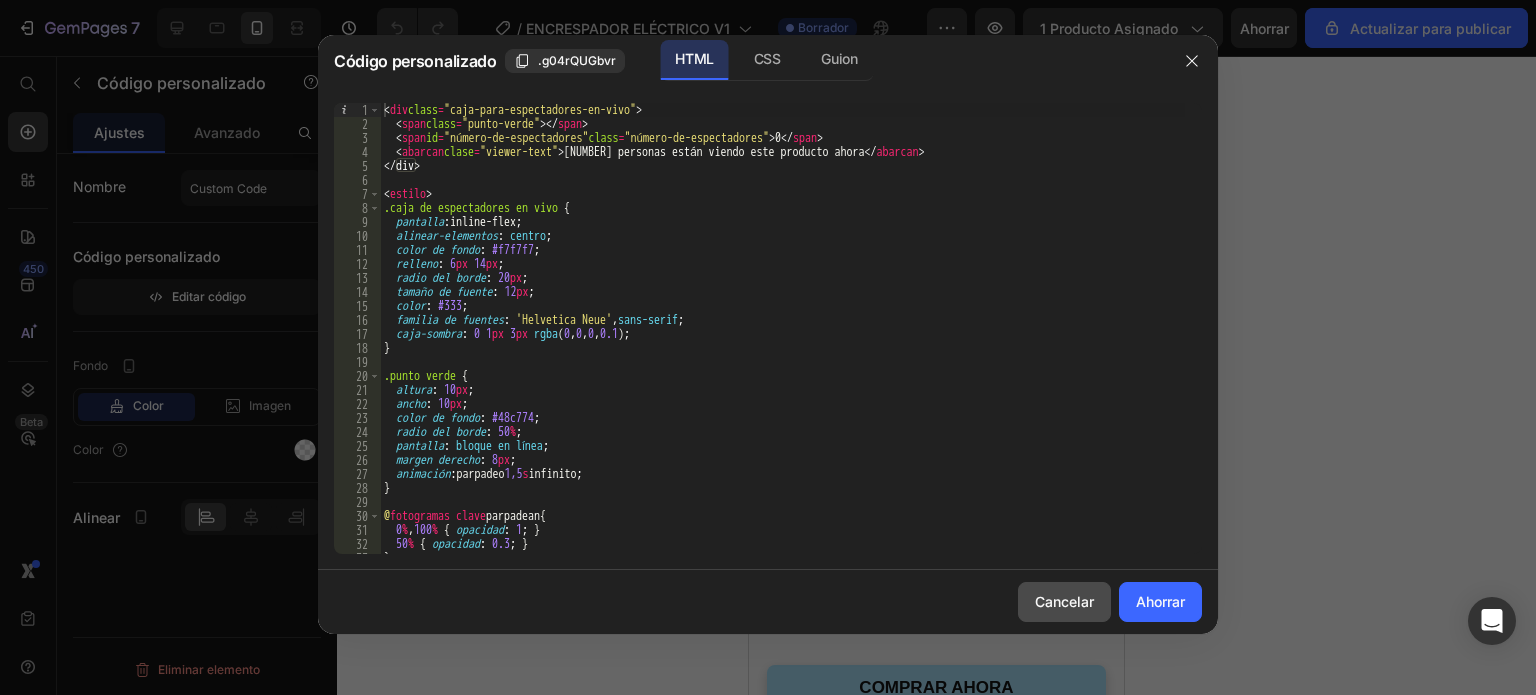 click on "Cancelar" 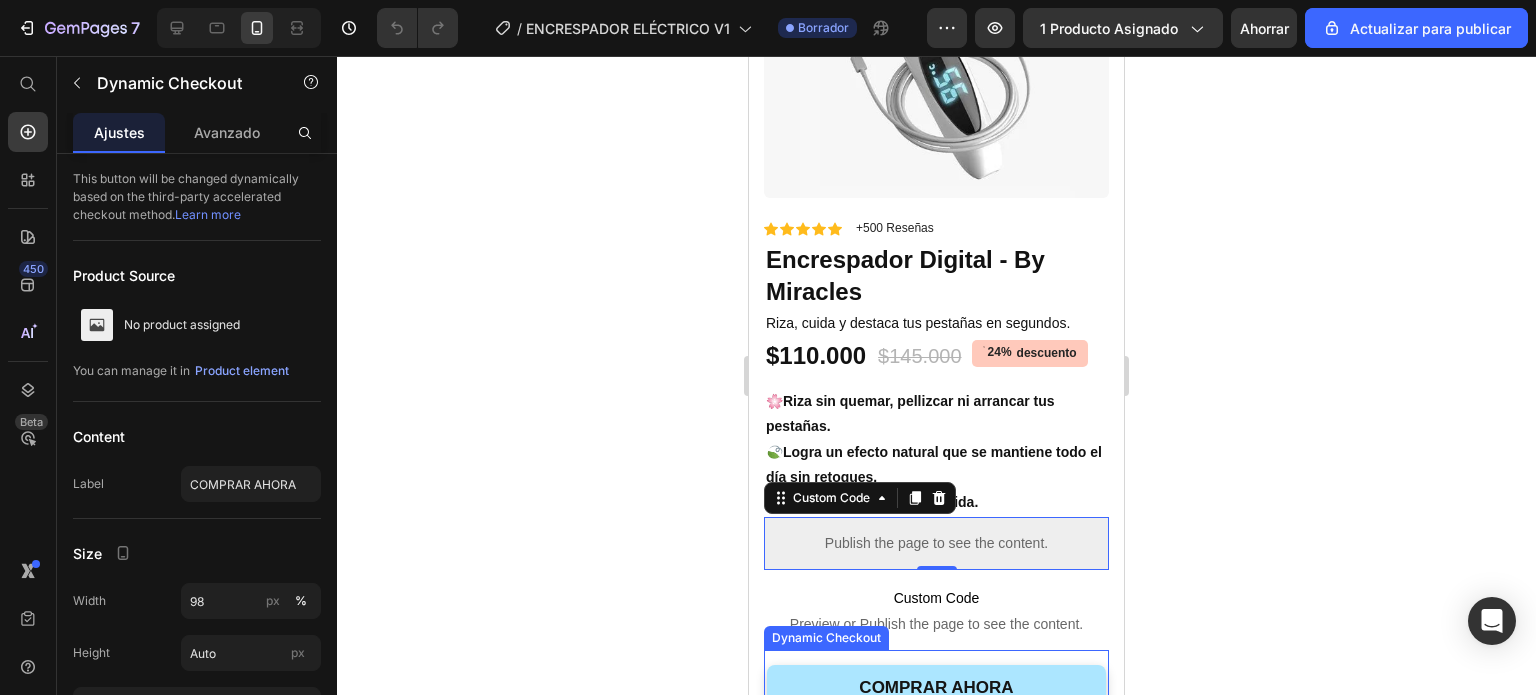 click on "COMPRAR AHORA Dynamic Checkout" at bounding box center [936, 681] 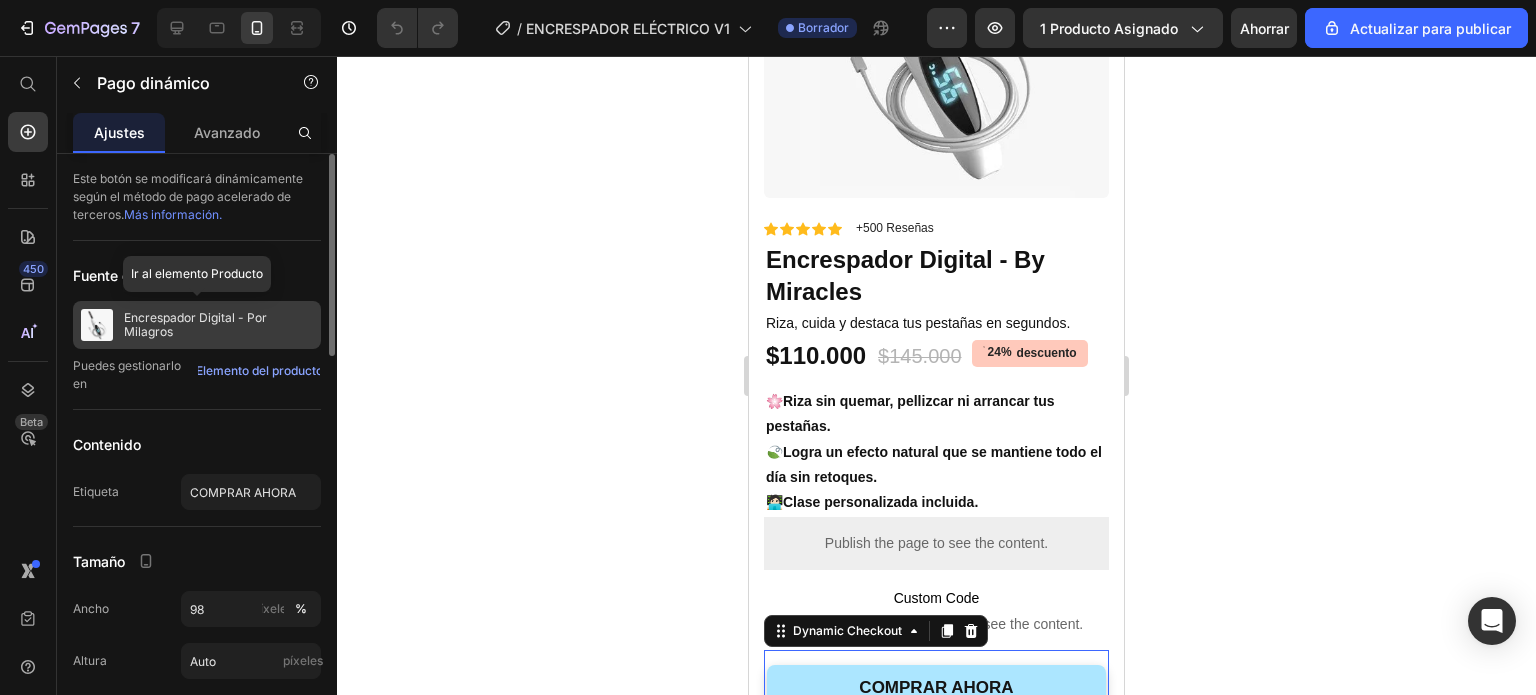 click on "Encrespador Digital - Por Milagros" at bounding box center [195, 324] 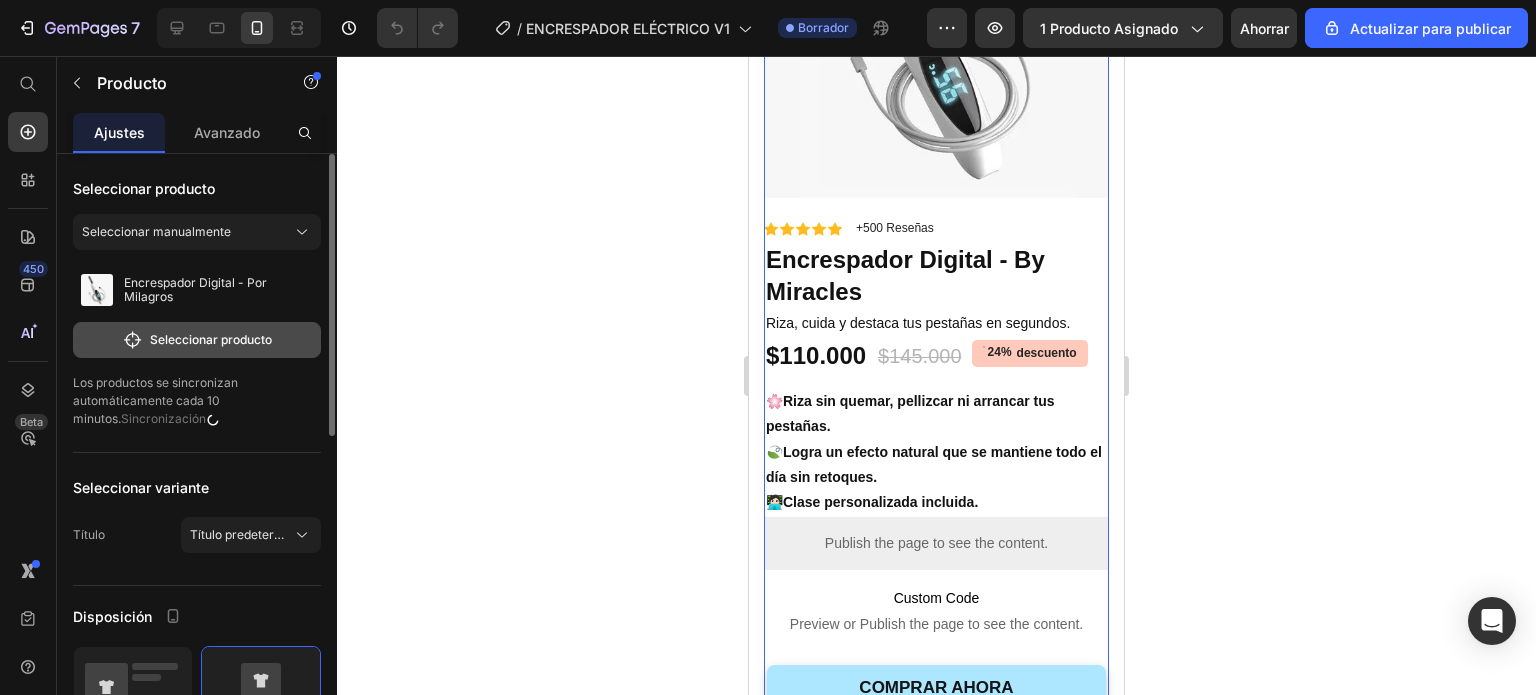 click on "Seleccionar producto" at bounding box center [211, 339] 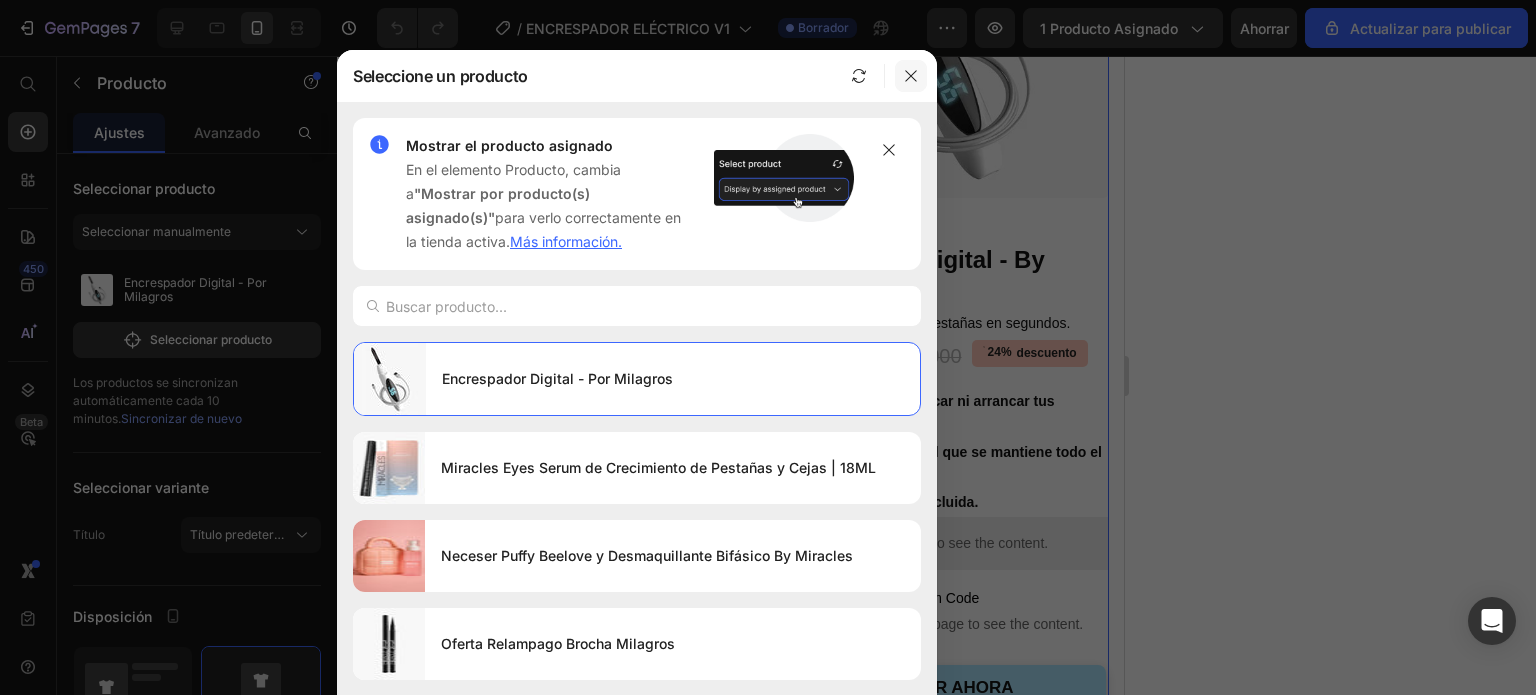click 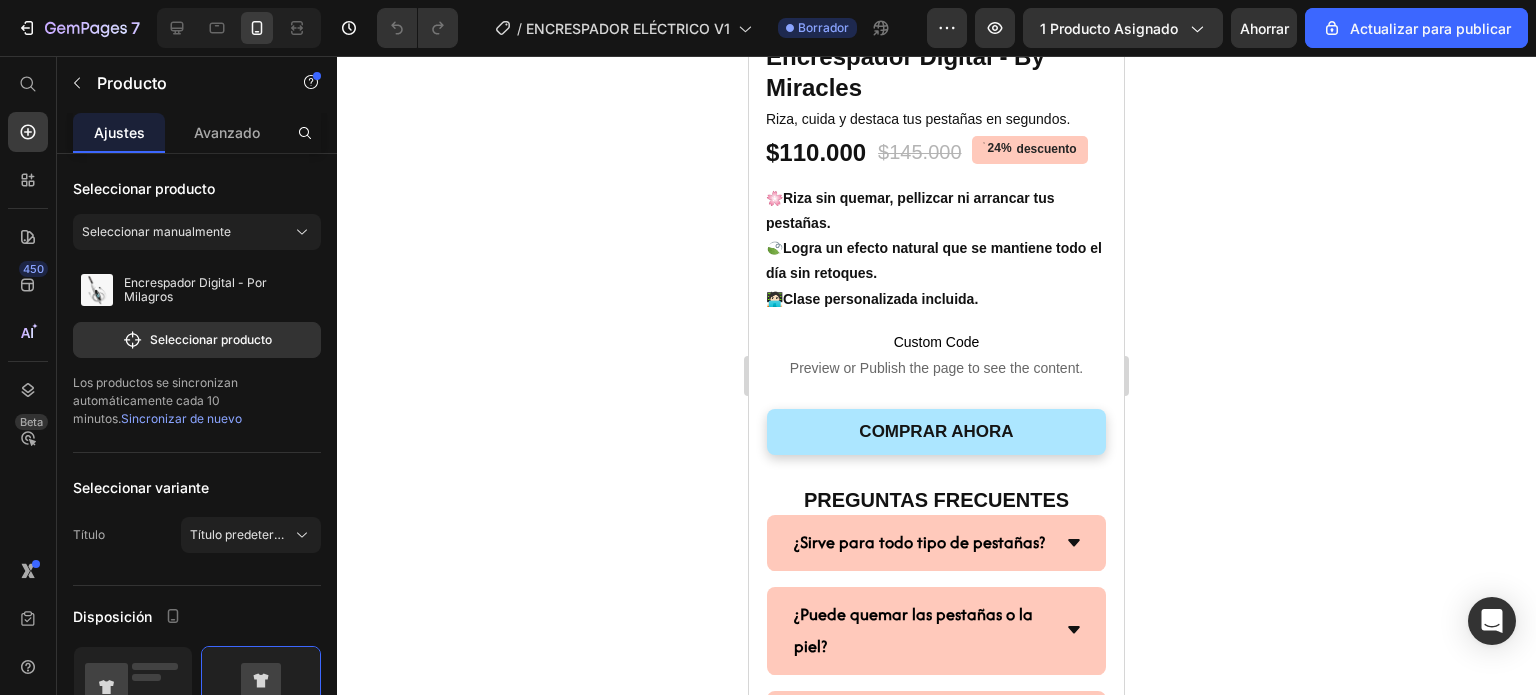 scroll, scrollTop: 5176, scrollLeft: 0, axis: vertical 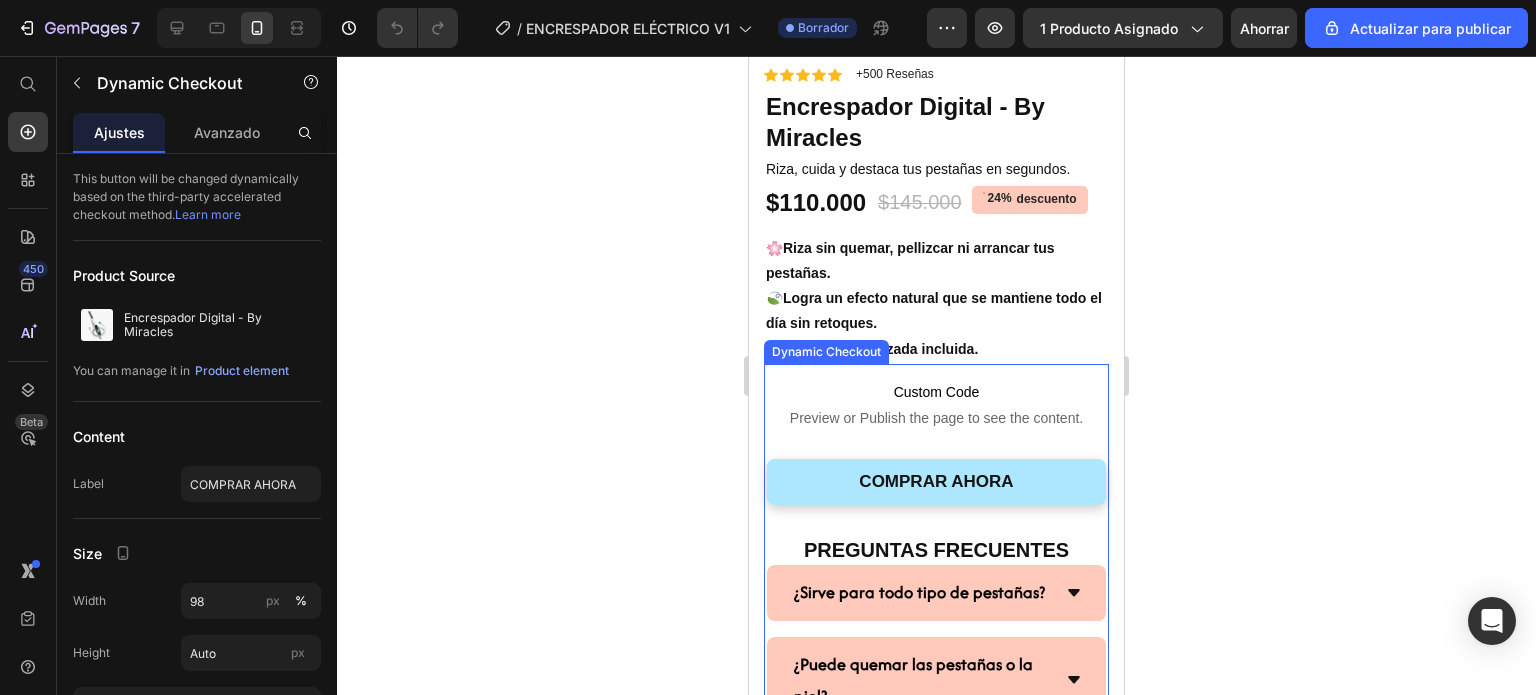 click on "COMPRAR AHORA Dynamic Checkout" at bounding box center (936, 475) 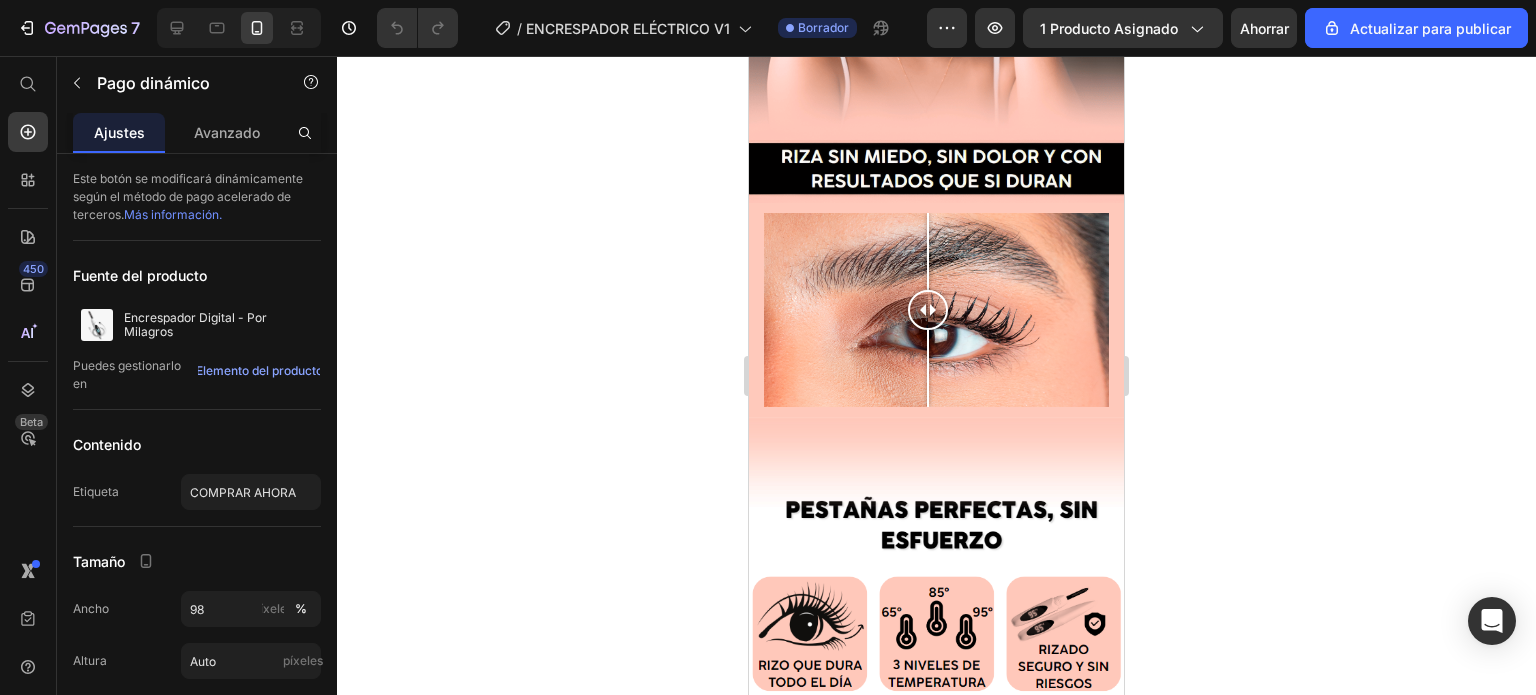 scroll, scrollTop: 0, scrollLeft: 0, axis: both 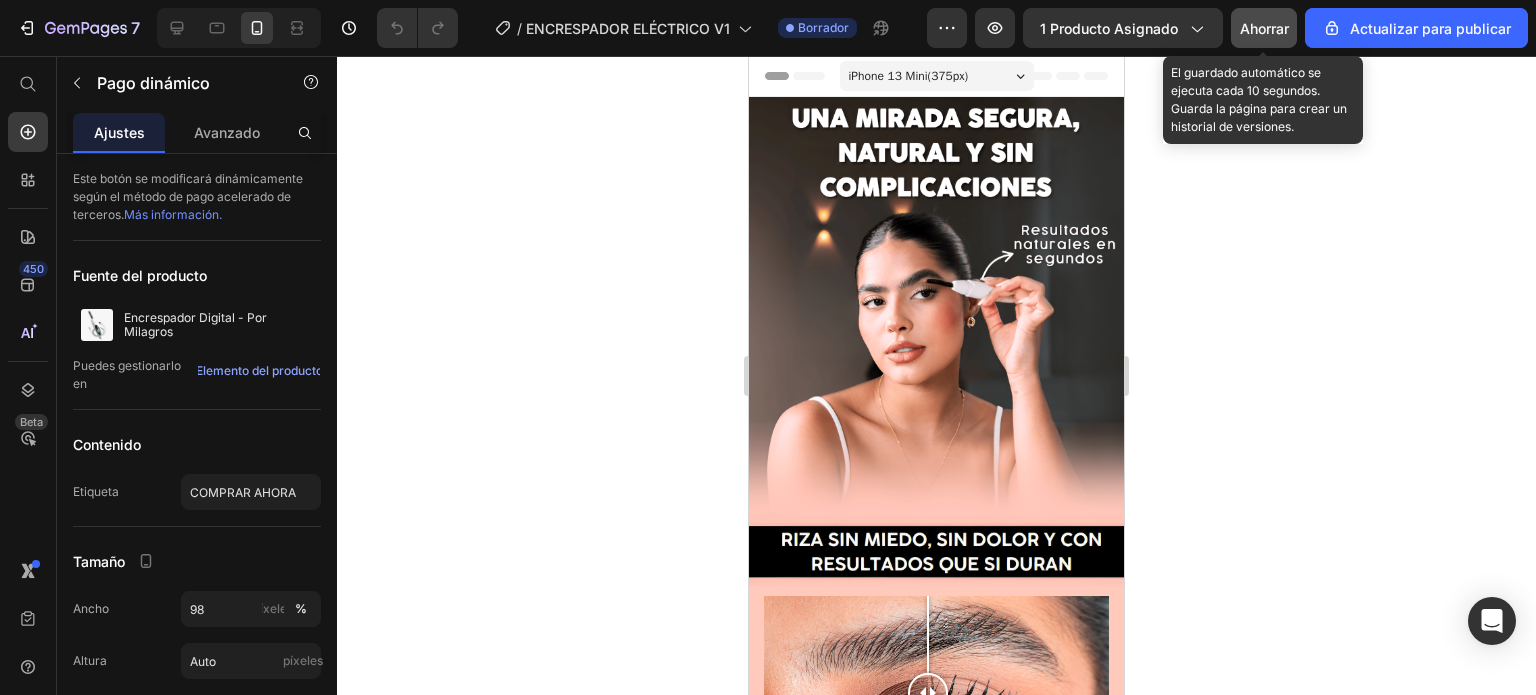 click on "Ahorrar" at bounding box center (1264, 28) 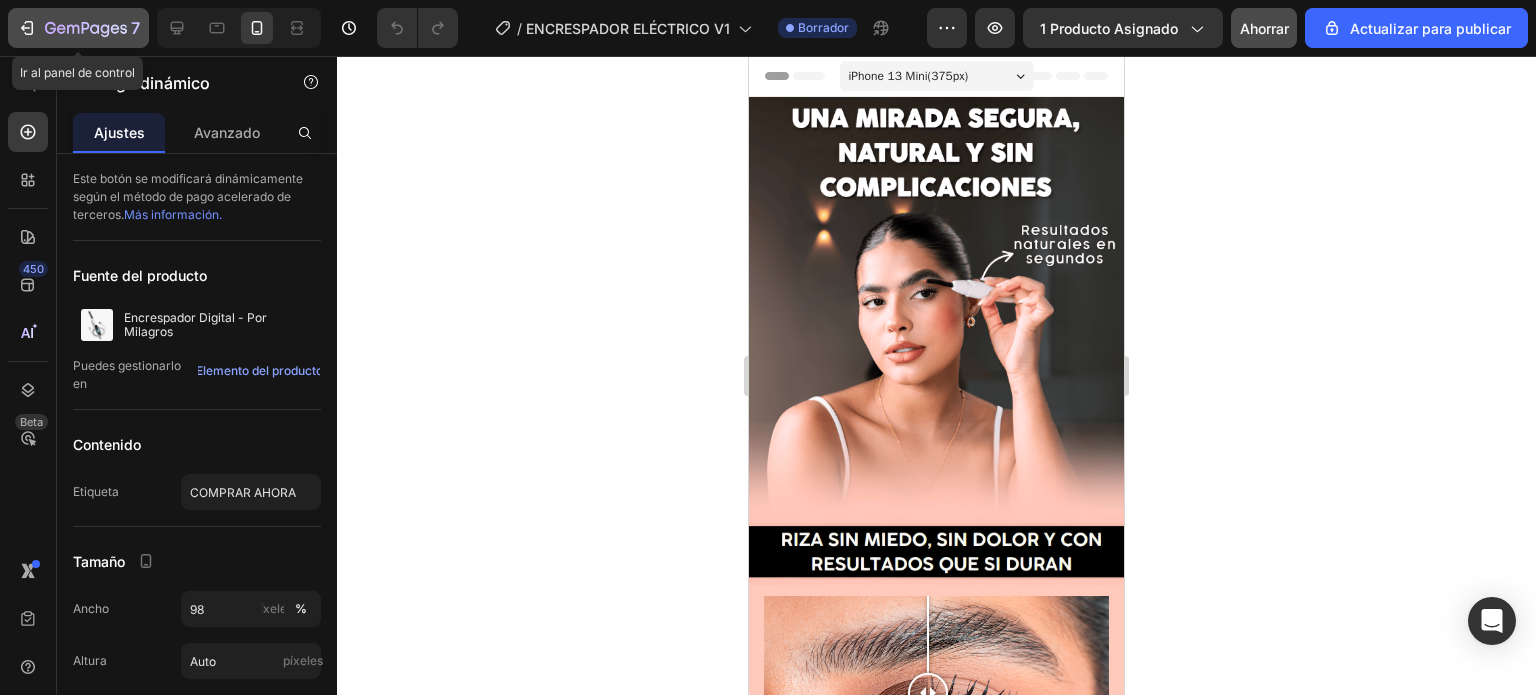 click 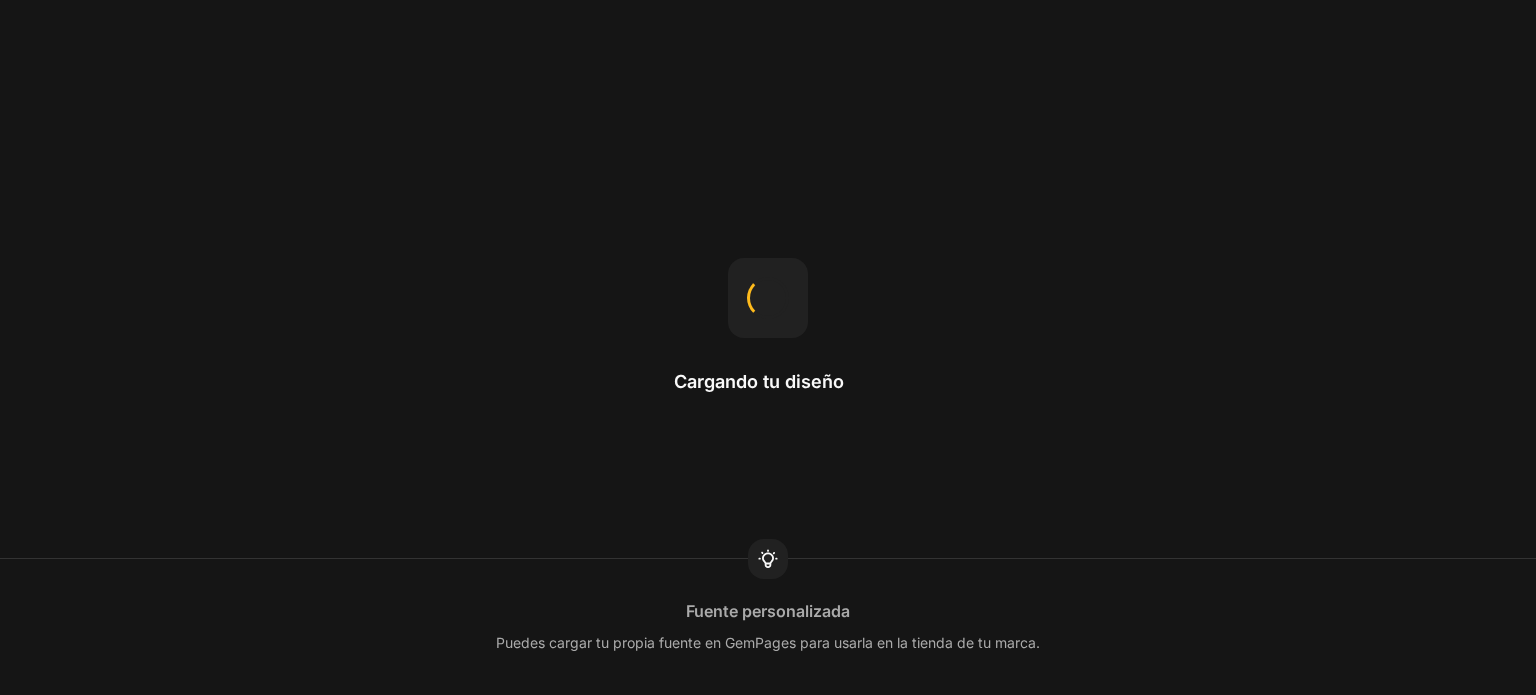 scroll, scrollTop: 0, scrollLeft: 0, axis: both 